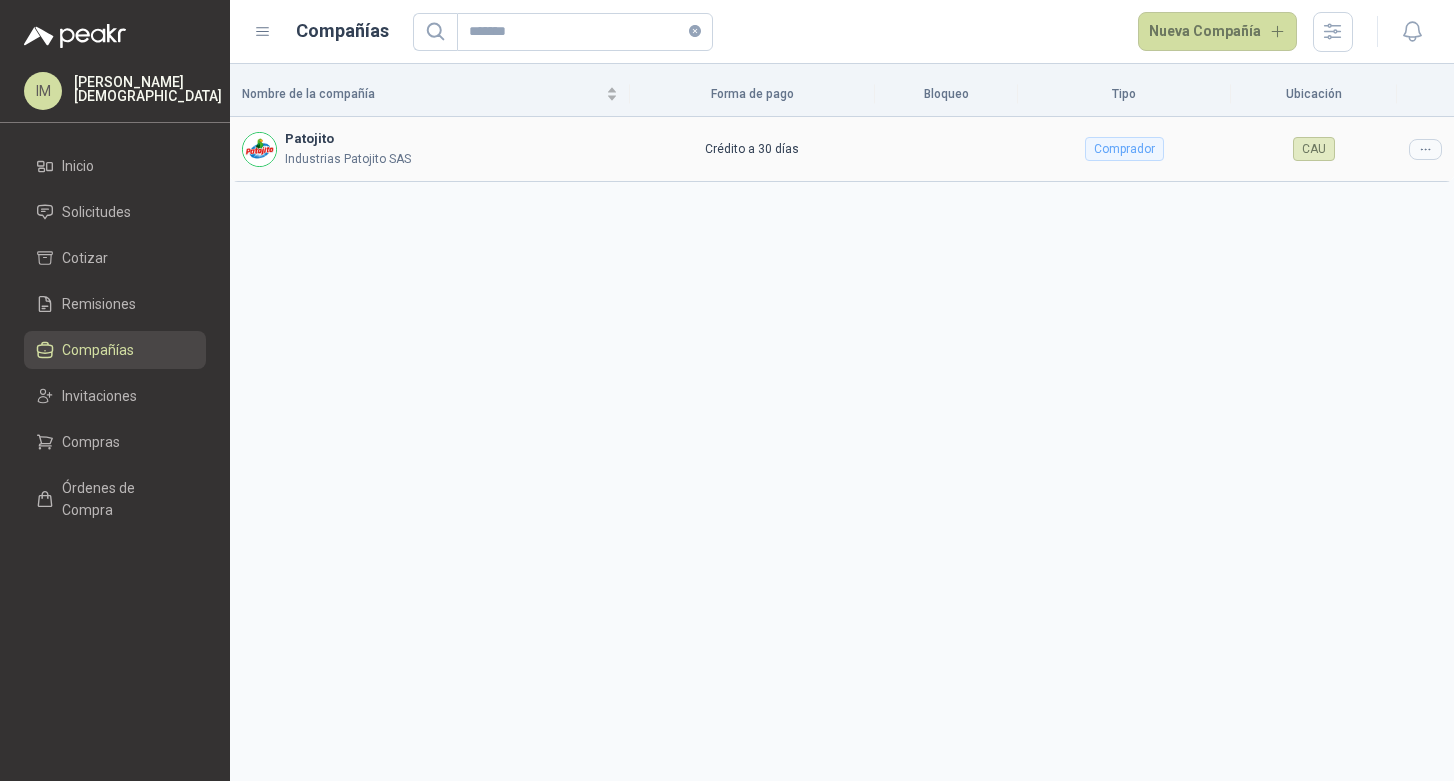 scroll, scrollTop: 0, scrollLeft: 0, axis: both 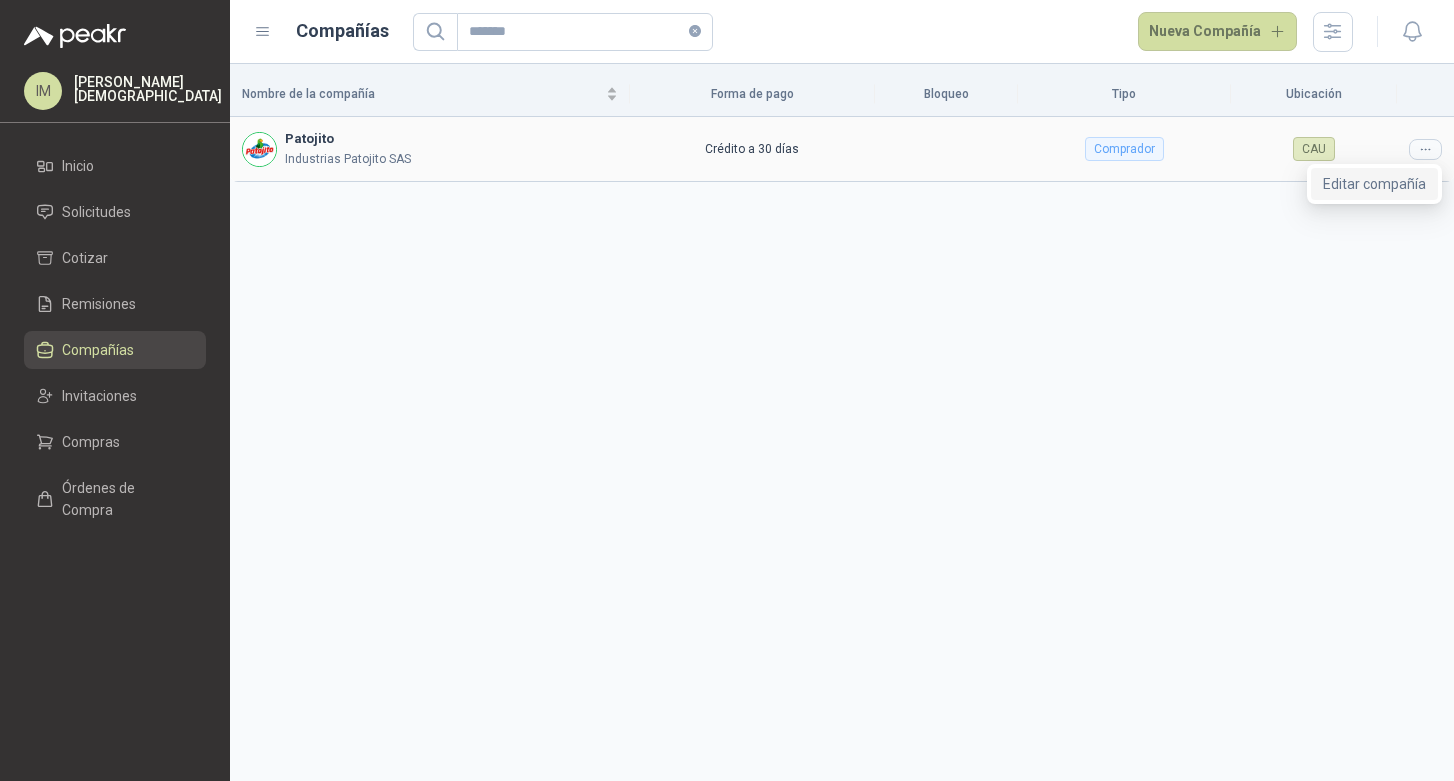 click on "Editar compañía" at bounding box center (1374, 184) 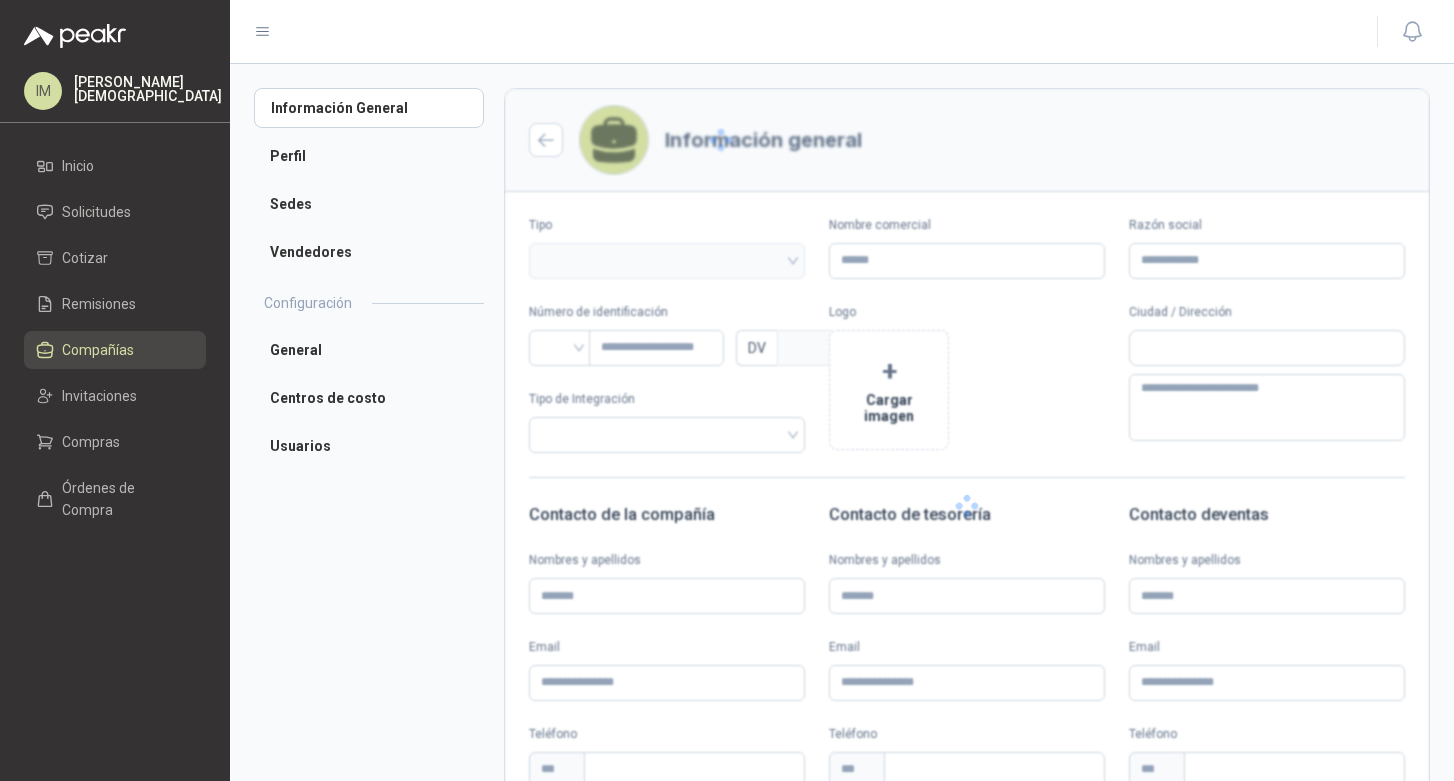 type 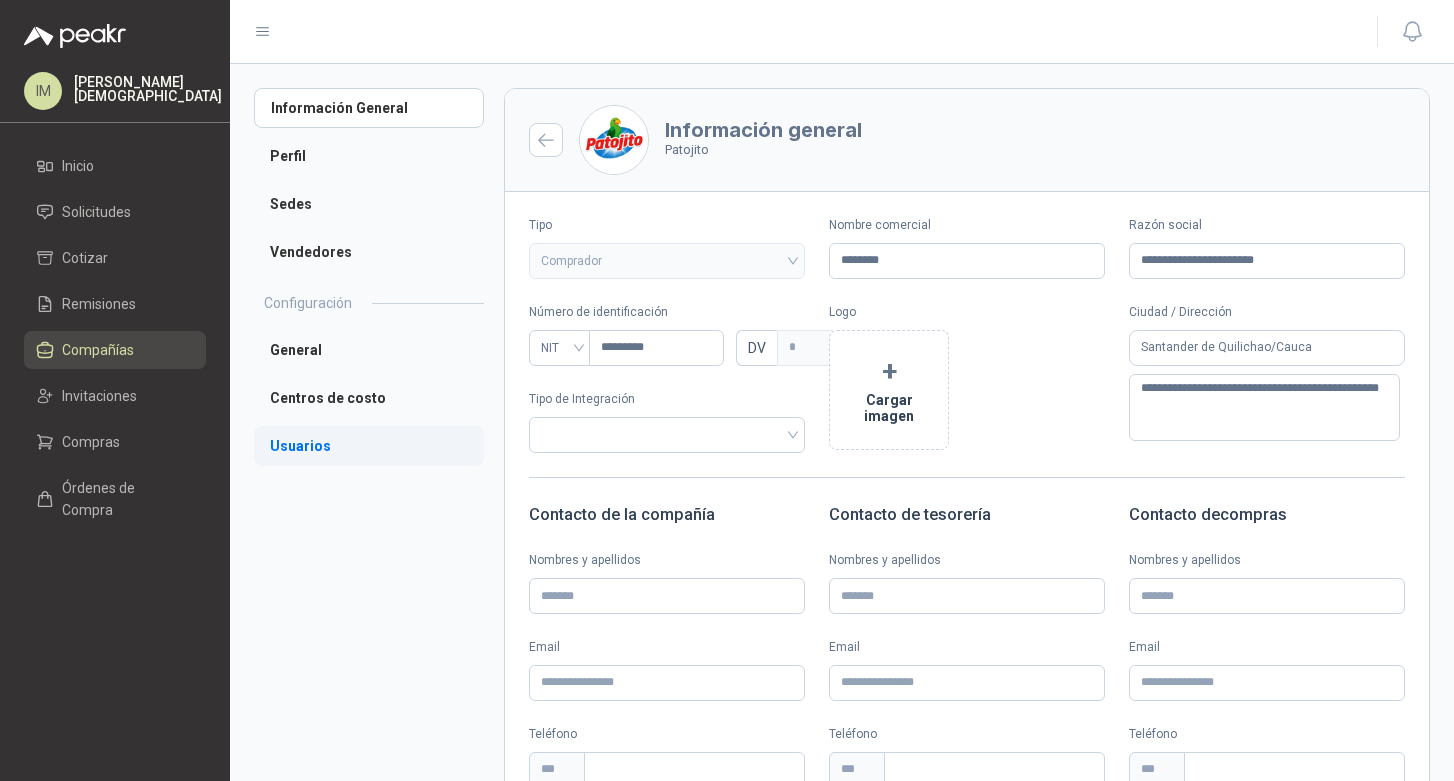 click on "Usuarios" at bounding box center (369, 446) 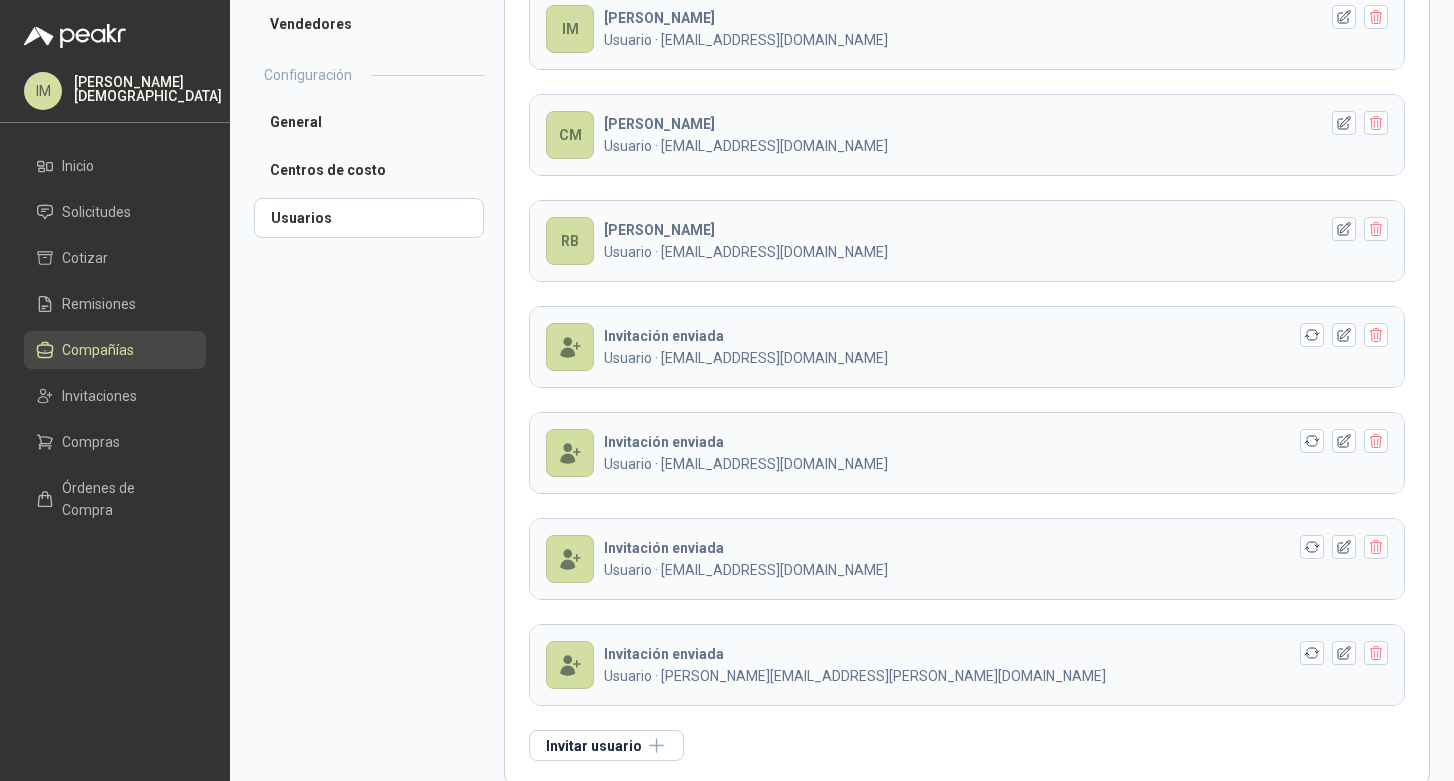 scroll, scrollTop: 257, scrollLeft: 0, axis: vertical 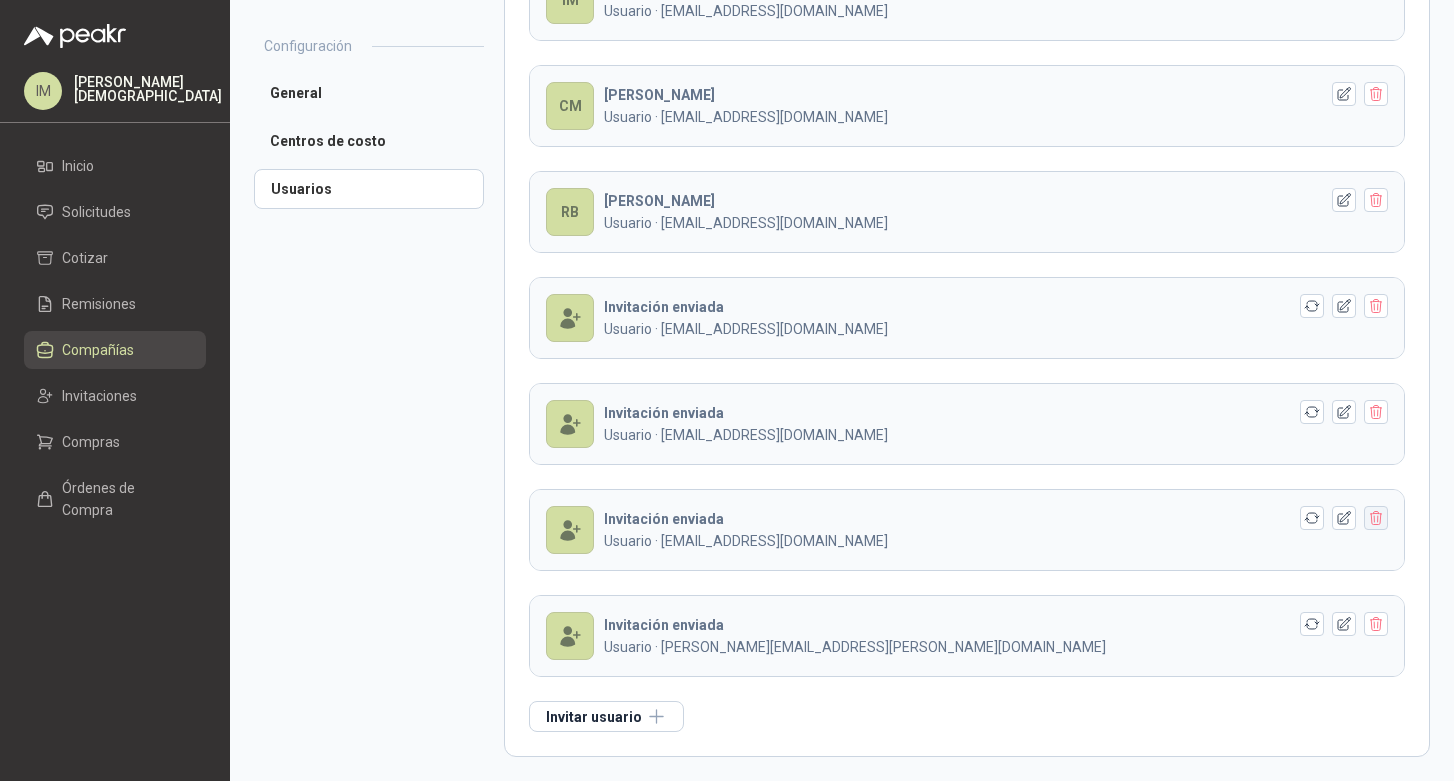 click 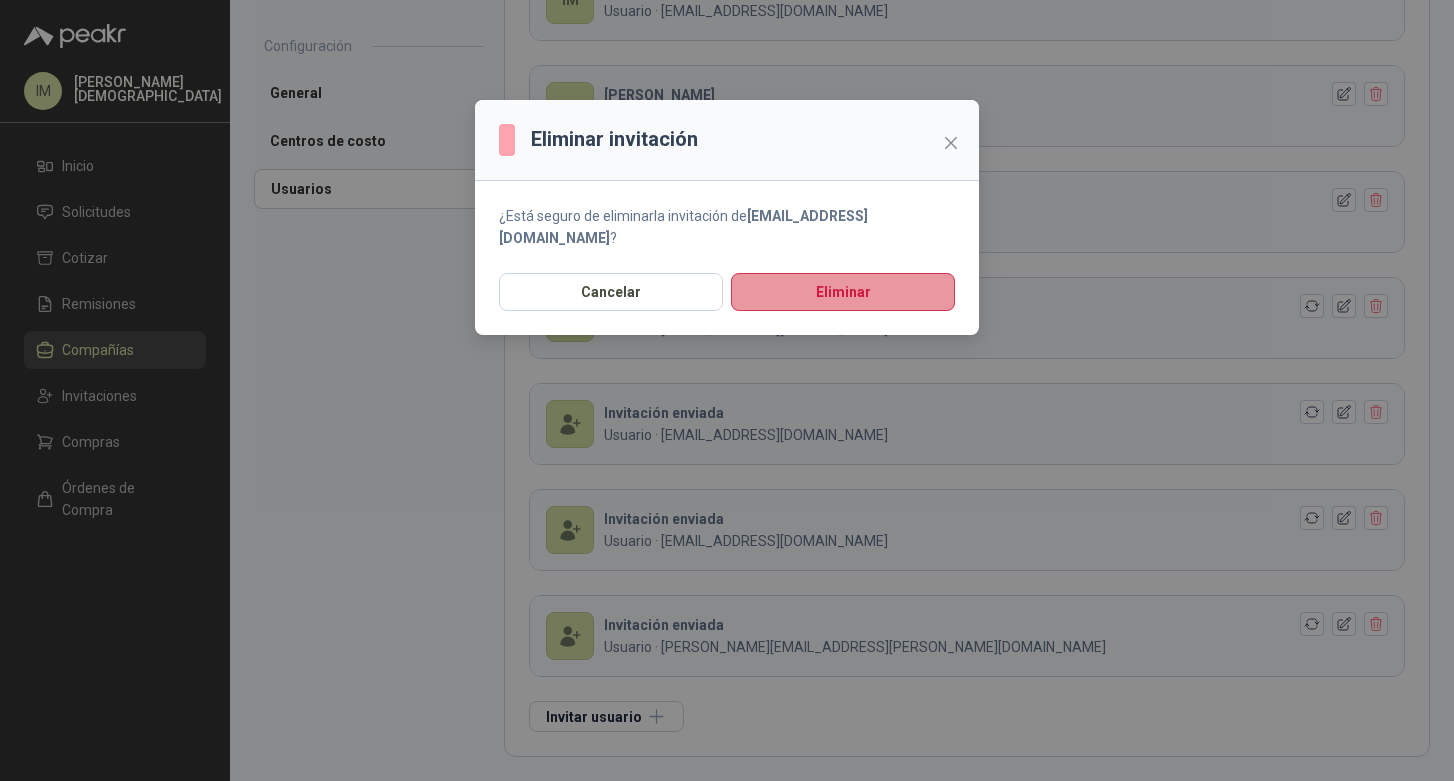 click on "Eliminar" at bounding box center (843, 292) 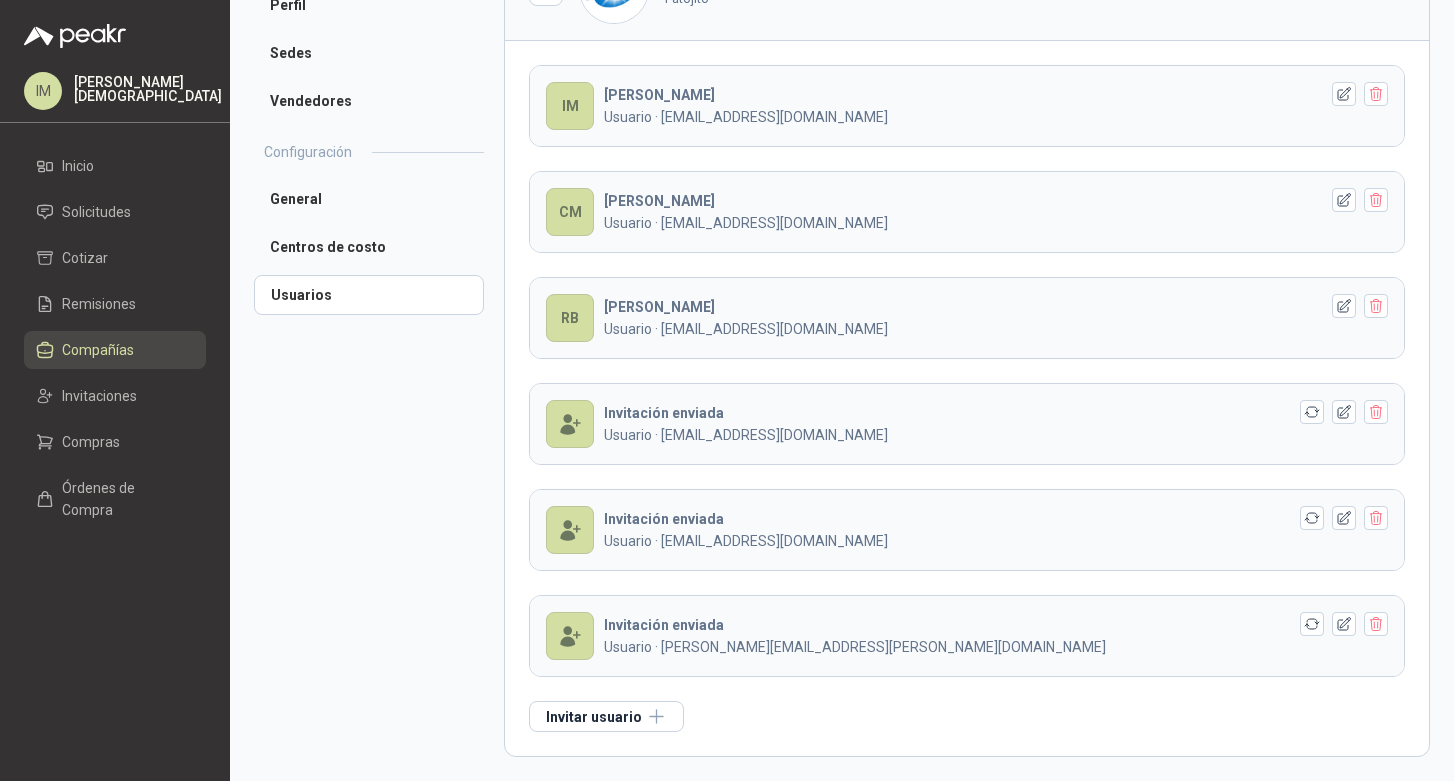 scroll, scrollTop: 151, scrollLeft: 0, axis: vertical 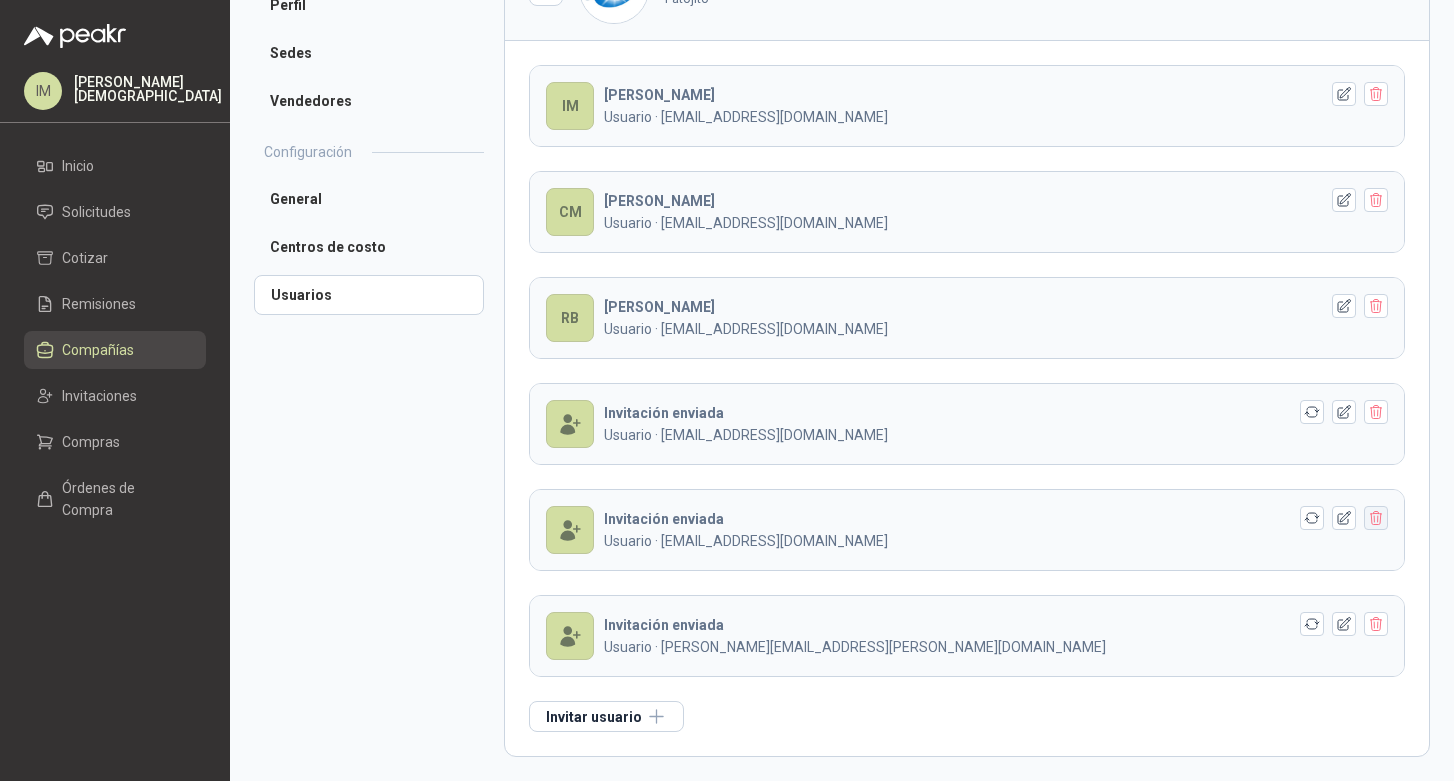 click 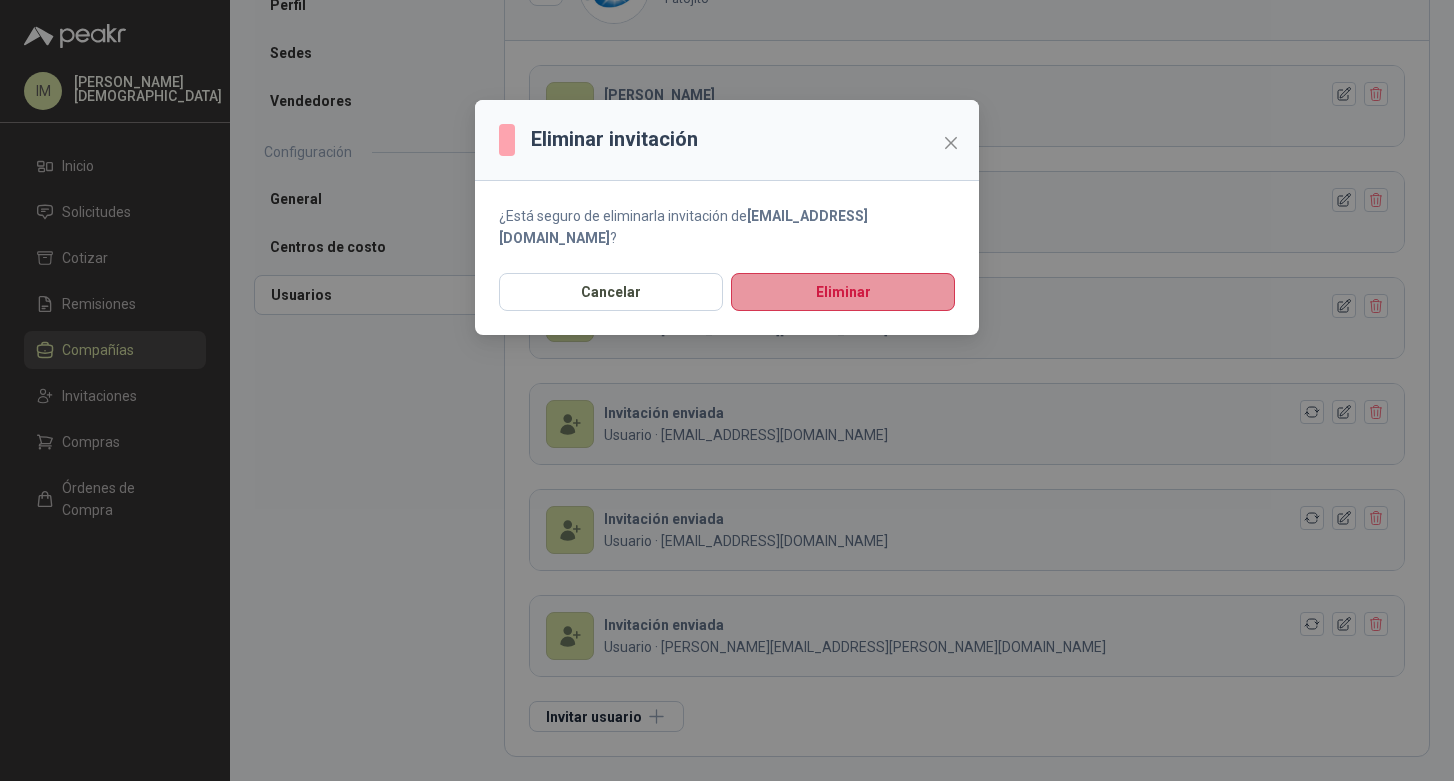 click on "Eliminar" at bounding box center [843, 292] 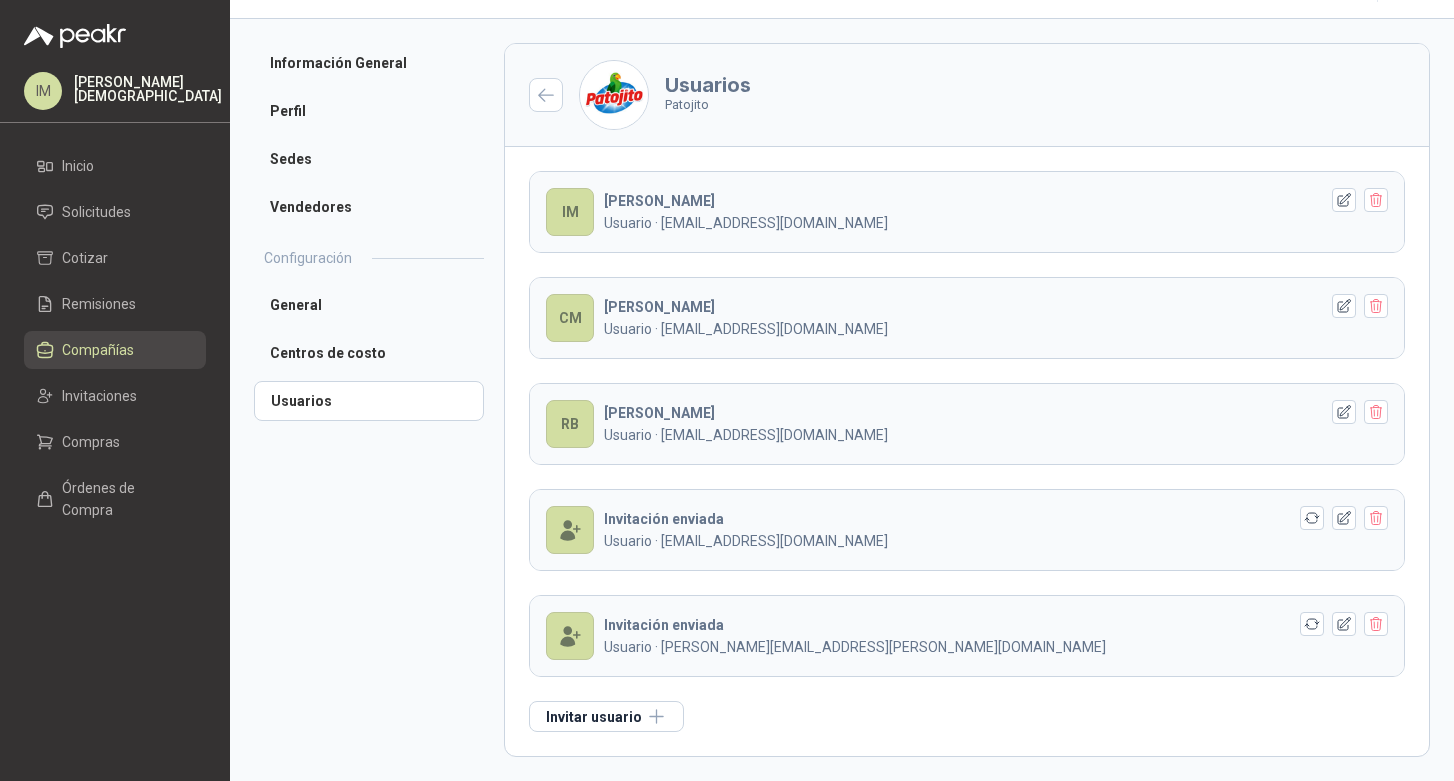 scroll, scrollTop: 45, scrollLeft: 0, axis: vertical 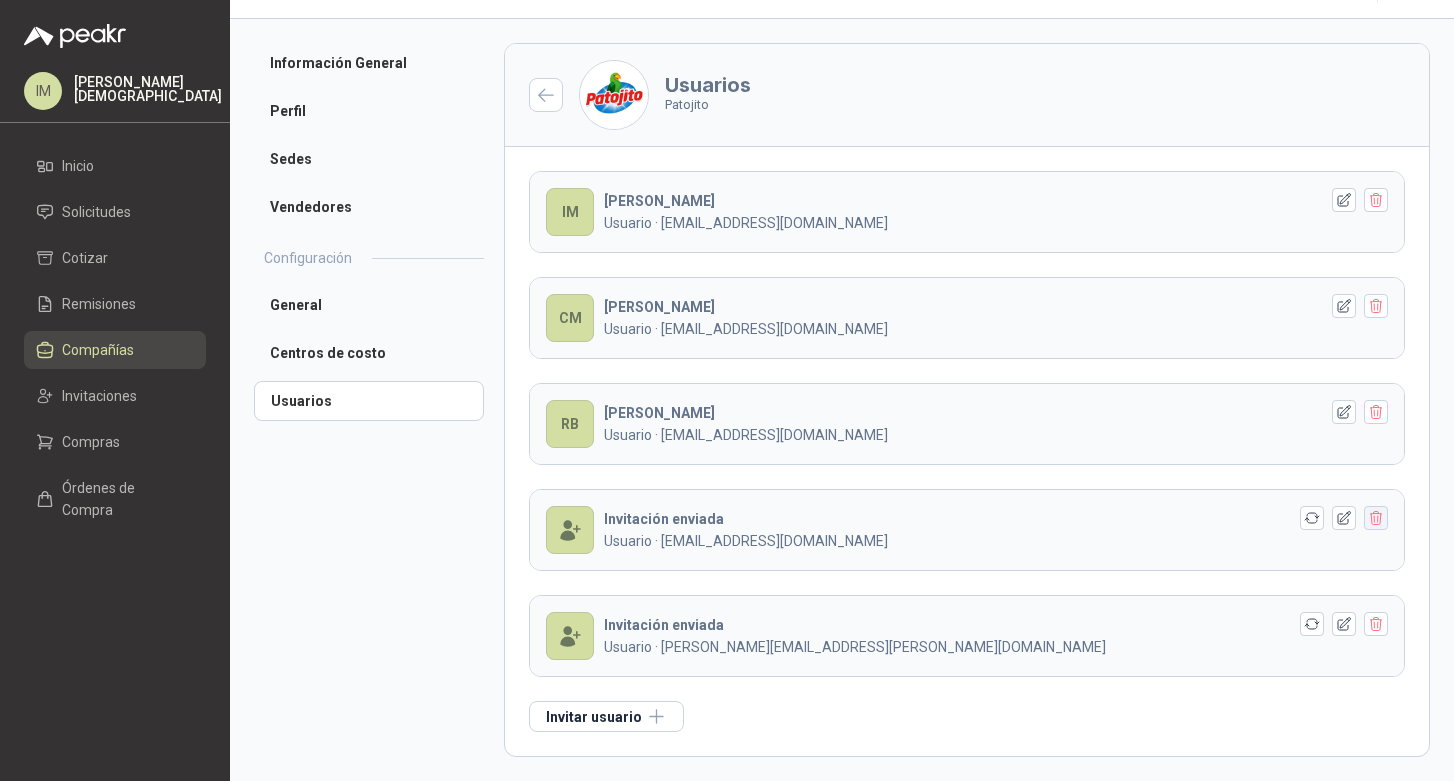click 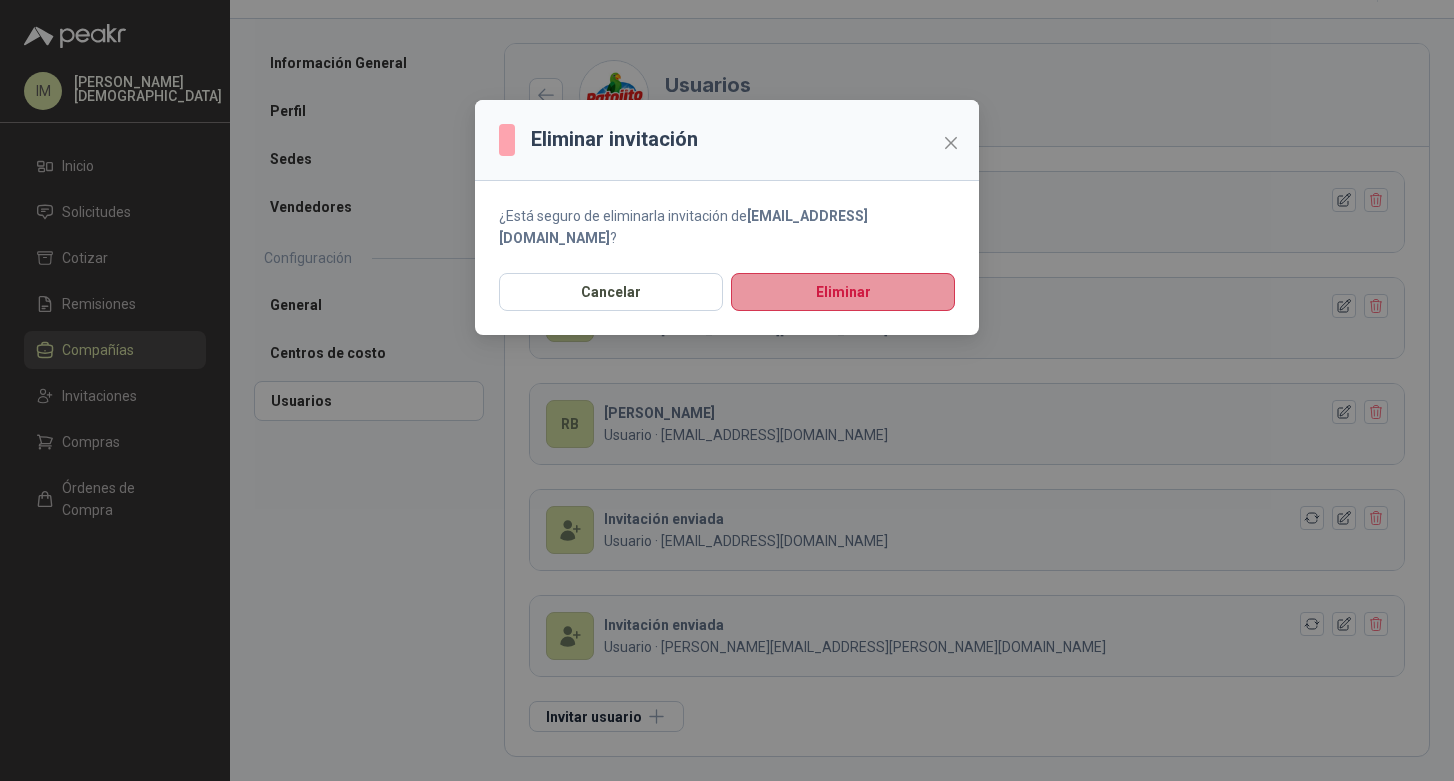 click on "Eliminar" at bounding box center (843, 292) 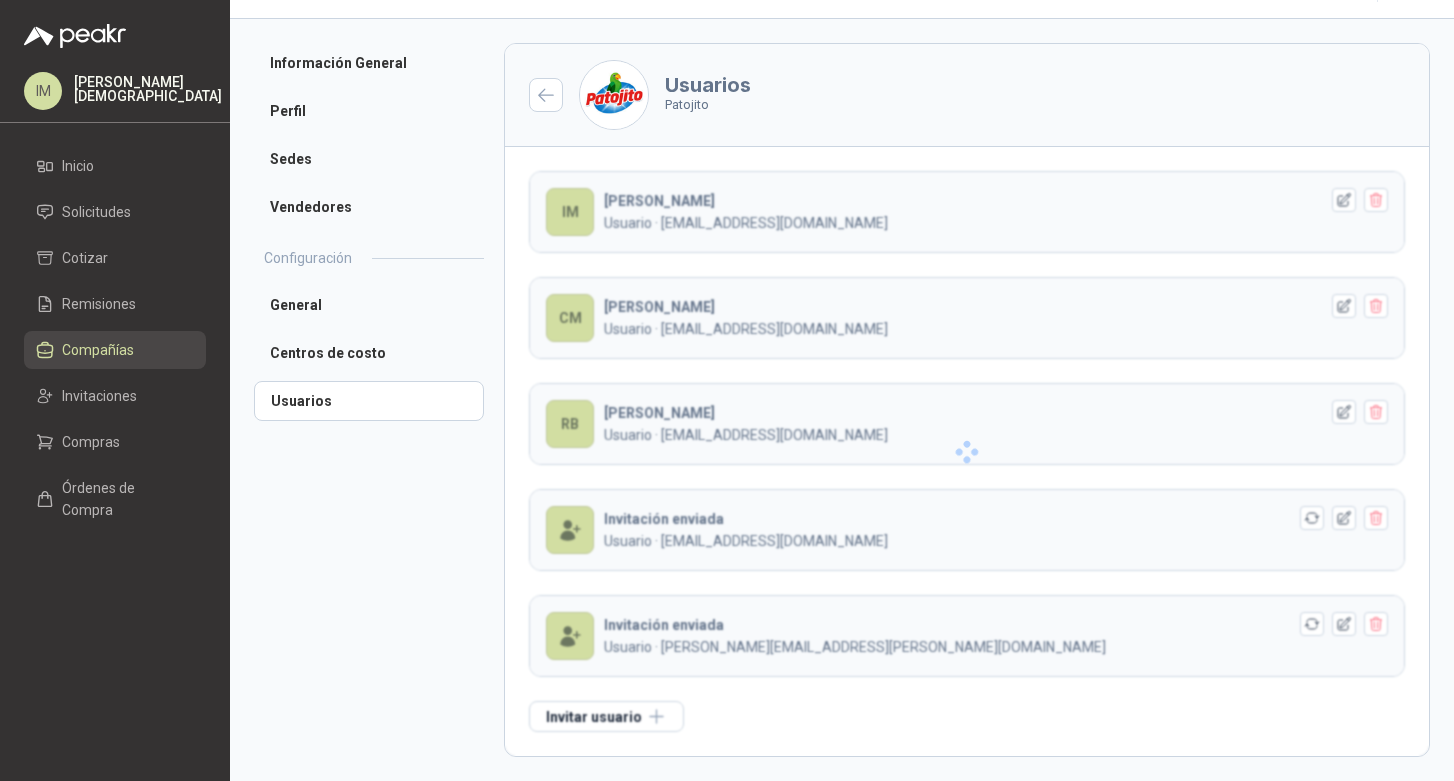 scroll, scrollTop: 0, scrollLeft: 0, axis: both 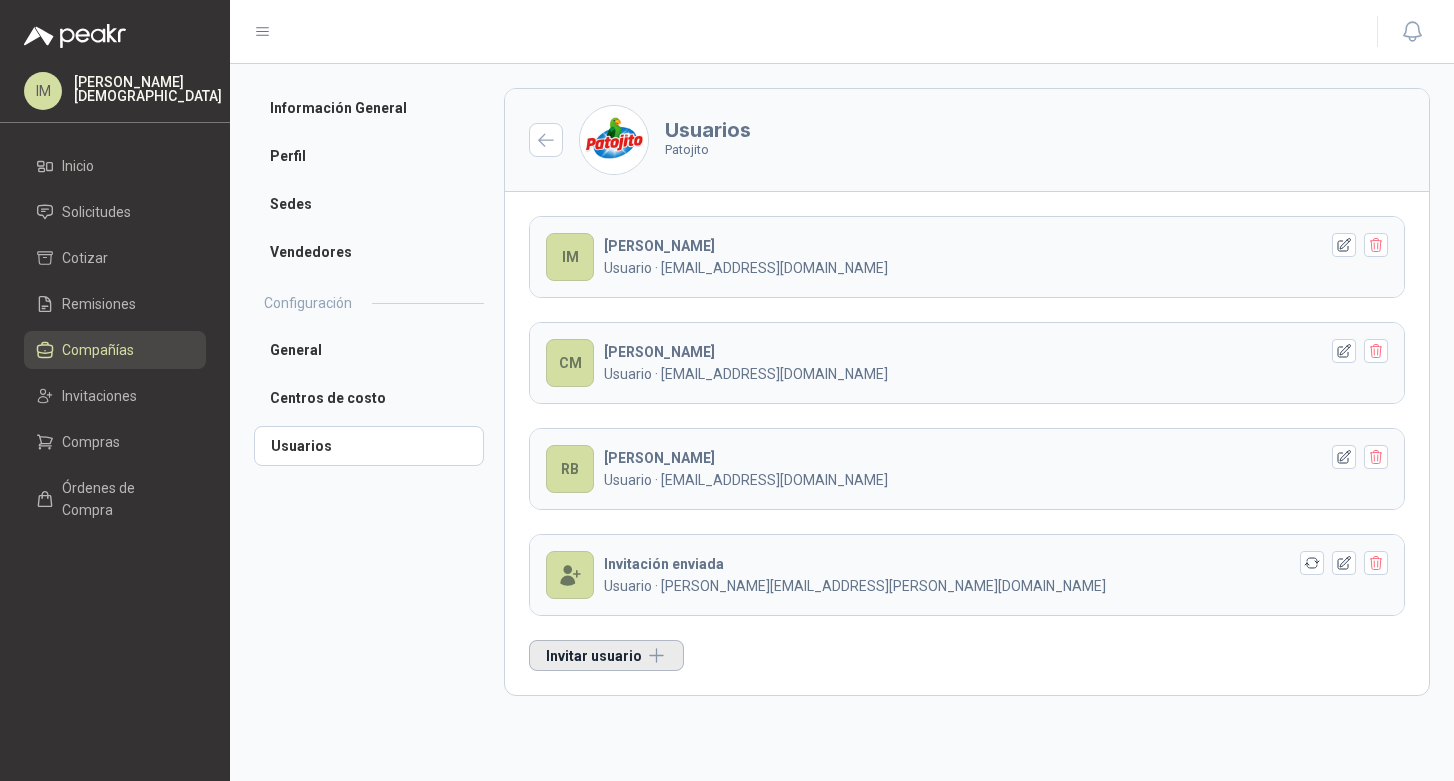 click on "Invitar usuario" at bounding box center [606, 655] 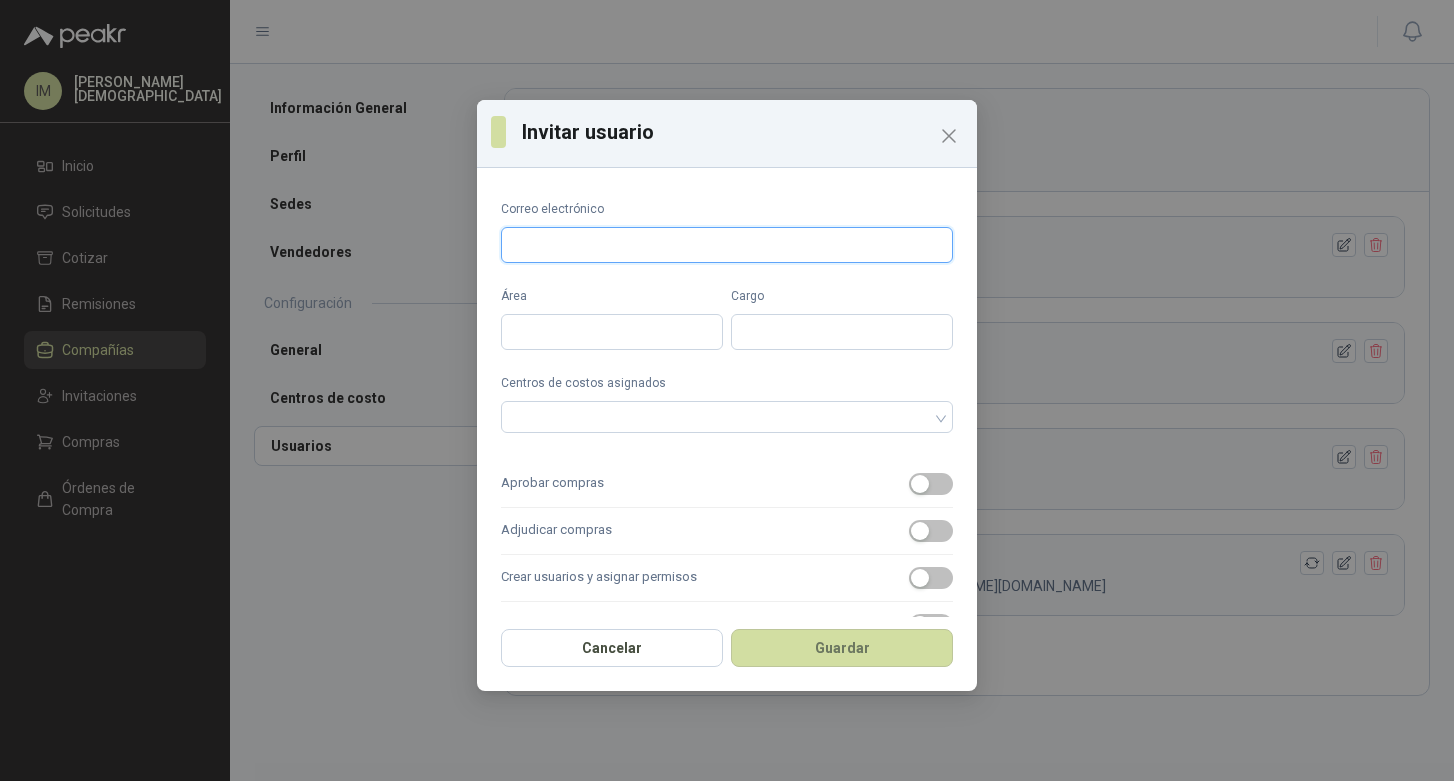 click on "Correo electrónico" at bounding box center [727, 245] 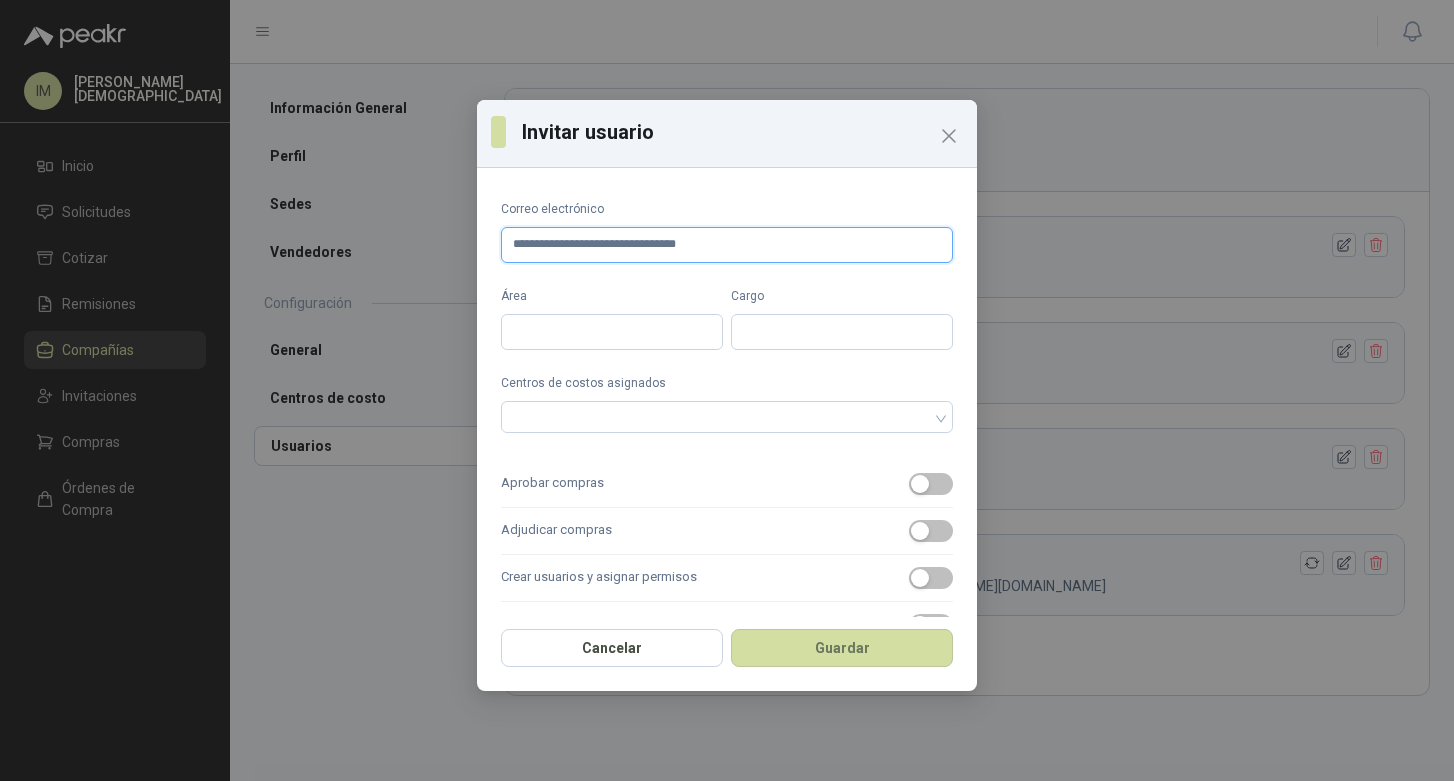 type on "**********" 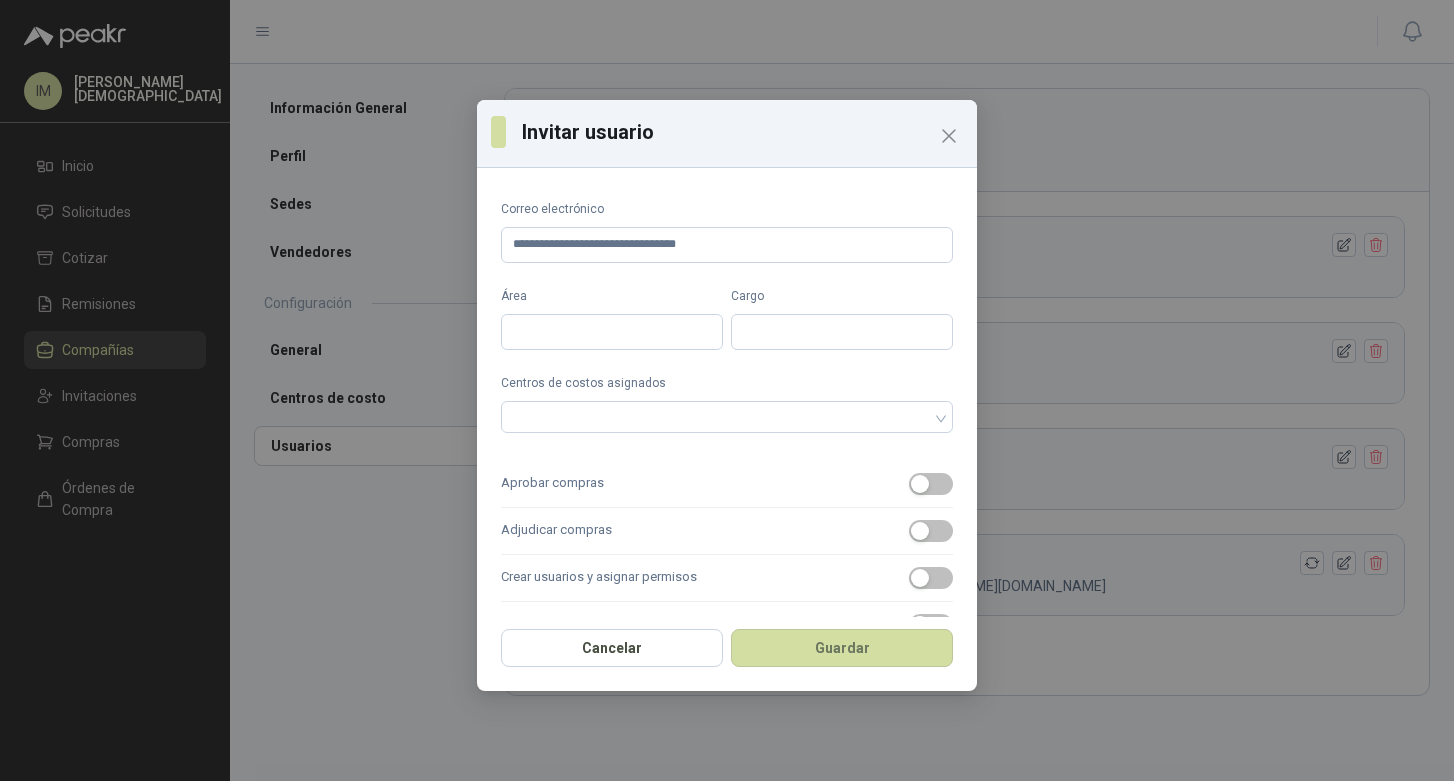 click on "Área" at bounding box center (612, 318) 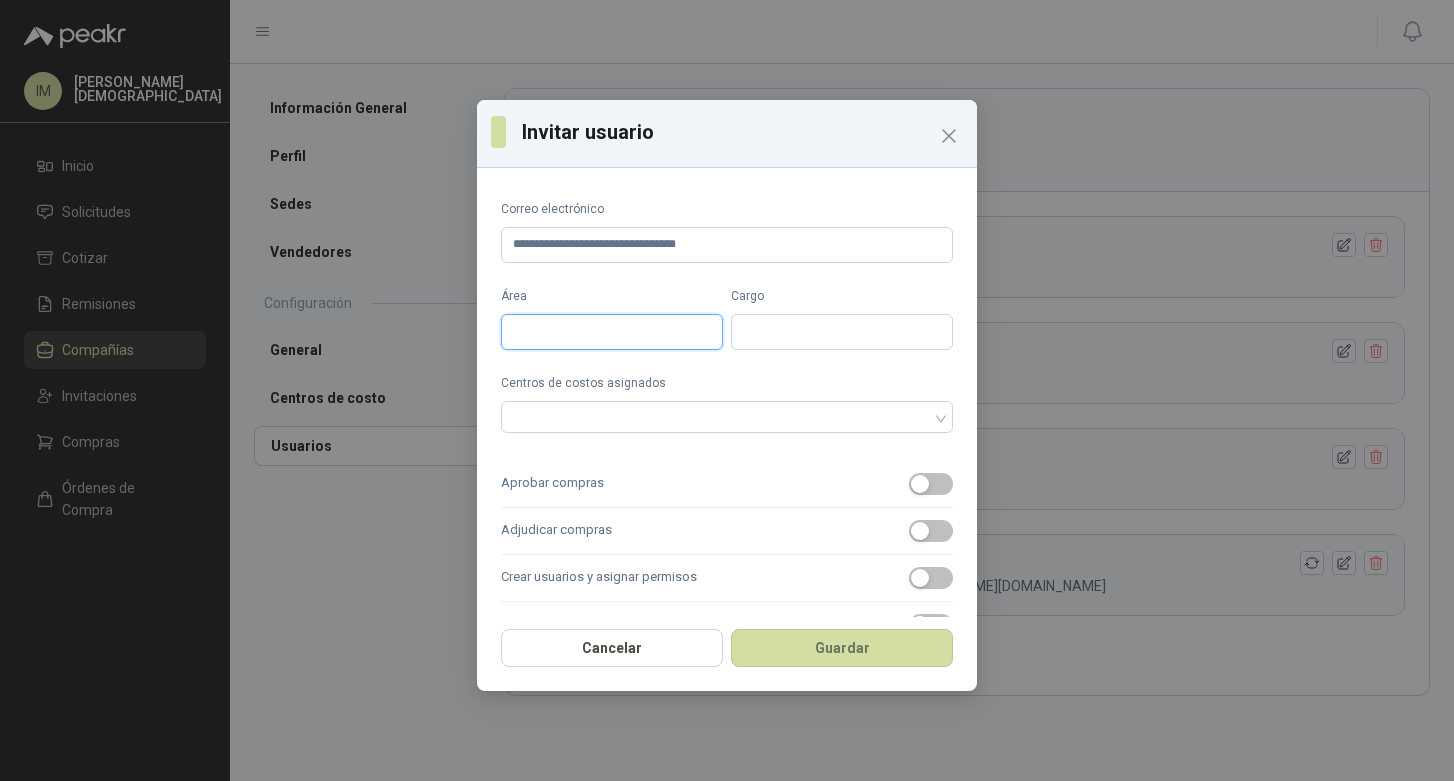 click on "Área" at bounding box center [612, 332] 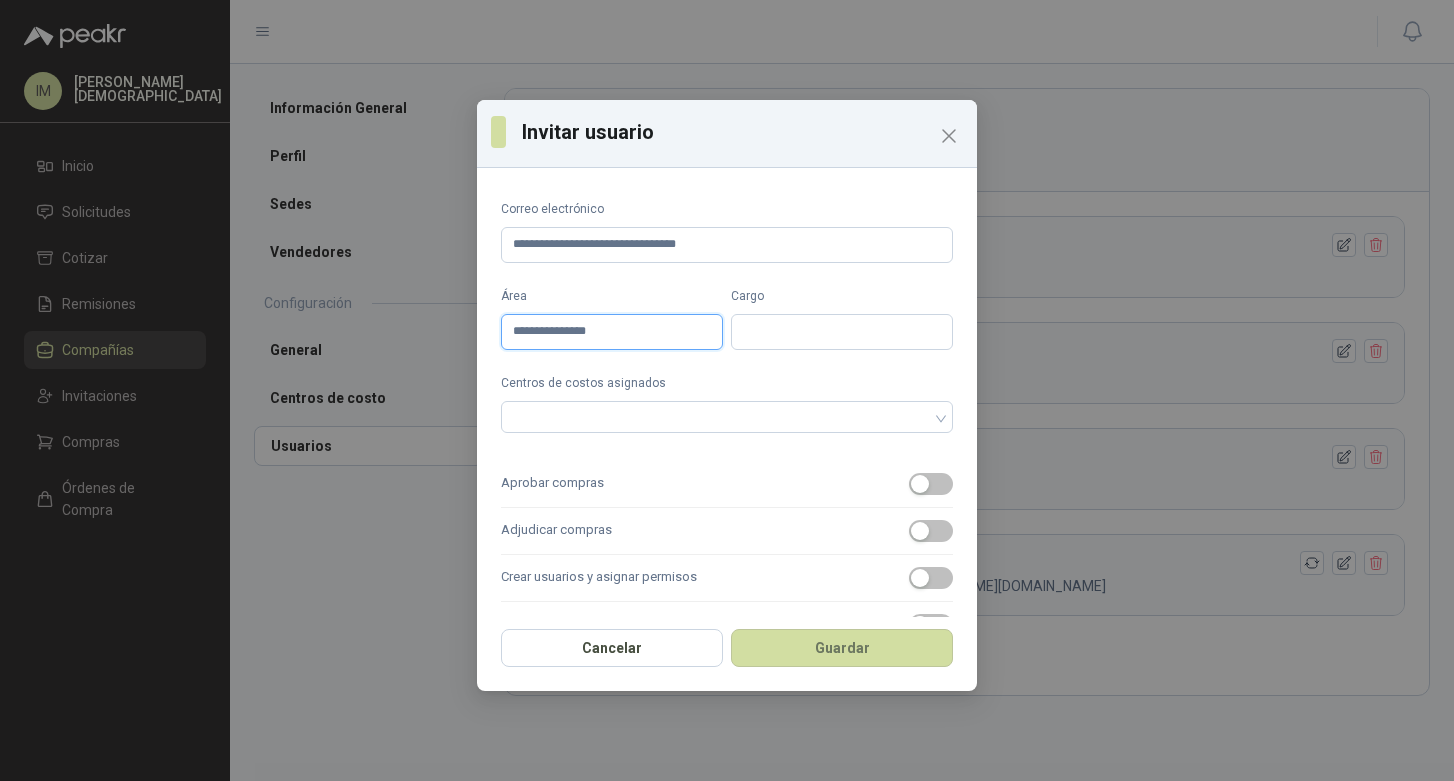 click on "**********" at bounding box center (612, 332) 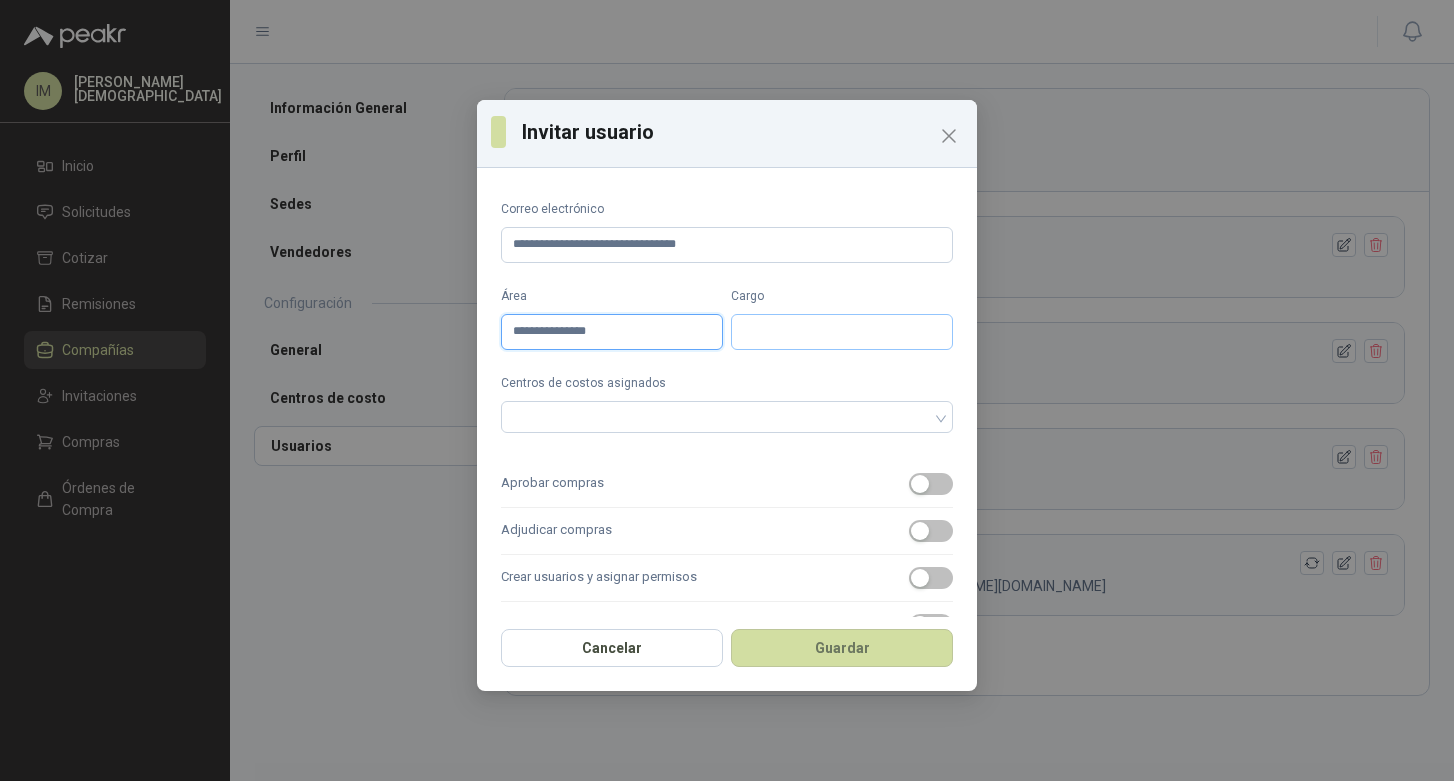 type on "**********" 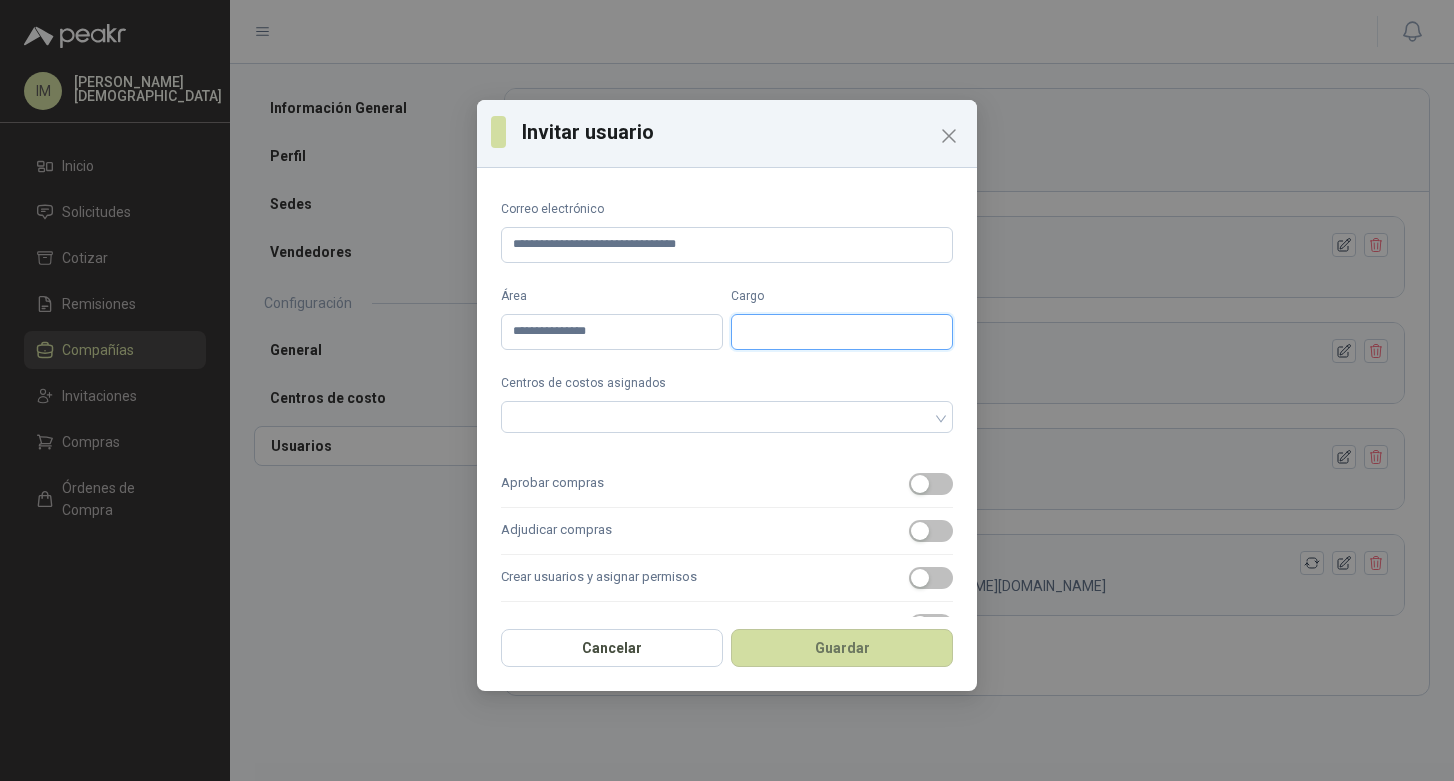 click on "Cargo" at bounding box center (842, 332) 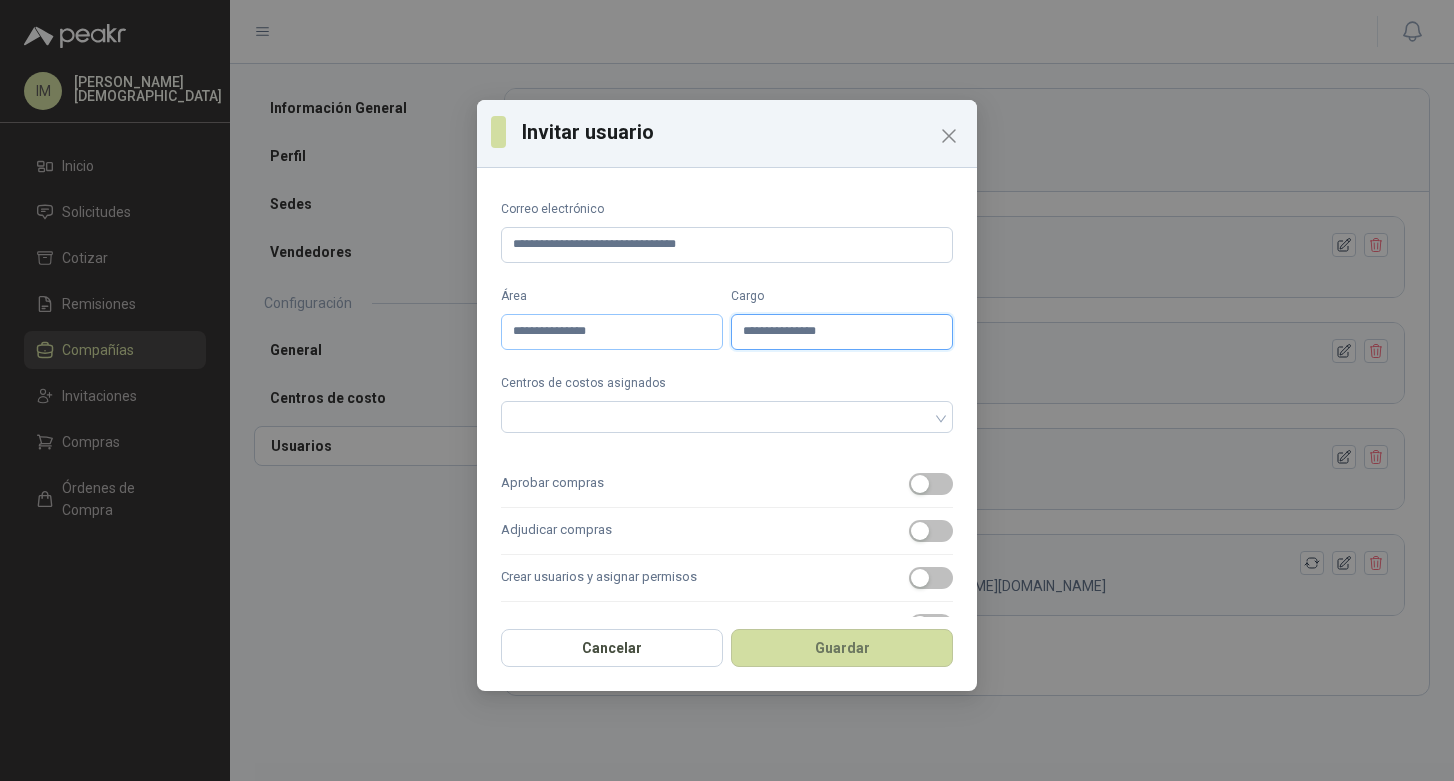 type on "**********" 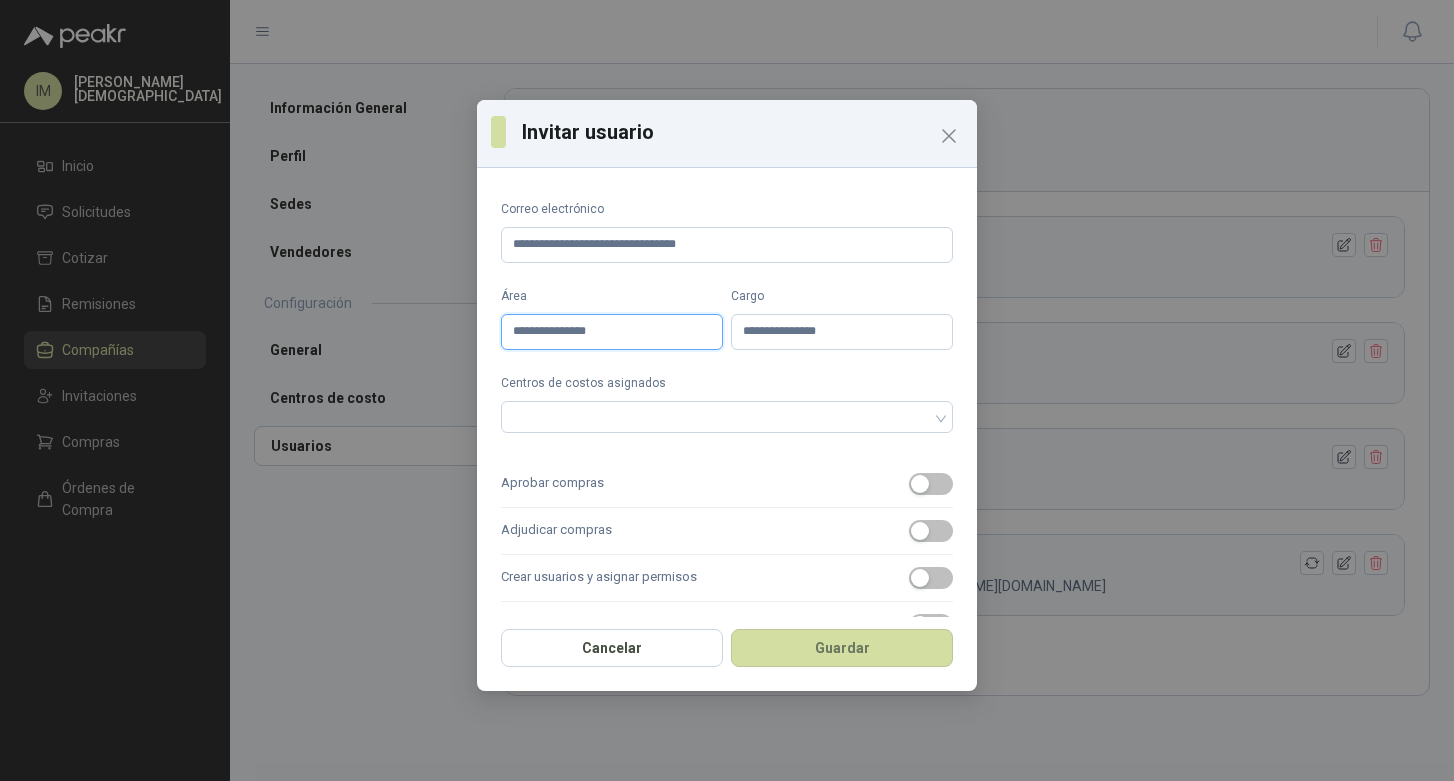 click on "**********" at bounding box center [612, 332] 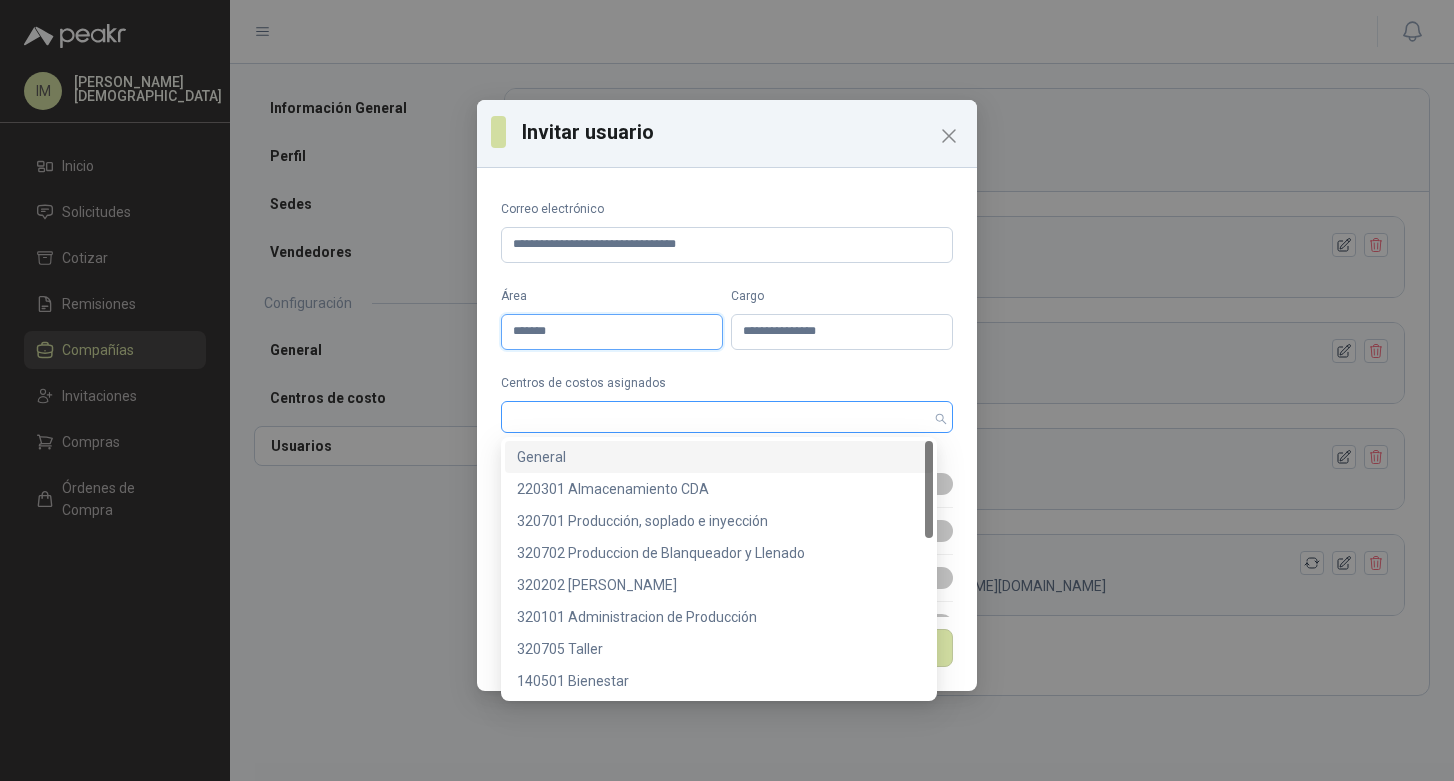 click at bounding box center [716, 417] 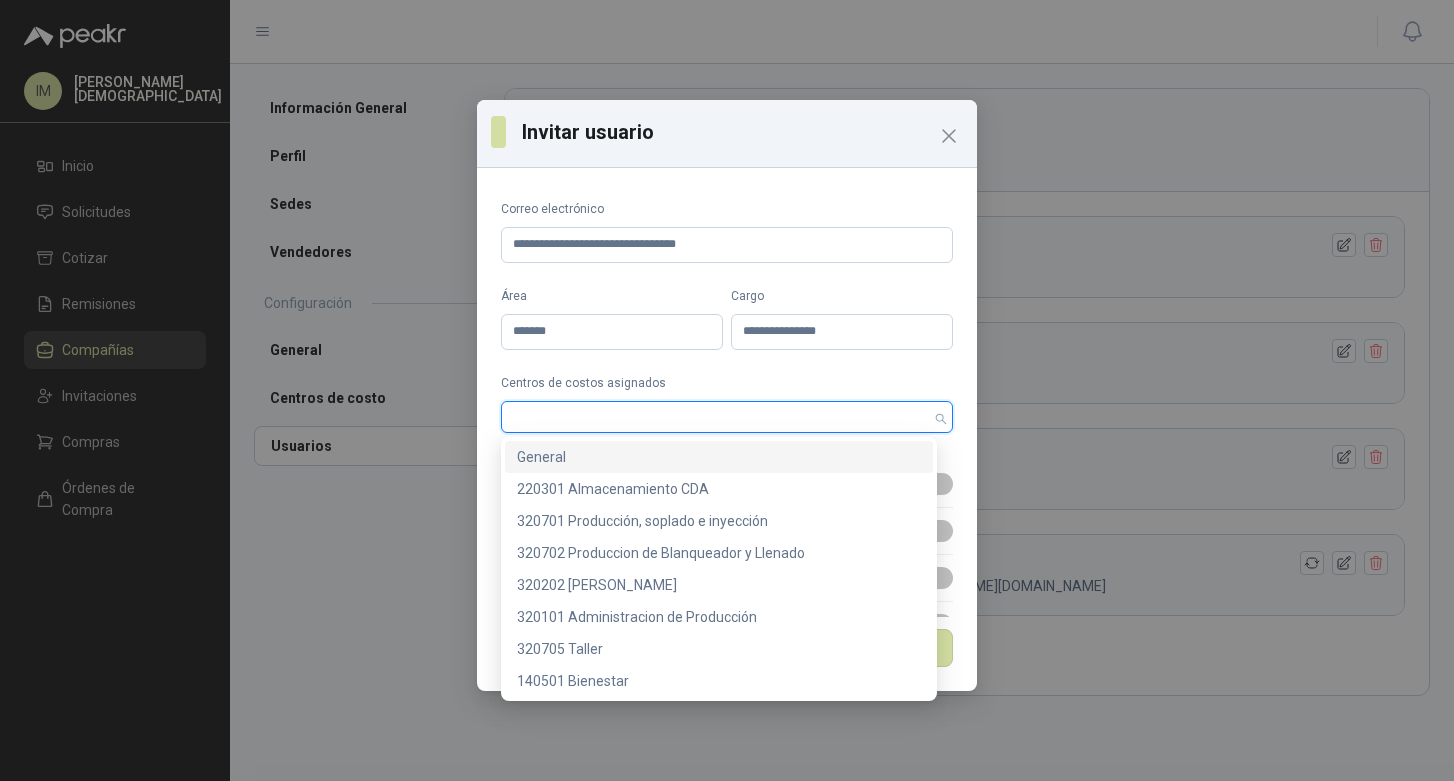 click on "Centros de costos asignados" at bounding box center [727, 383] 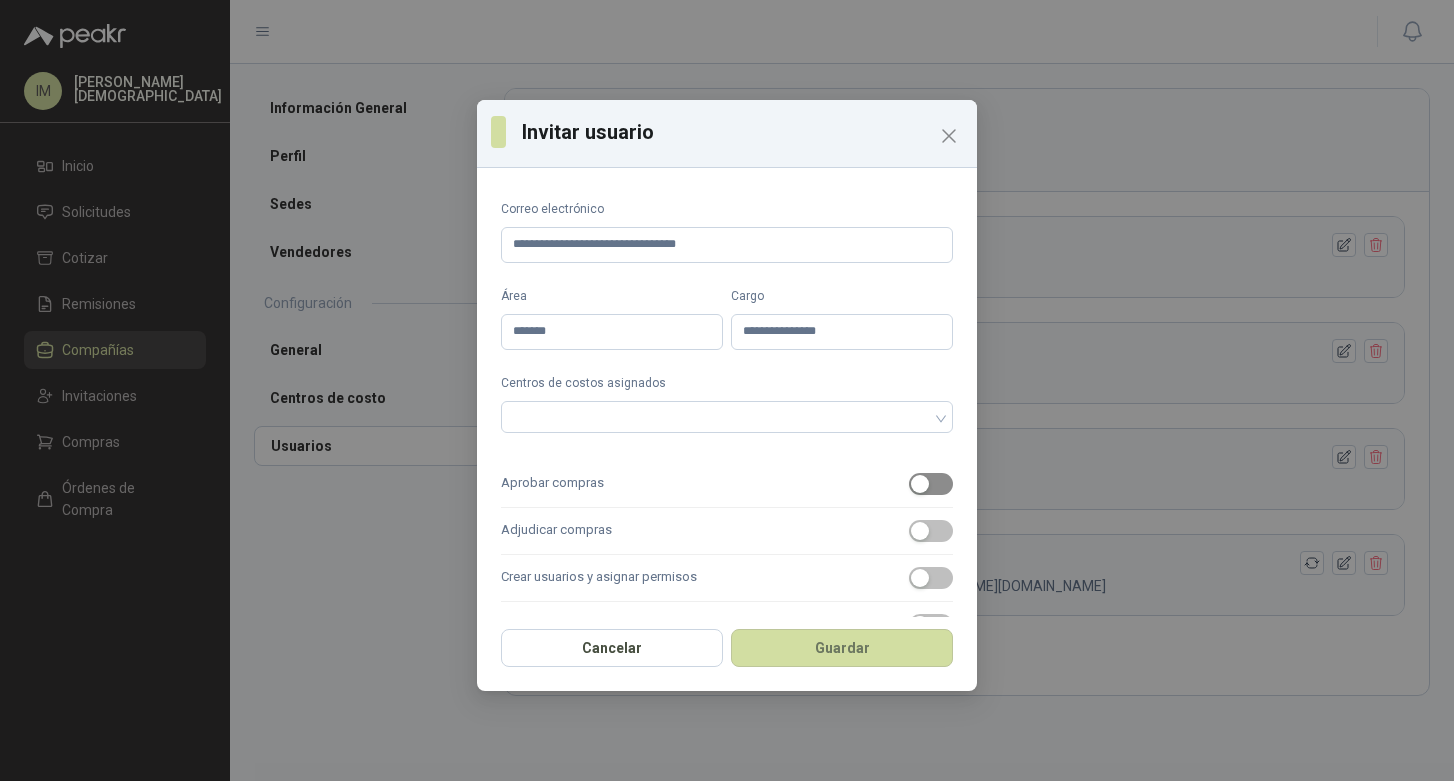 click at bounding box center [920, 484] 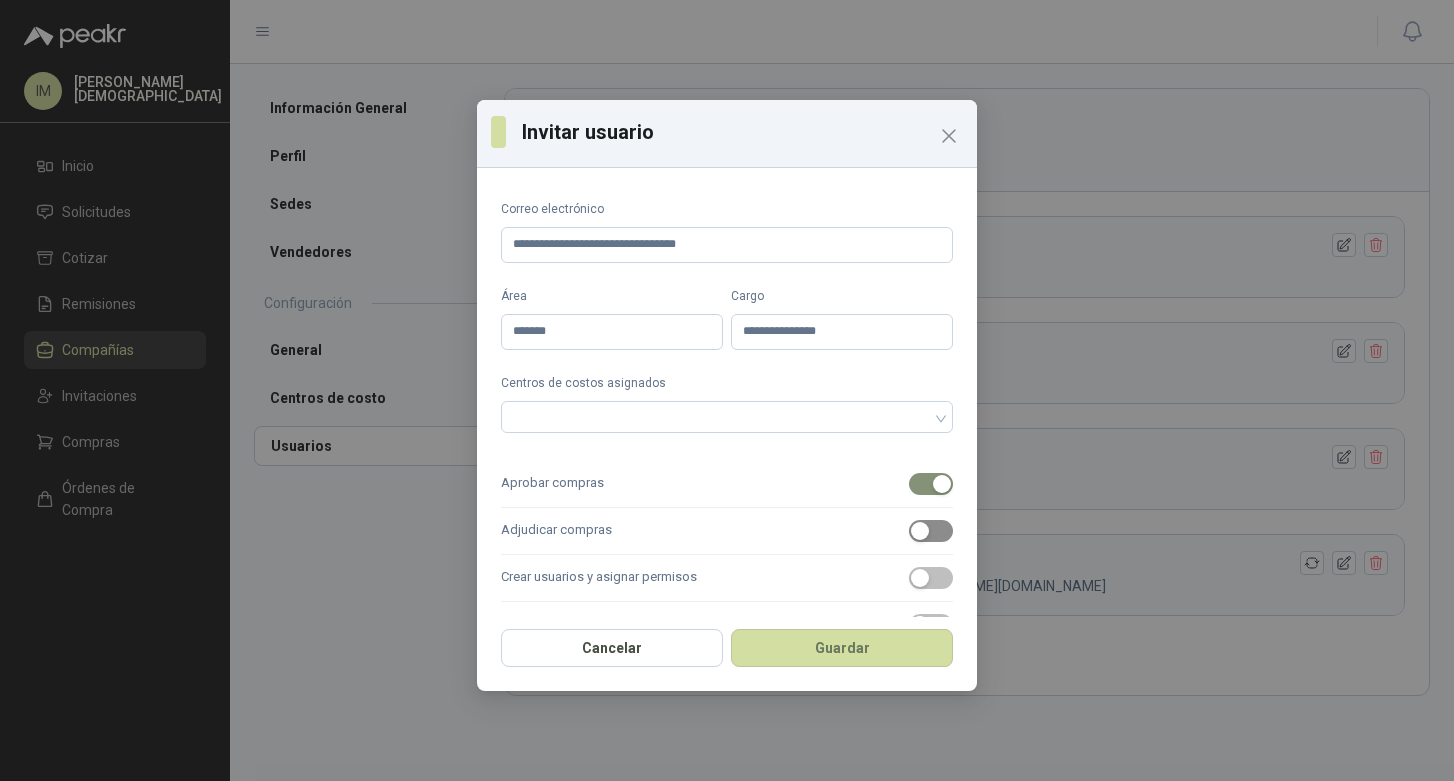 click at bounding box center [920, 531] 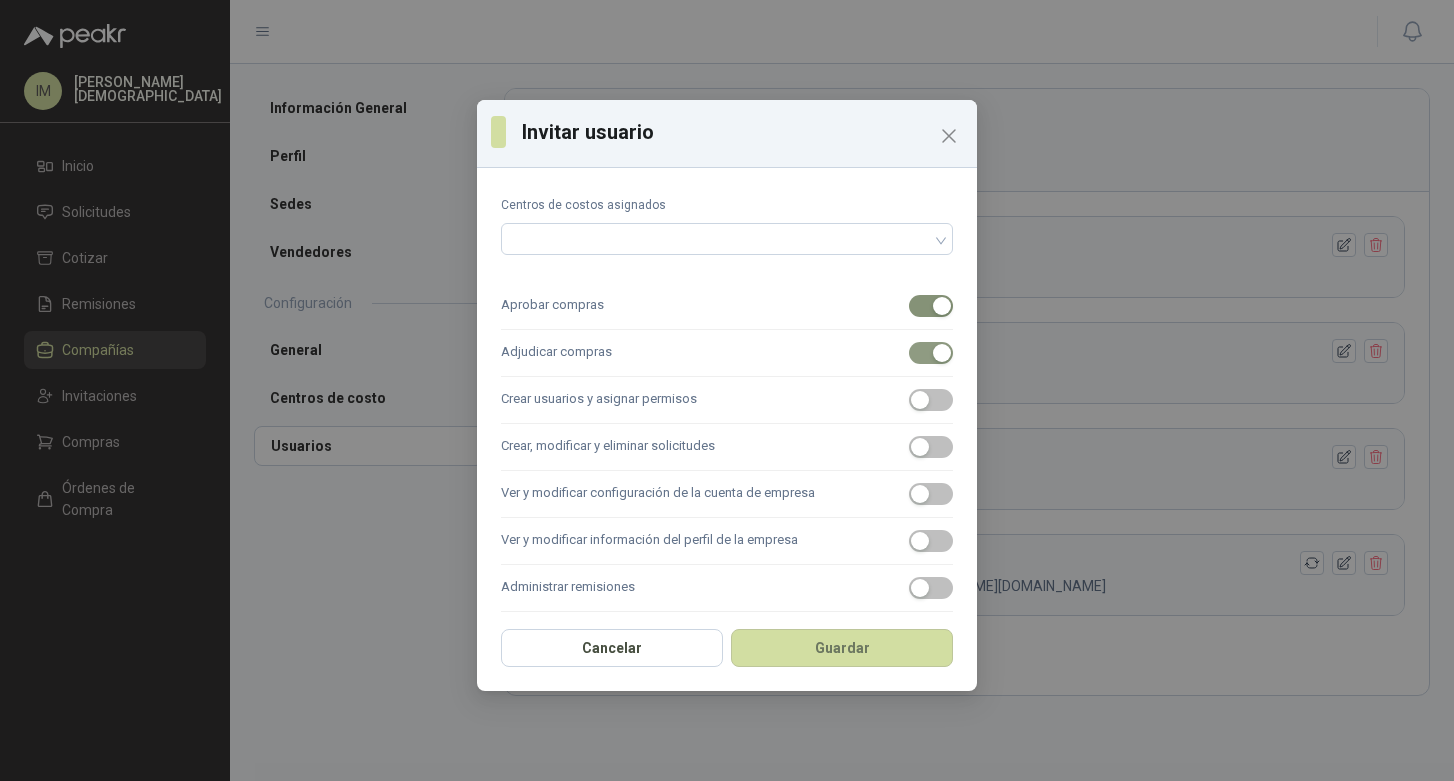scroll, scrollTop: 180, scrollLeft: 0, axis: vertical 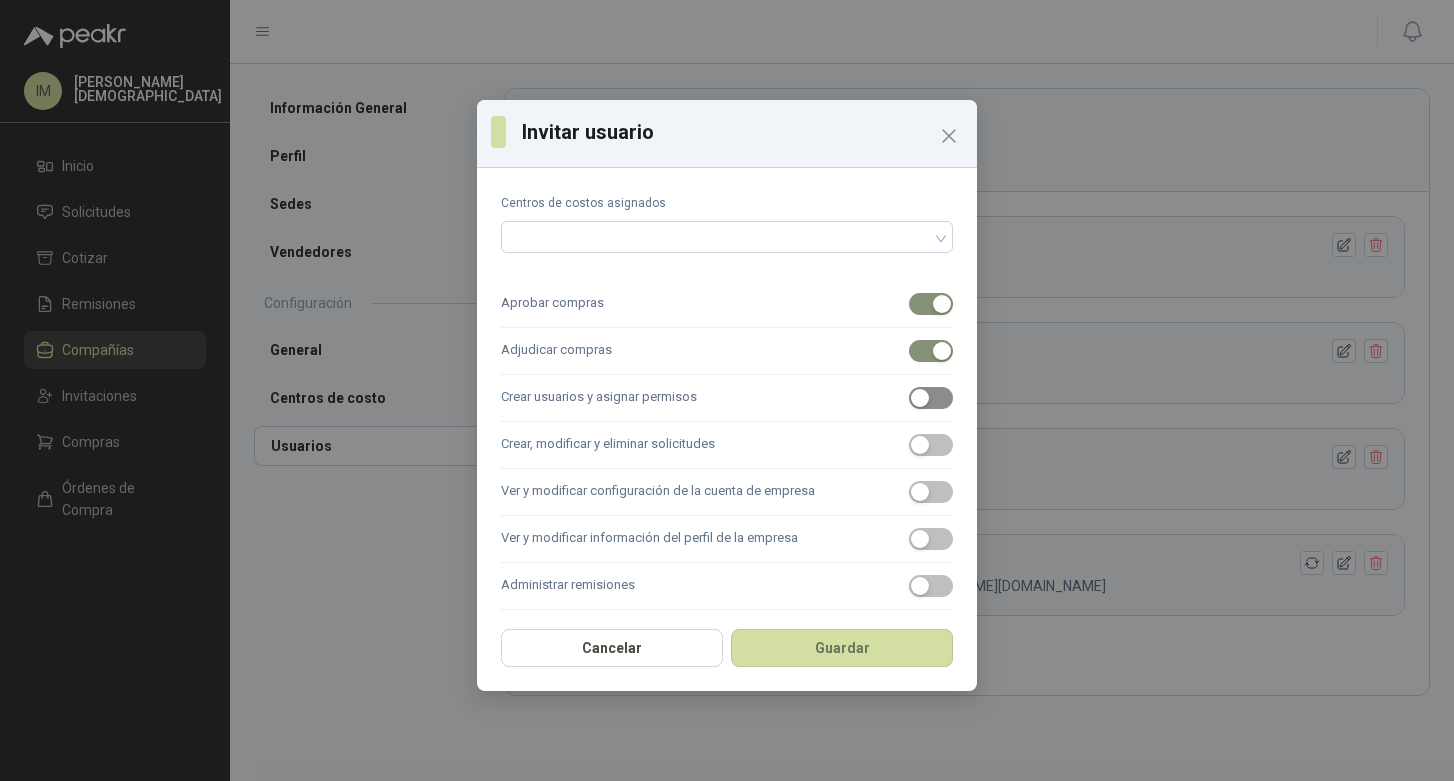 click at bounding box center (920, 398) 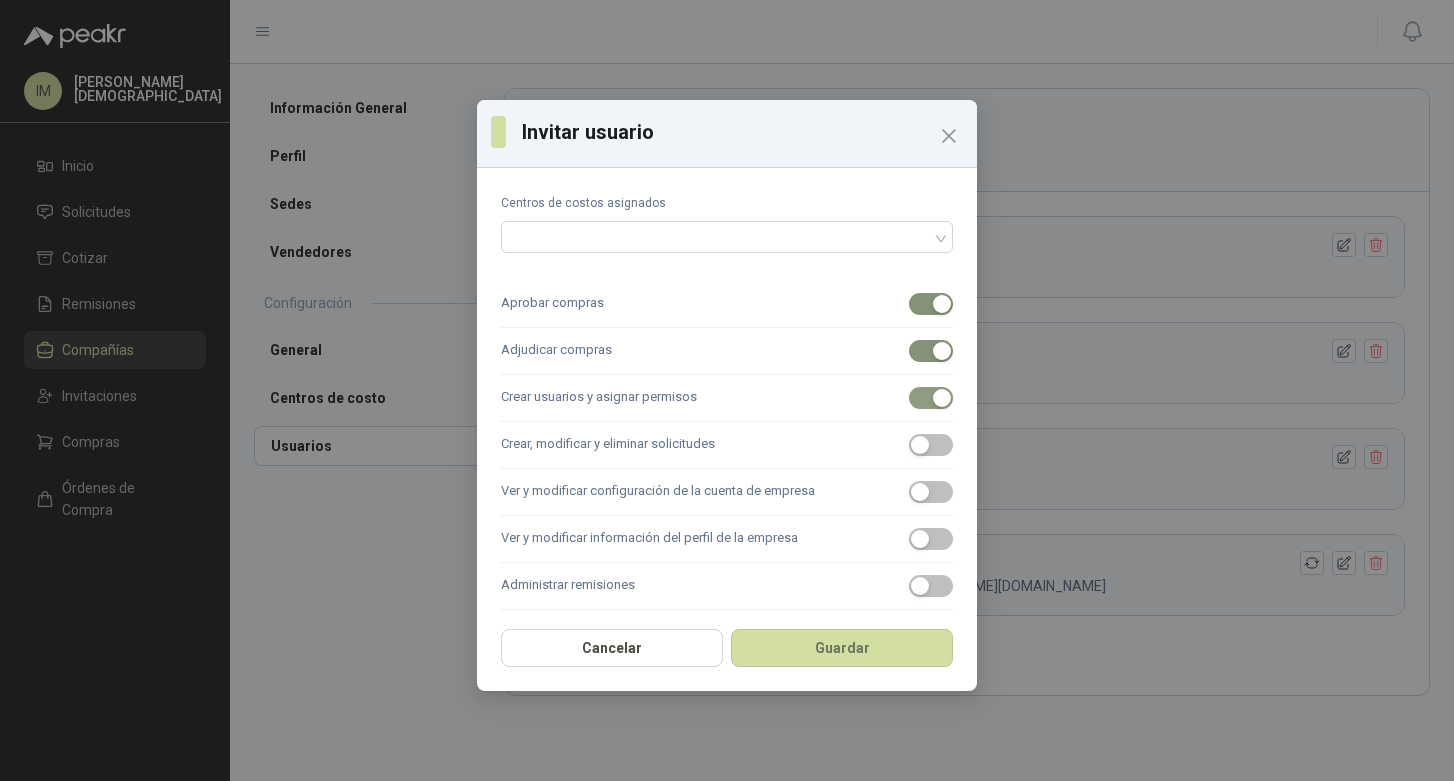 click at bounding box center (942, 398) 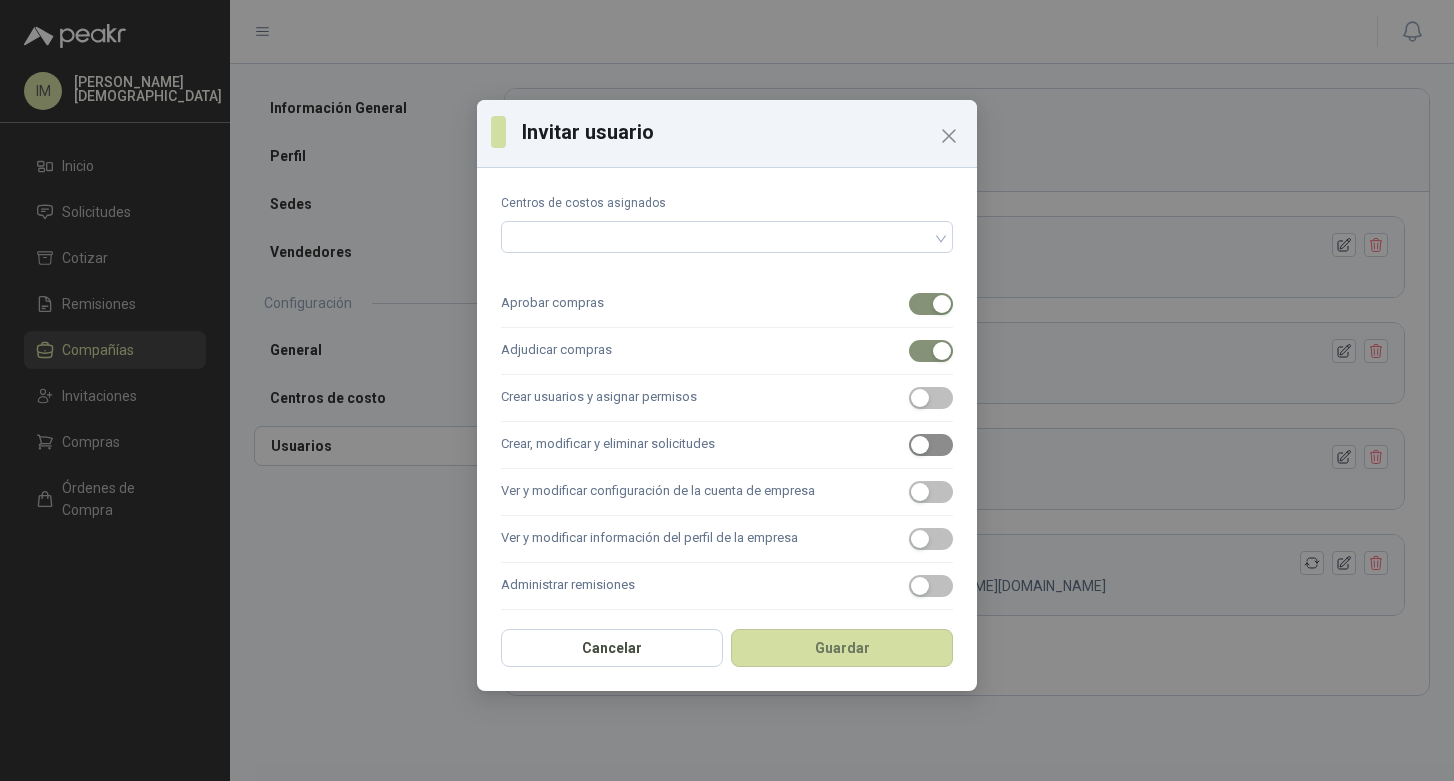 click at bounding box center (920, 445) 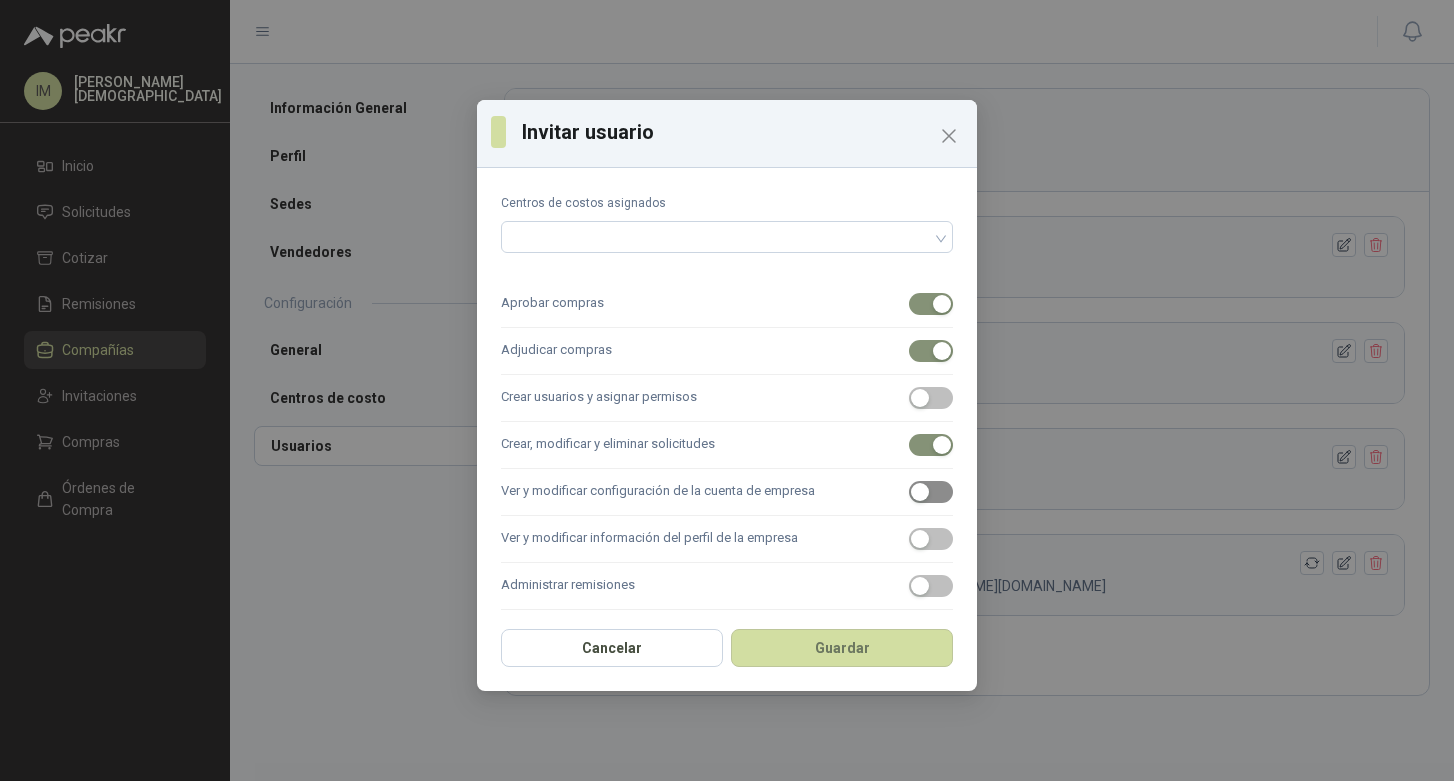 click at bounding box center (931, 492) 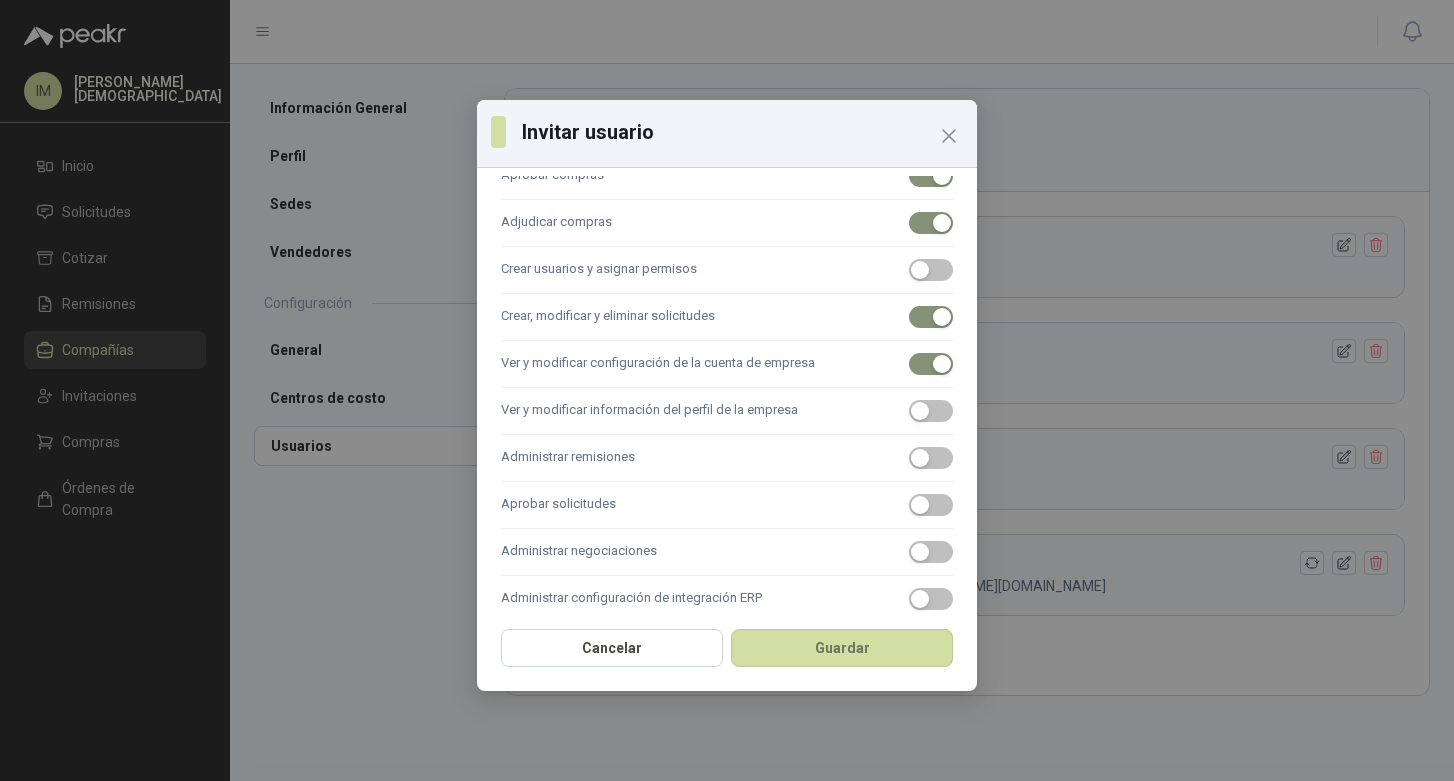scroll, scrollTop: 311, scrollLeft: 0, axis: vertical 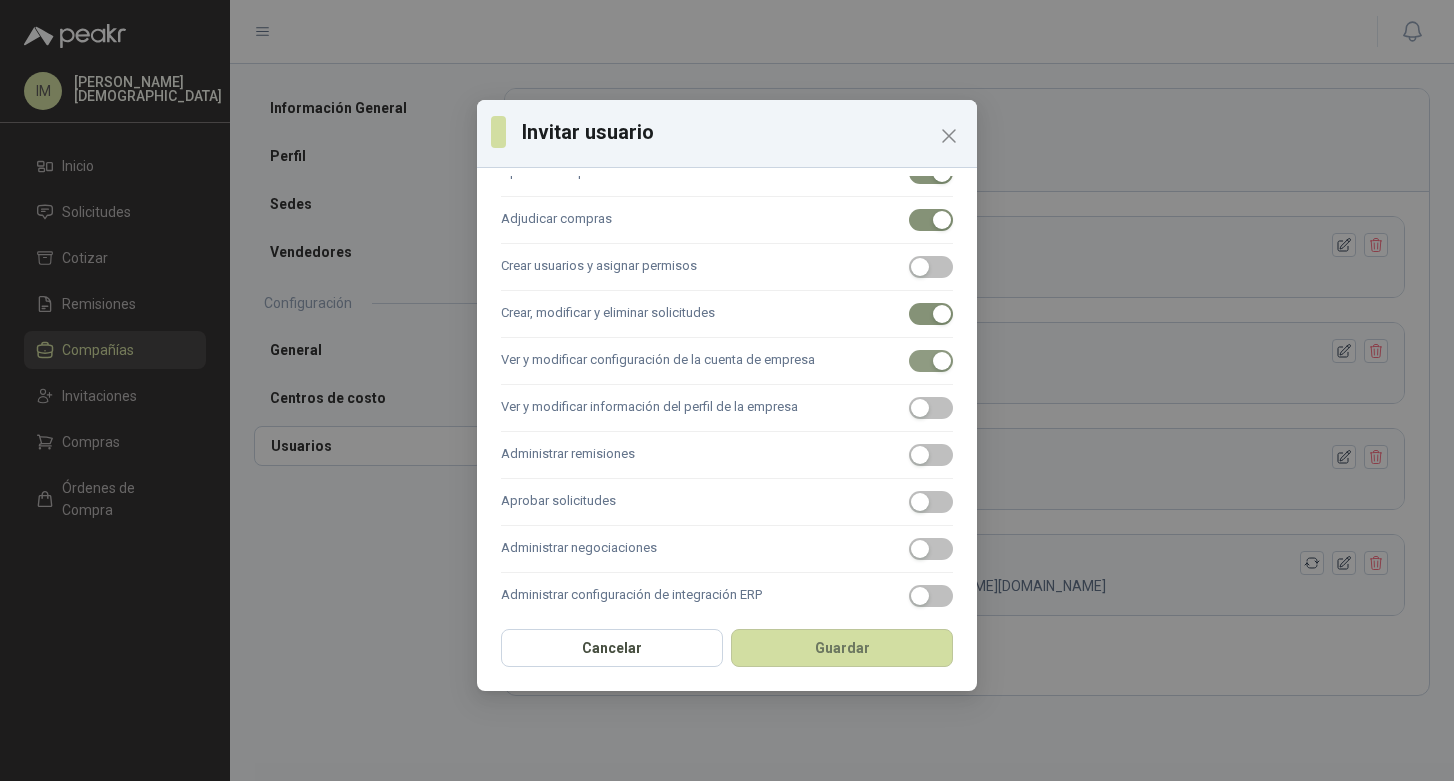 click at bounding box center (942, 361) 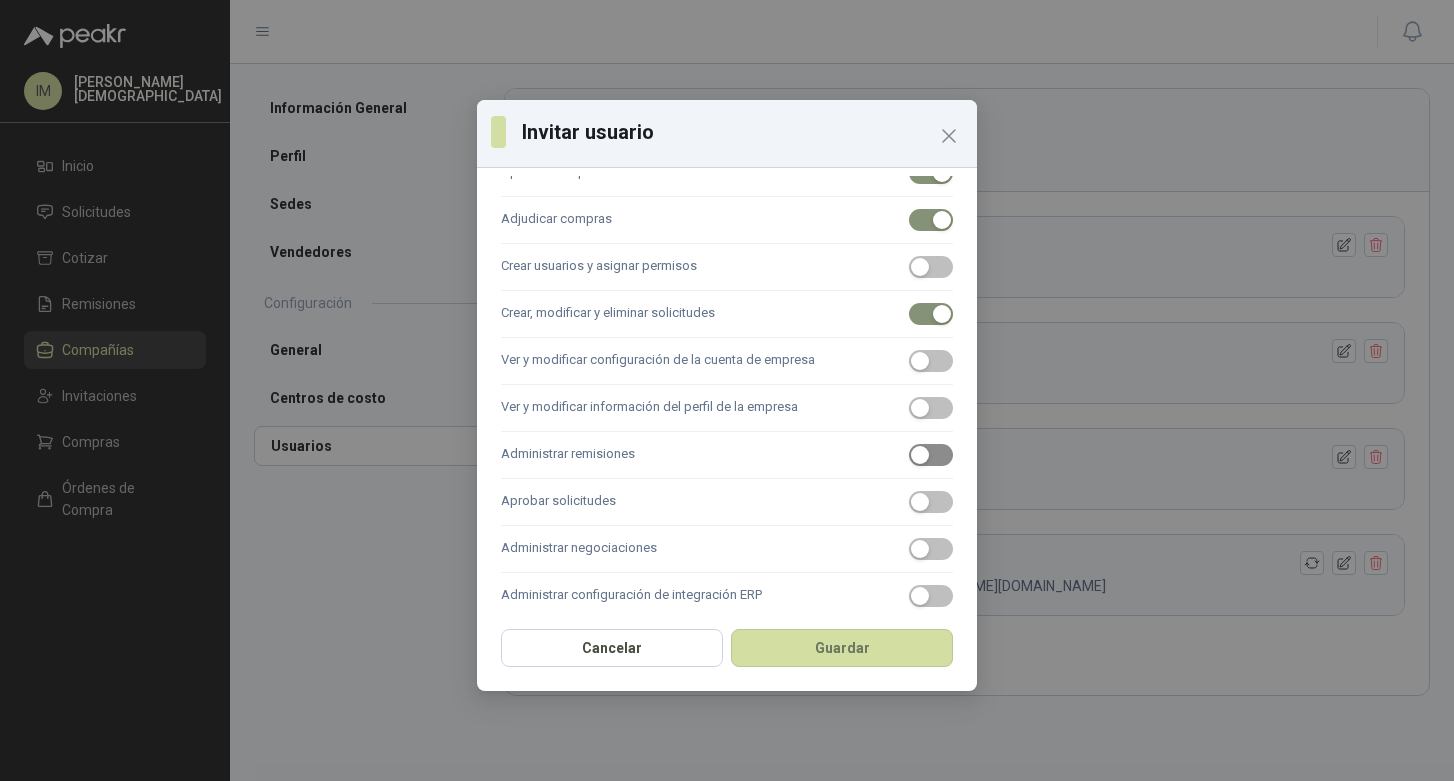 click at bounding box center [920, 455] 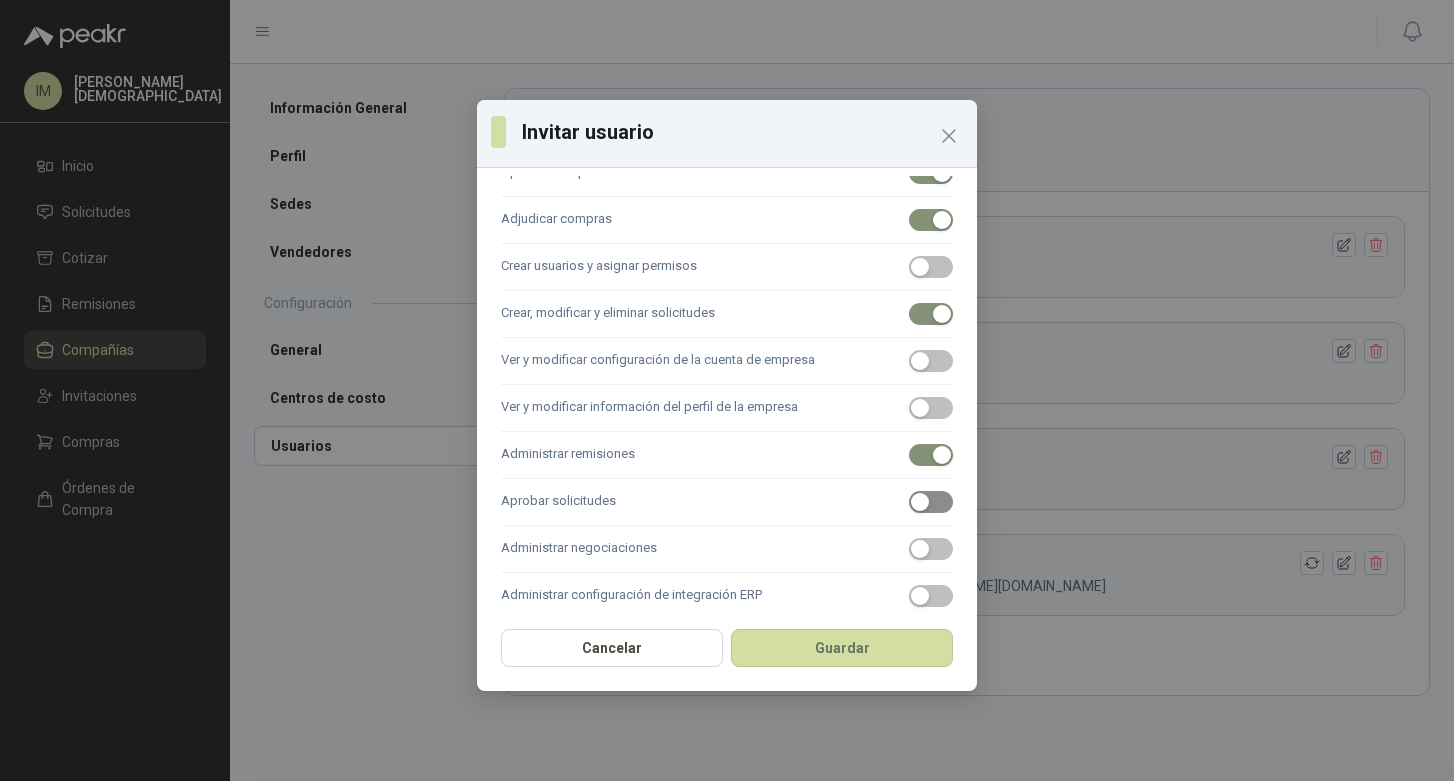 click at bounding box center [920, 502] 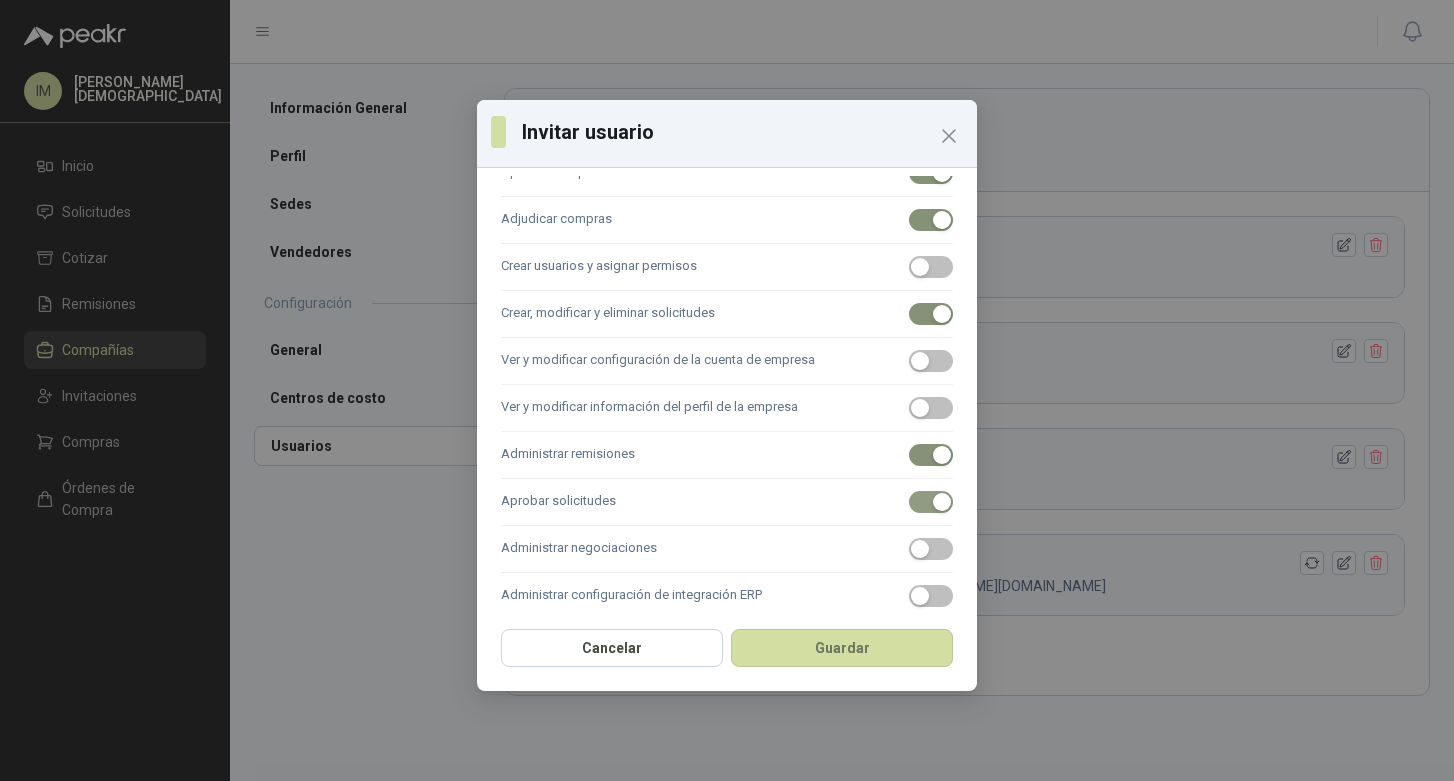scroll, scrollTop: 376, scrollLeft: 0, axis: vertical 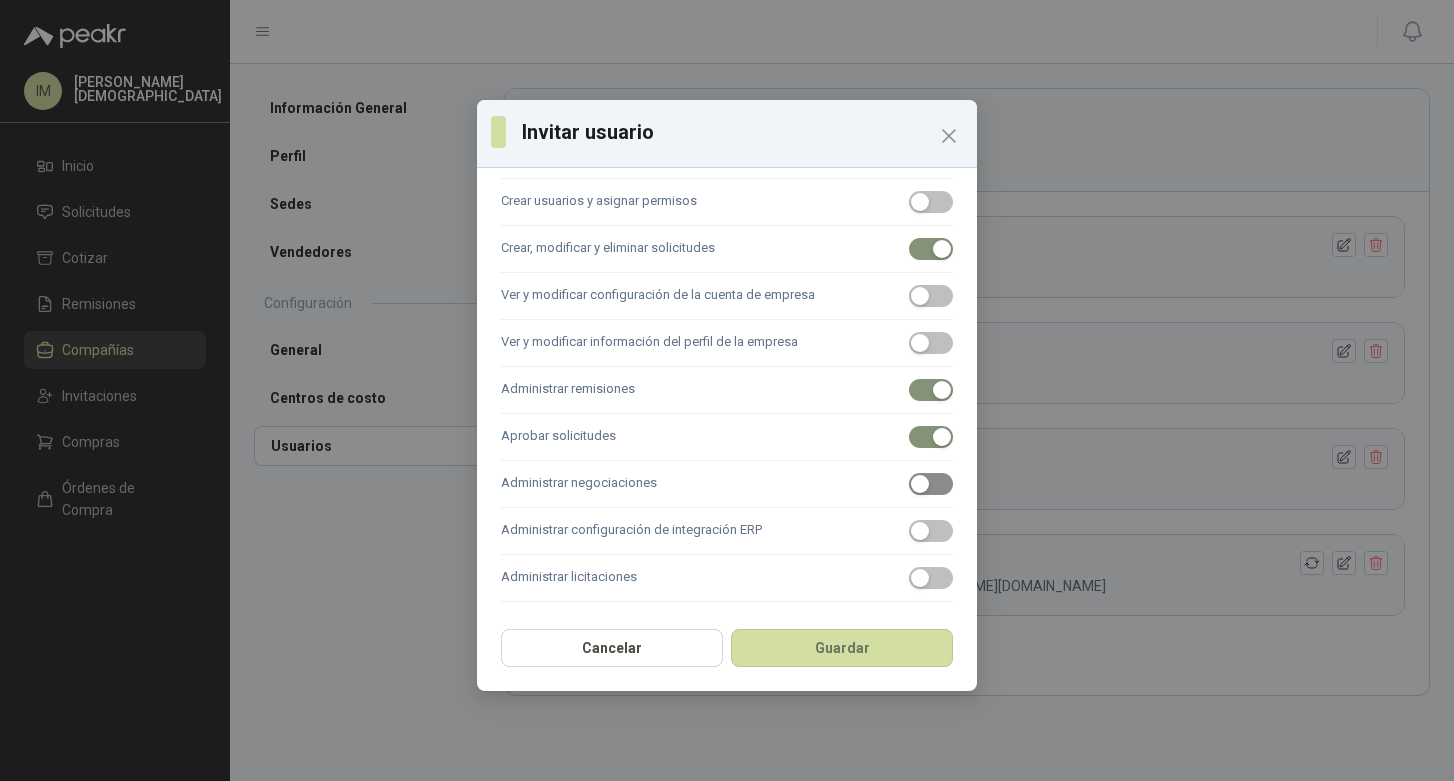 click at bounding box center [920, 484] 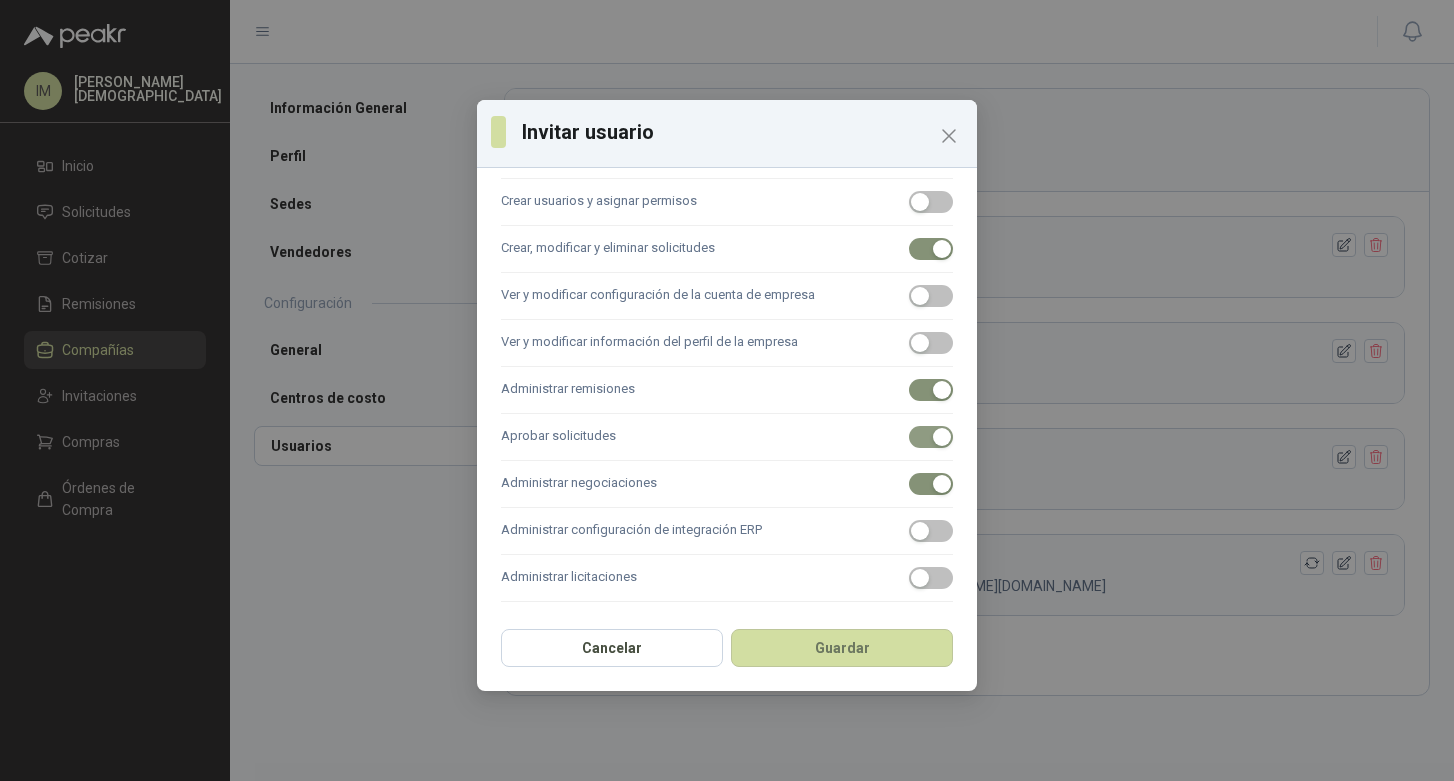 click at bounding box center (942, 437) 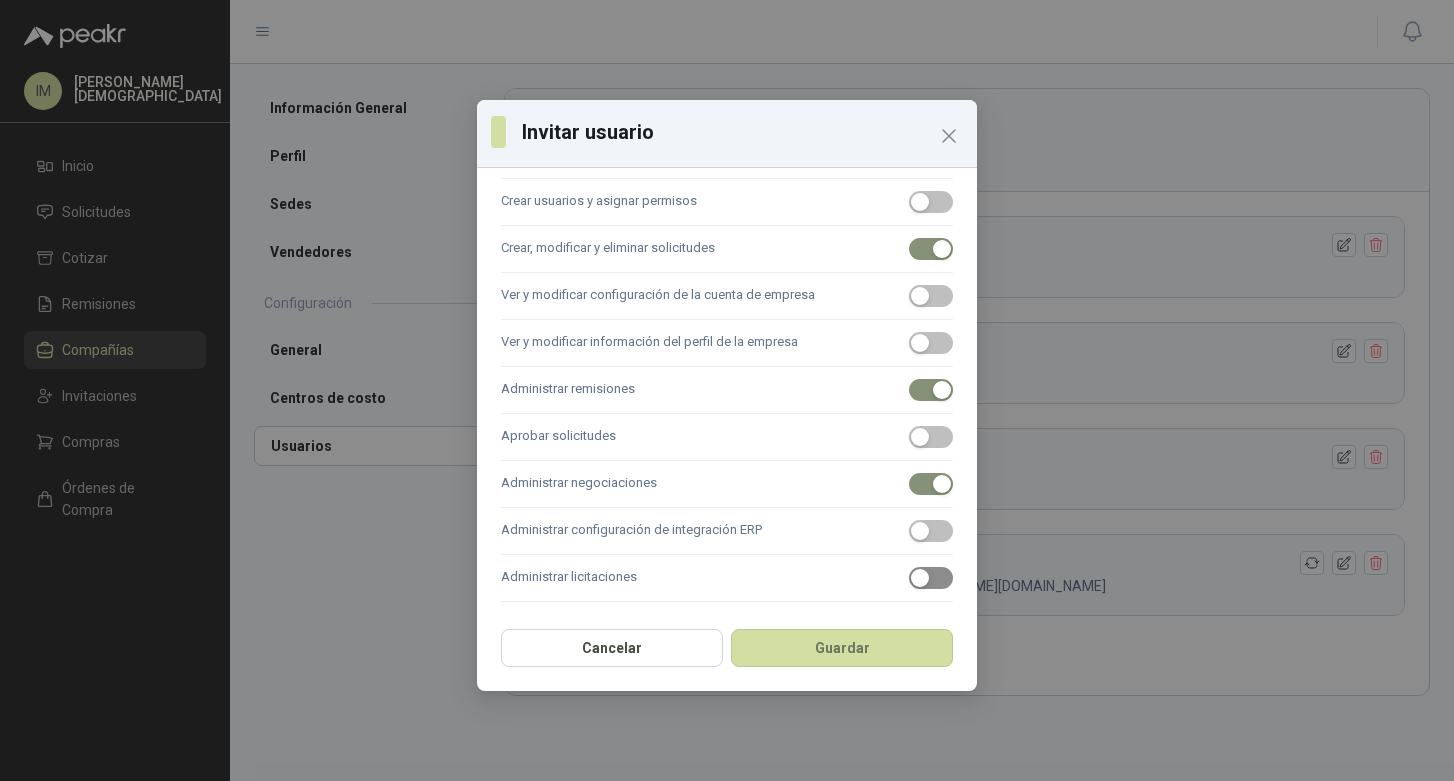 click at bounding box center (920, 578) 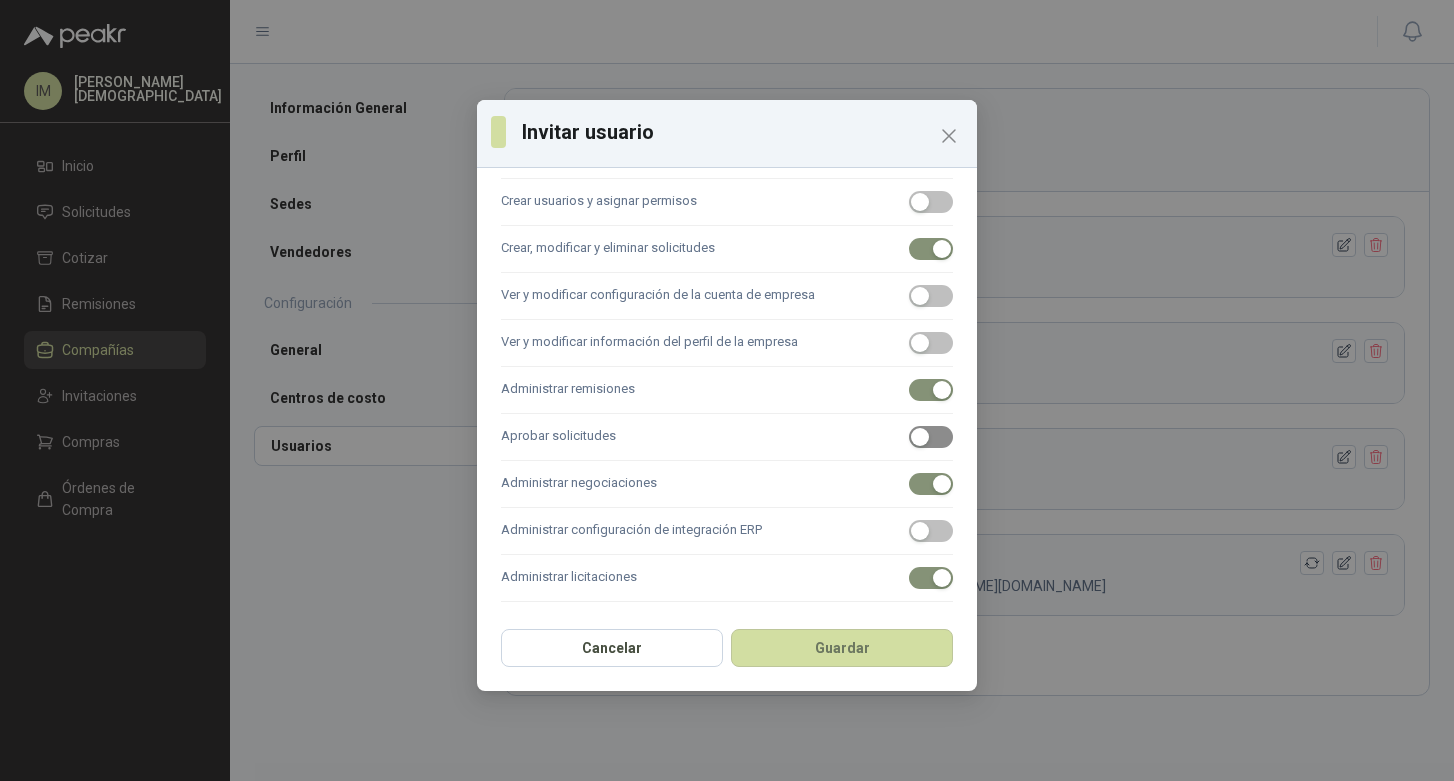 click at bounding box center (920, 437) 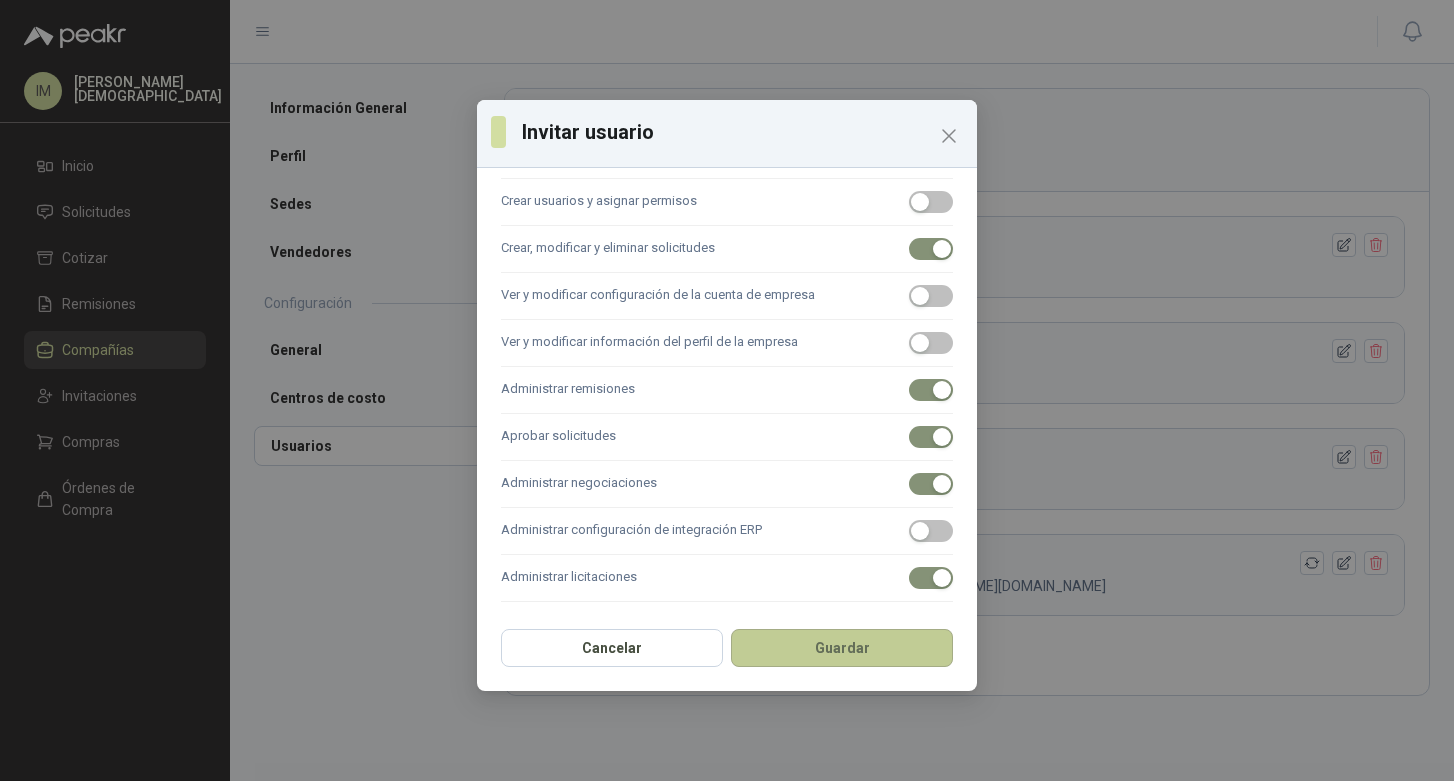 click on "Guardar" at bounding box center [842, 648] 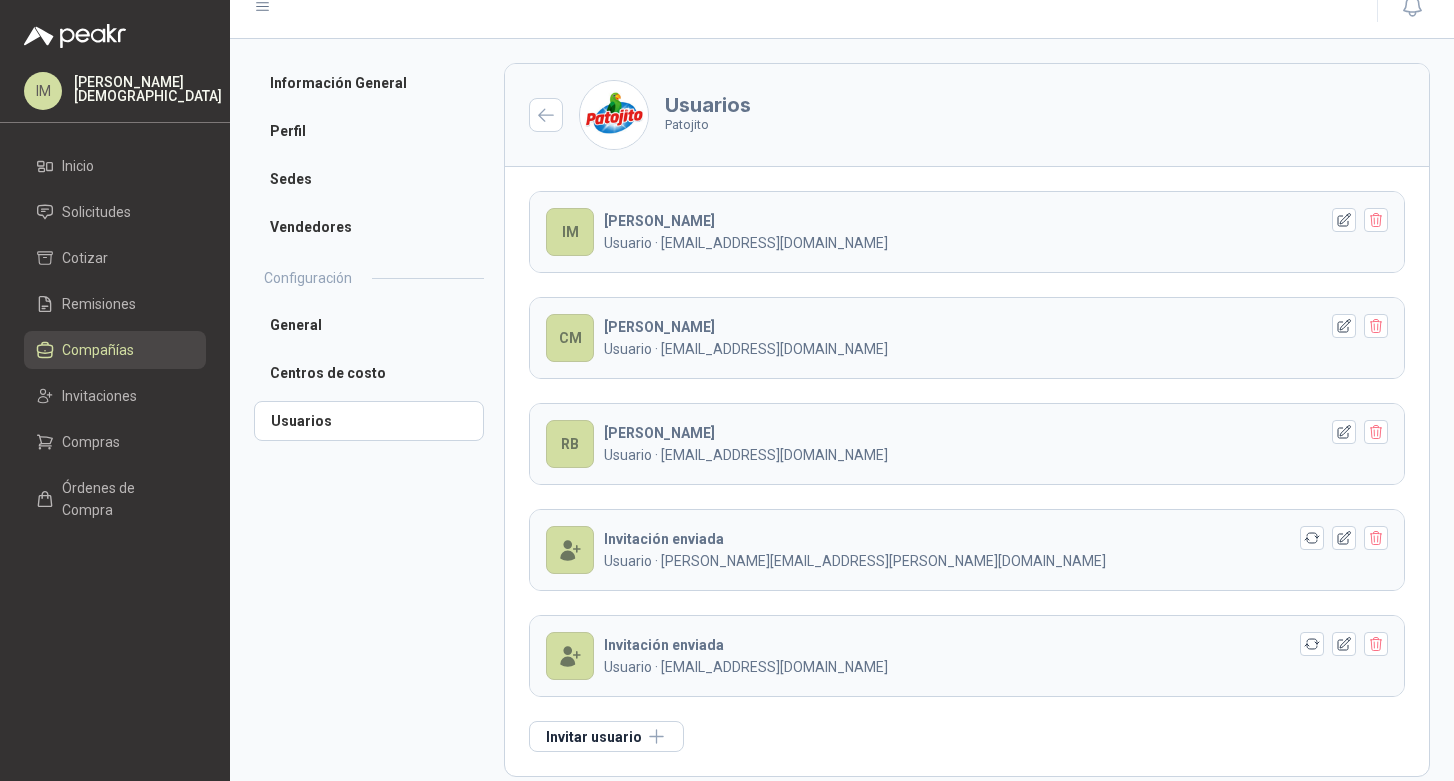 scroll, scrollTop: 45, scrollLeft: 0, axis: vertical 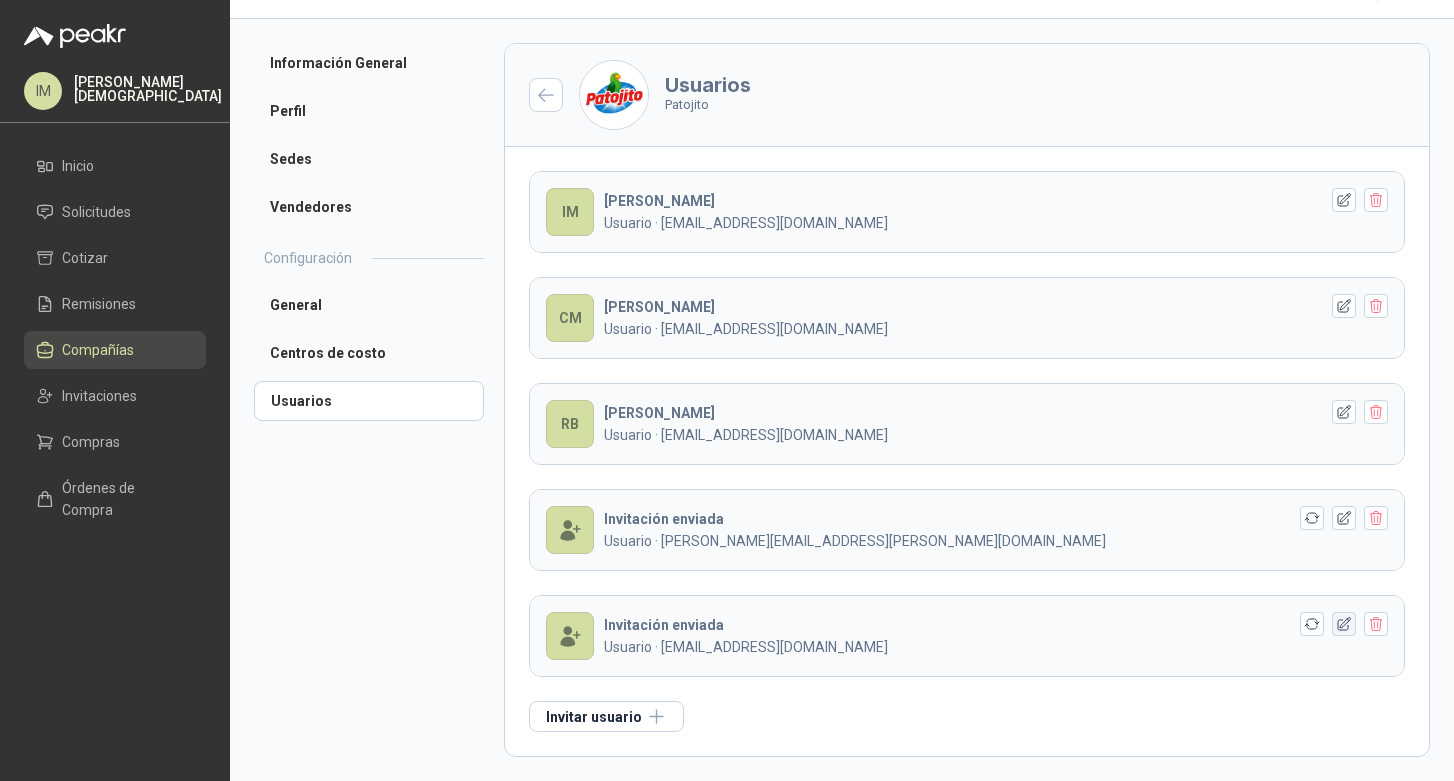 click 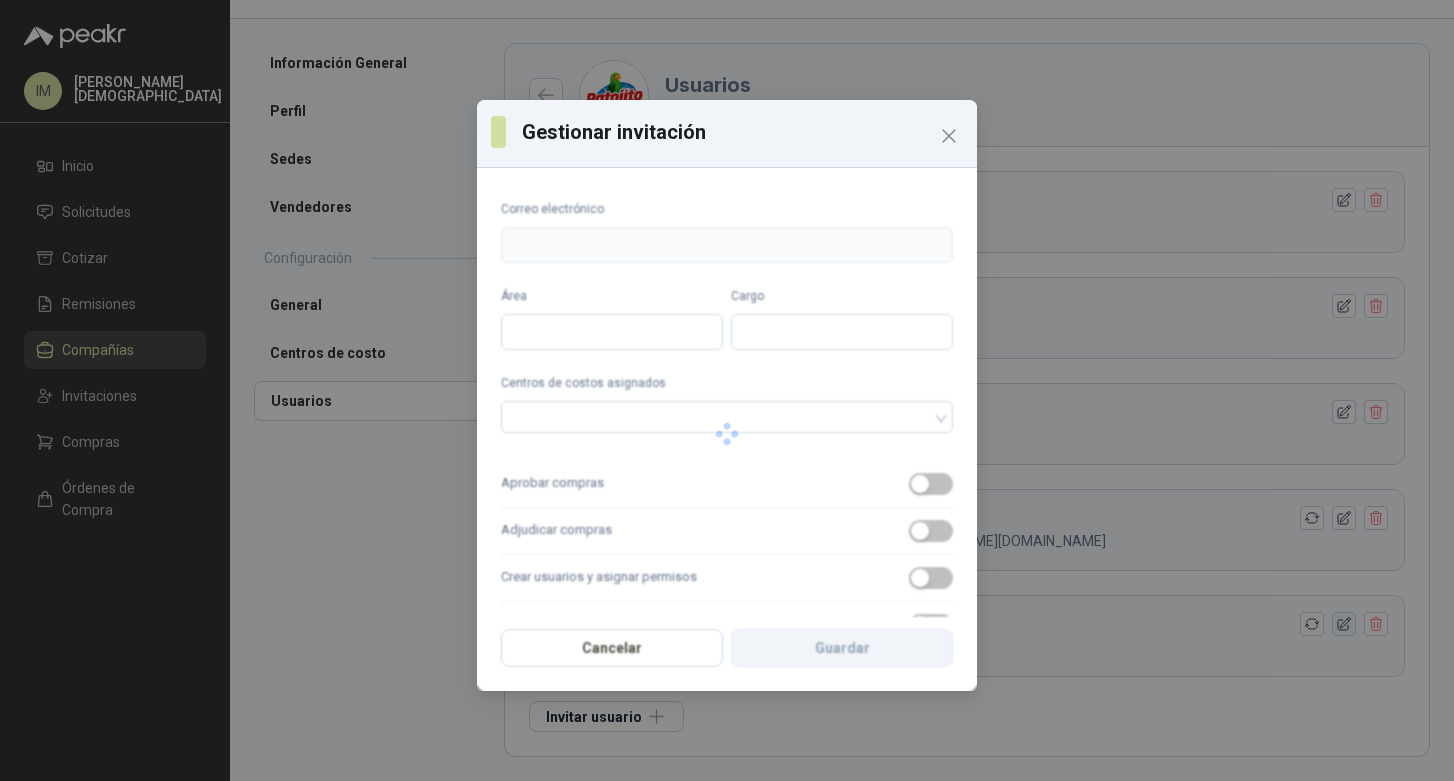 type on "**********" 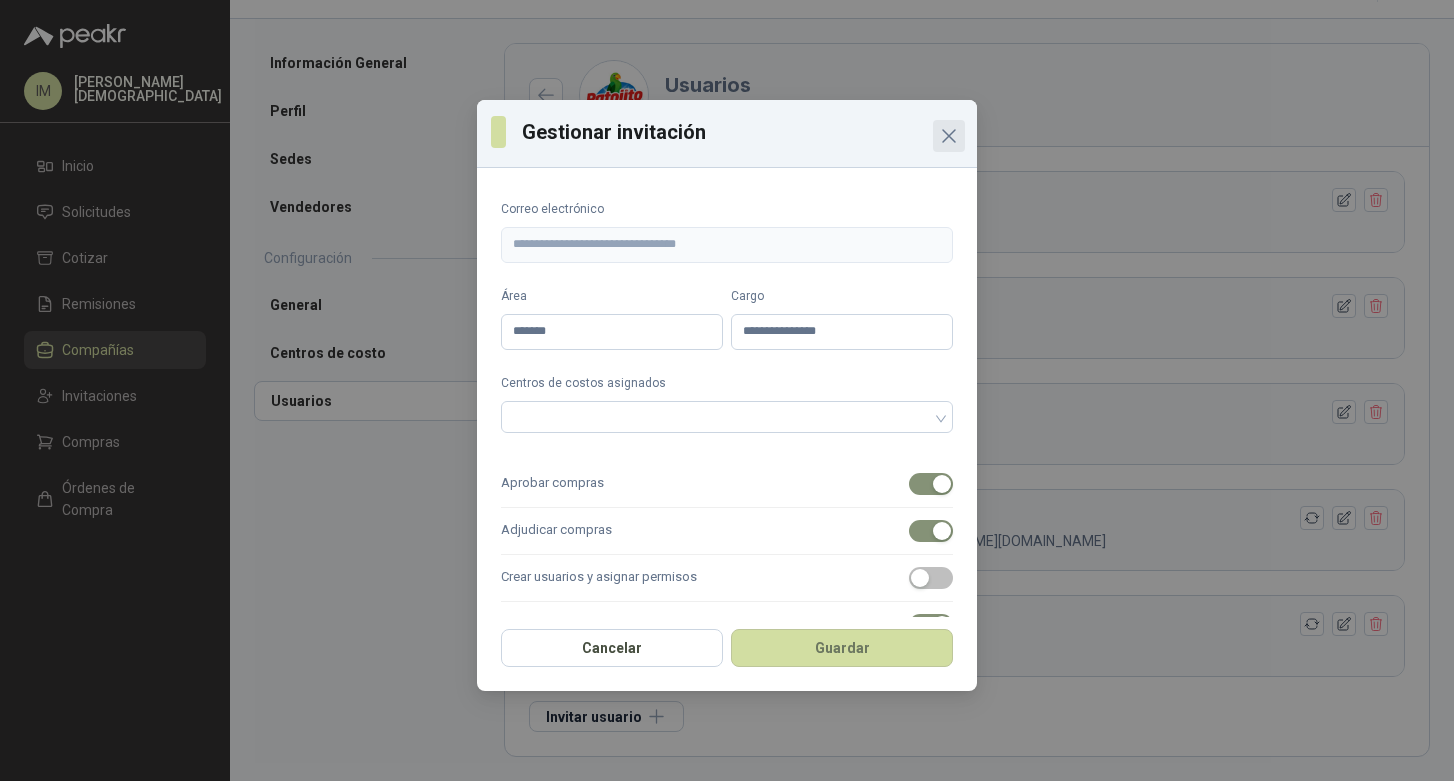 click 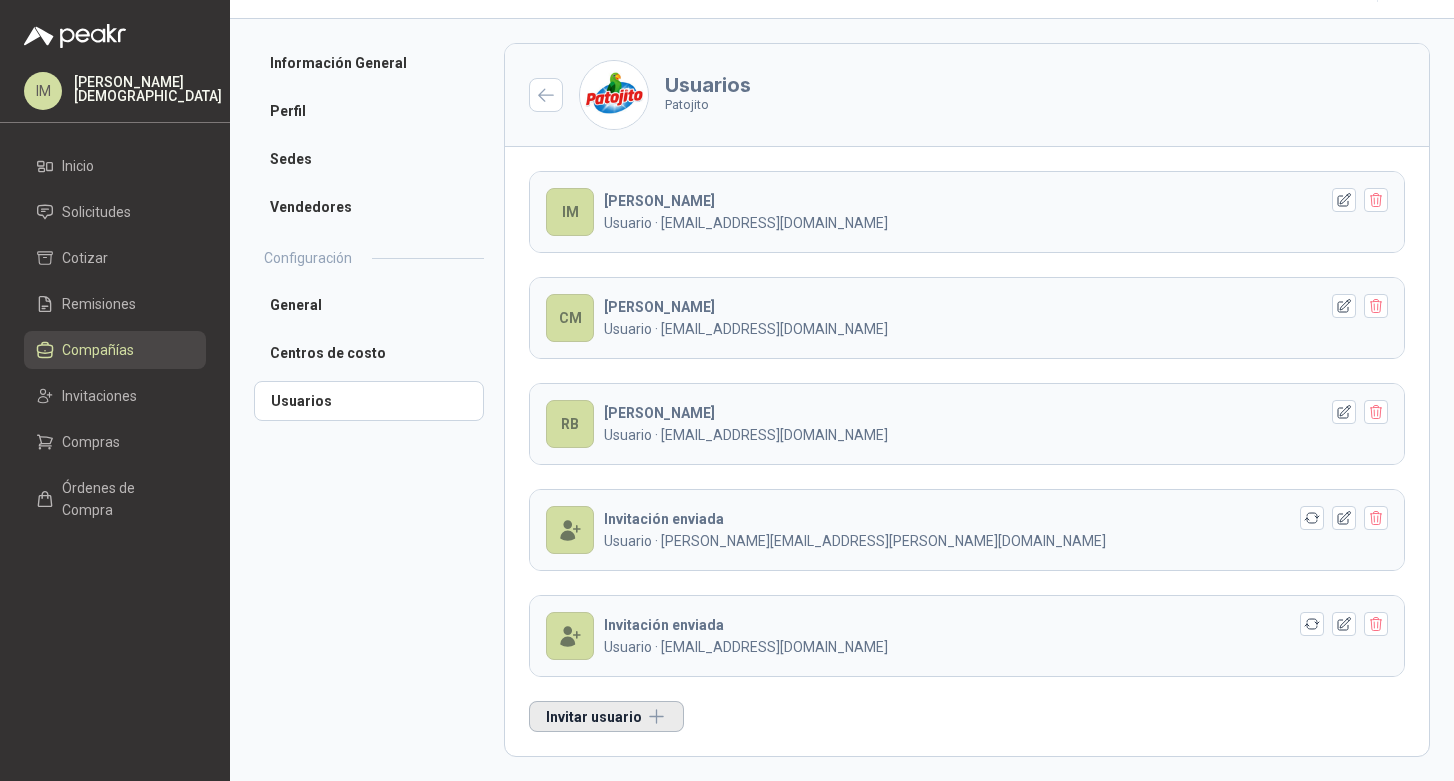 click on "Invitar usuario" at bounding box center (606, 716) 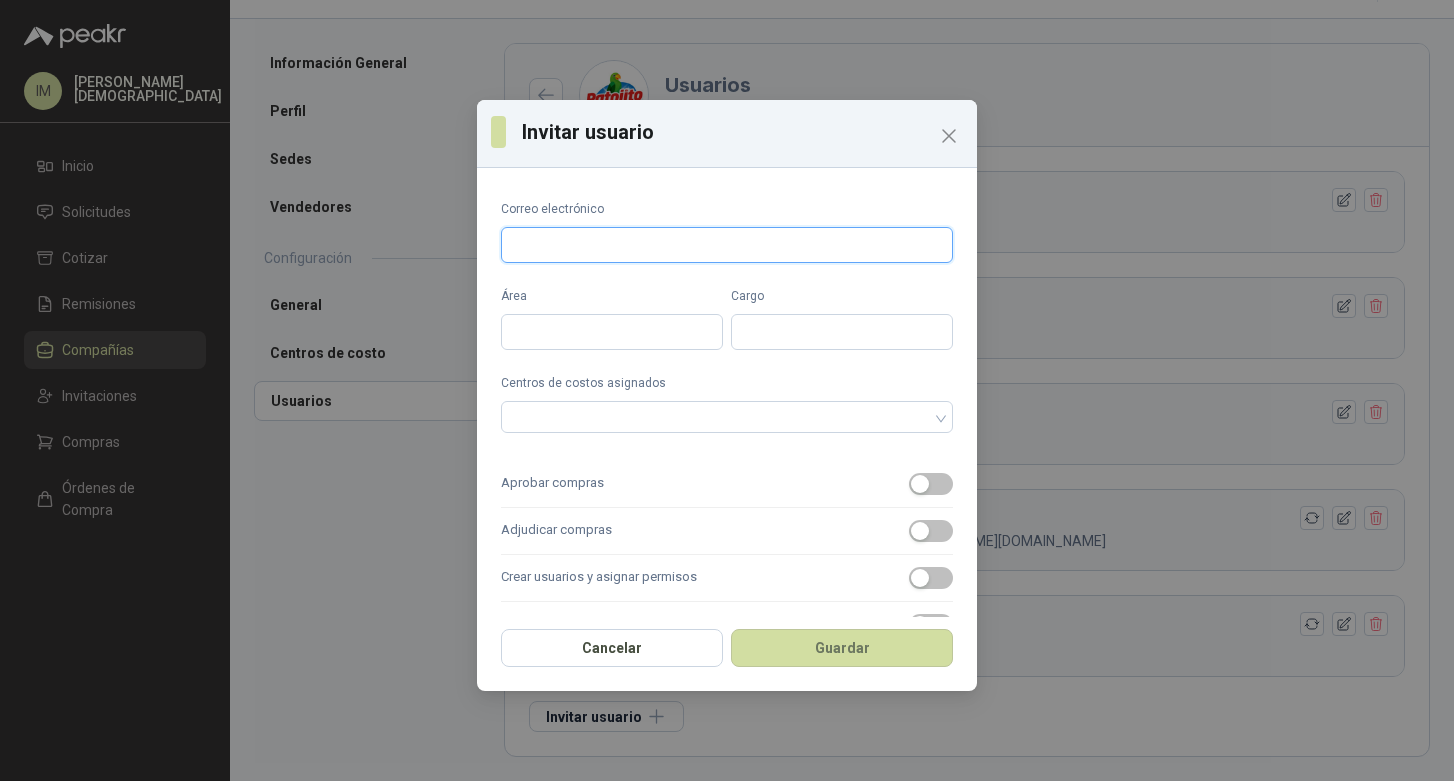 click on "Correo electrónico" at bounding box center (727, 245) 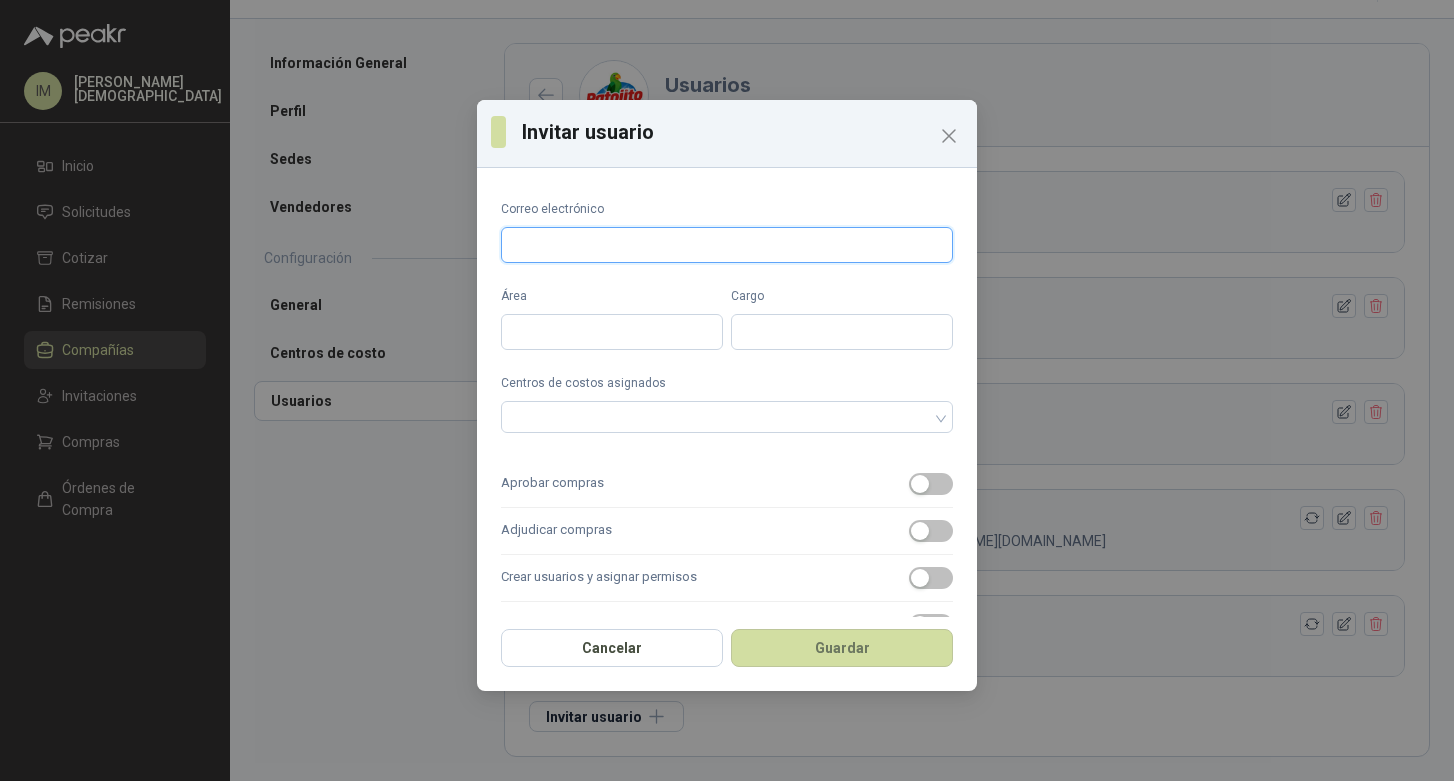 click on "Correo electrónico" at bounding box center (727, 245) 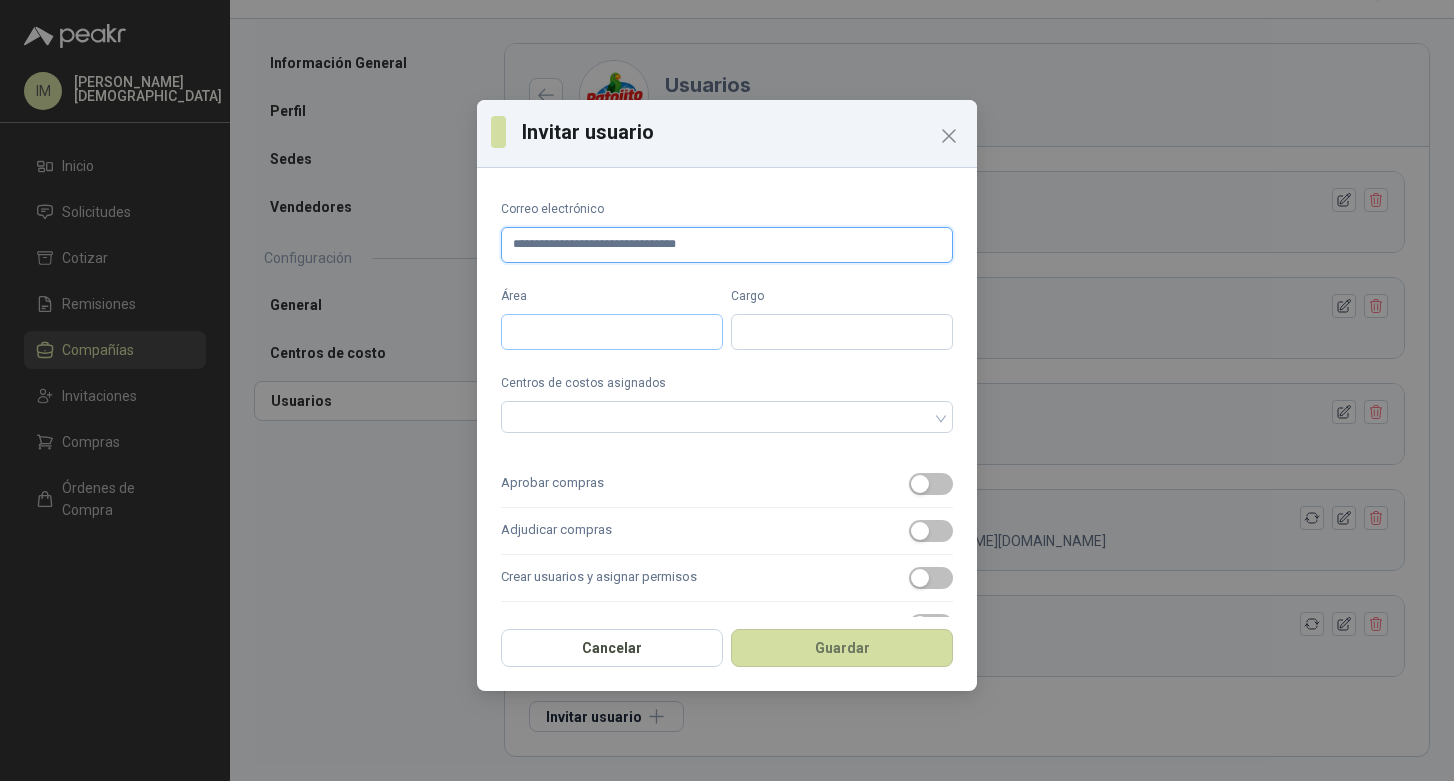 type on "**********" 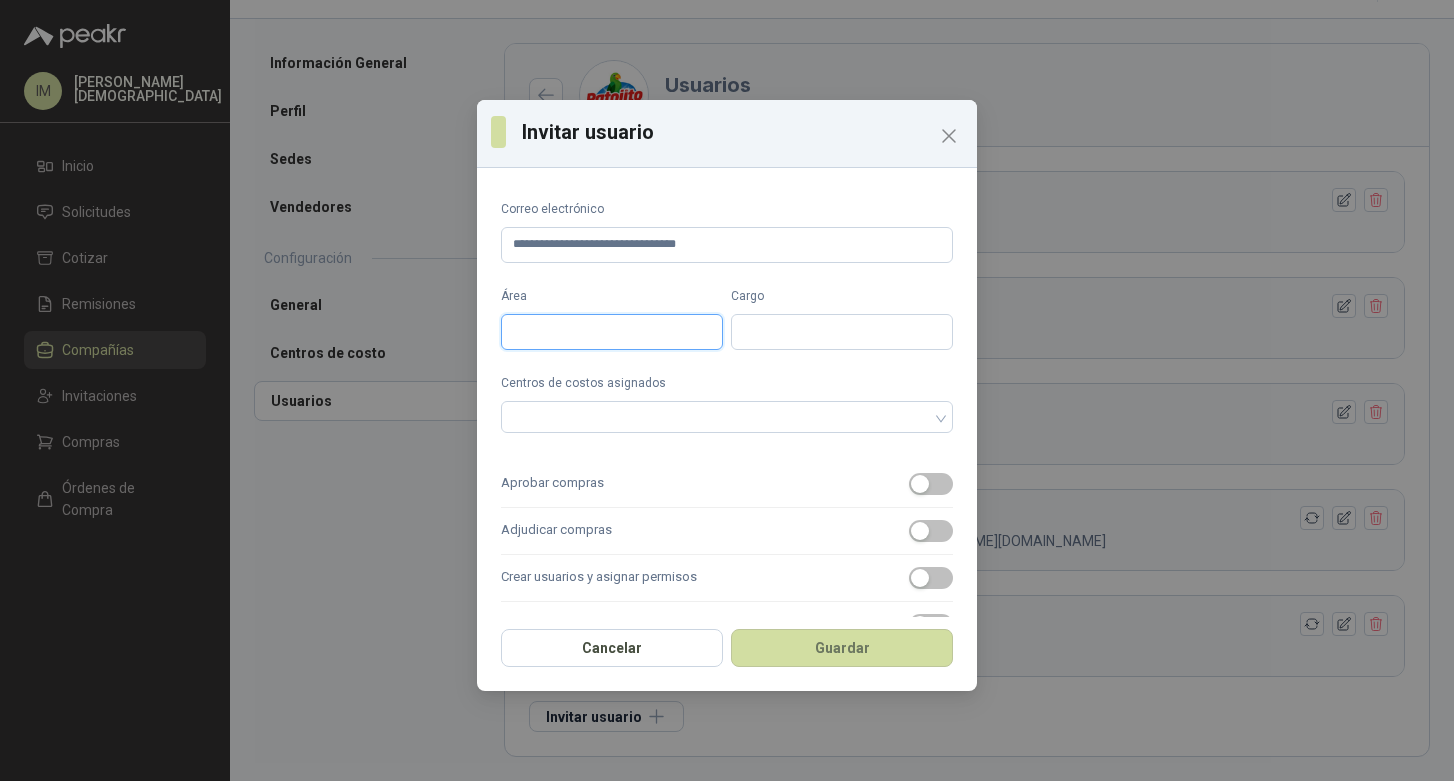 click on "Área" at bounding box center [612, 332] 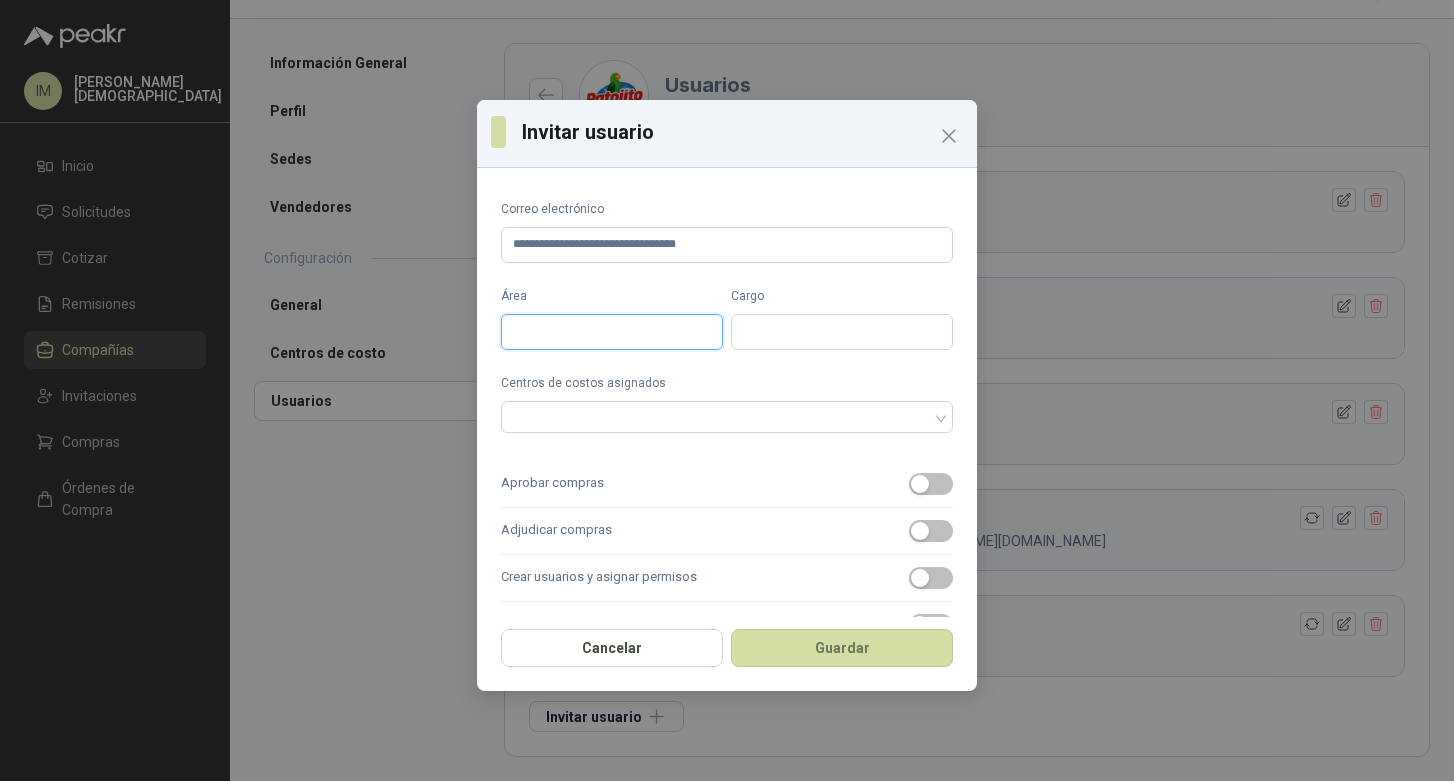 type on "*******" 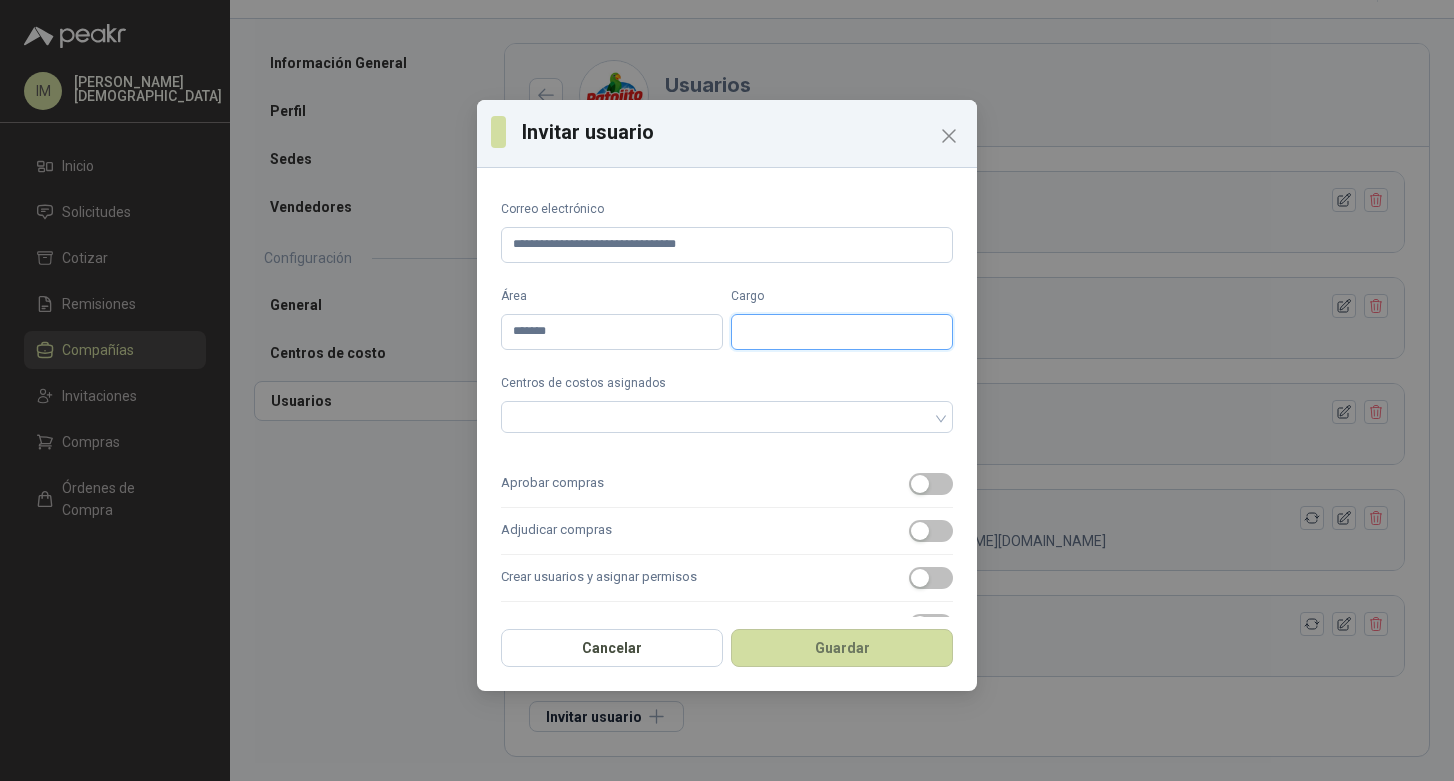 click on "Cargo" at bounding box center (842, 332) 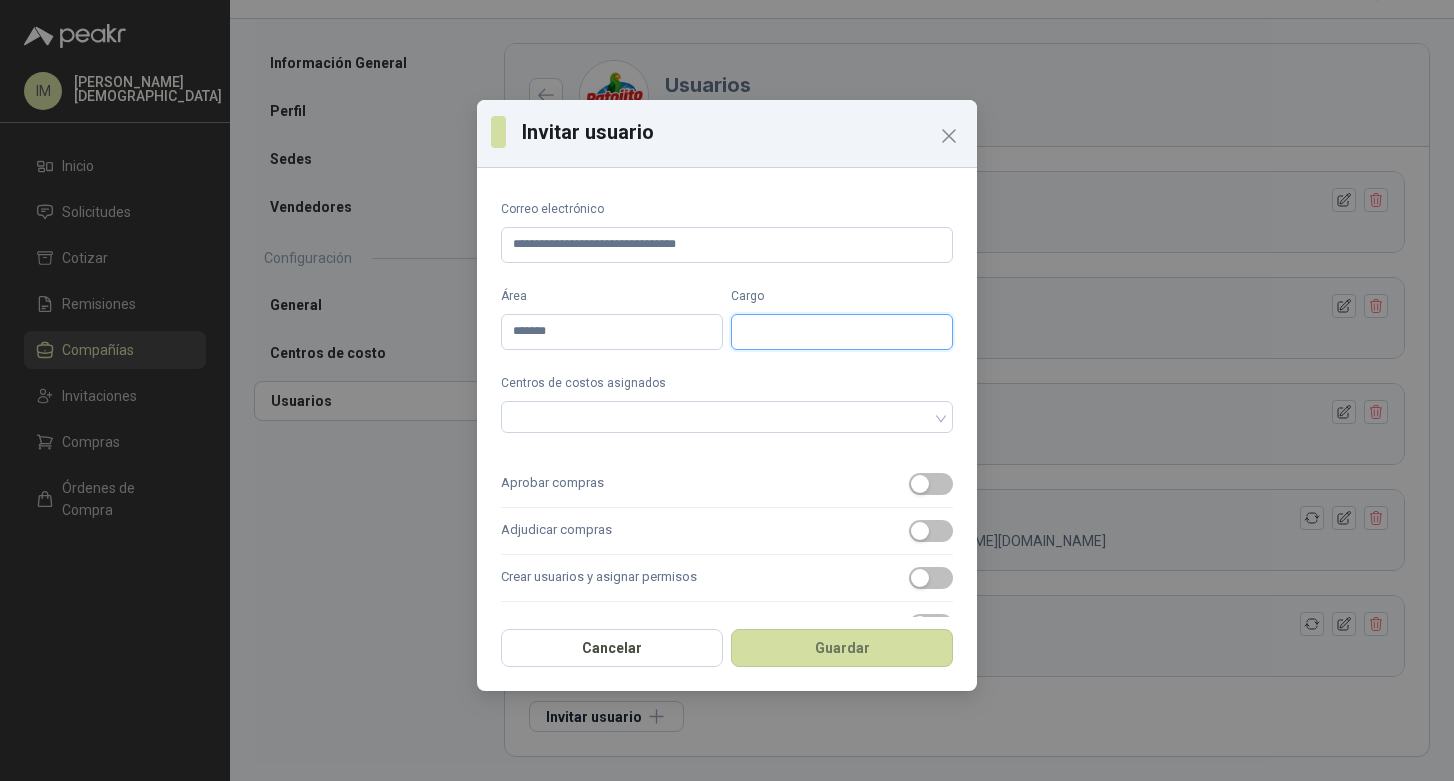 type on "**********" 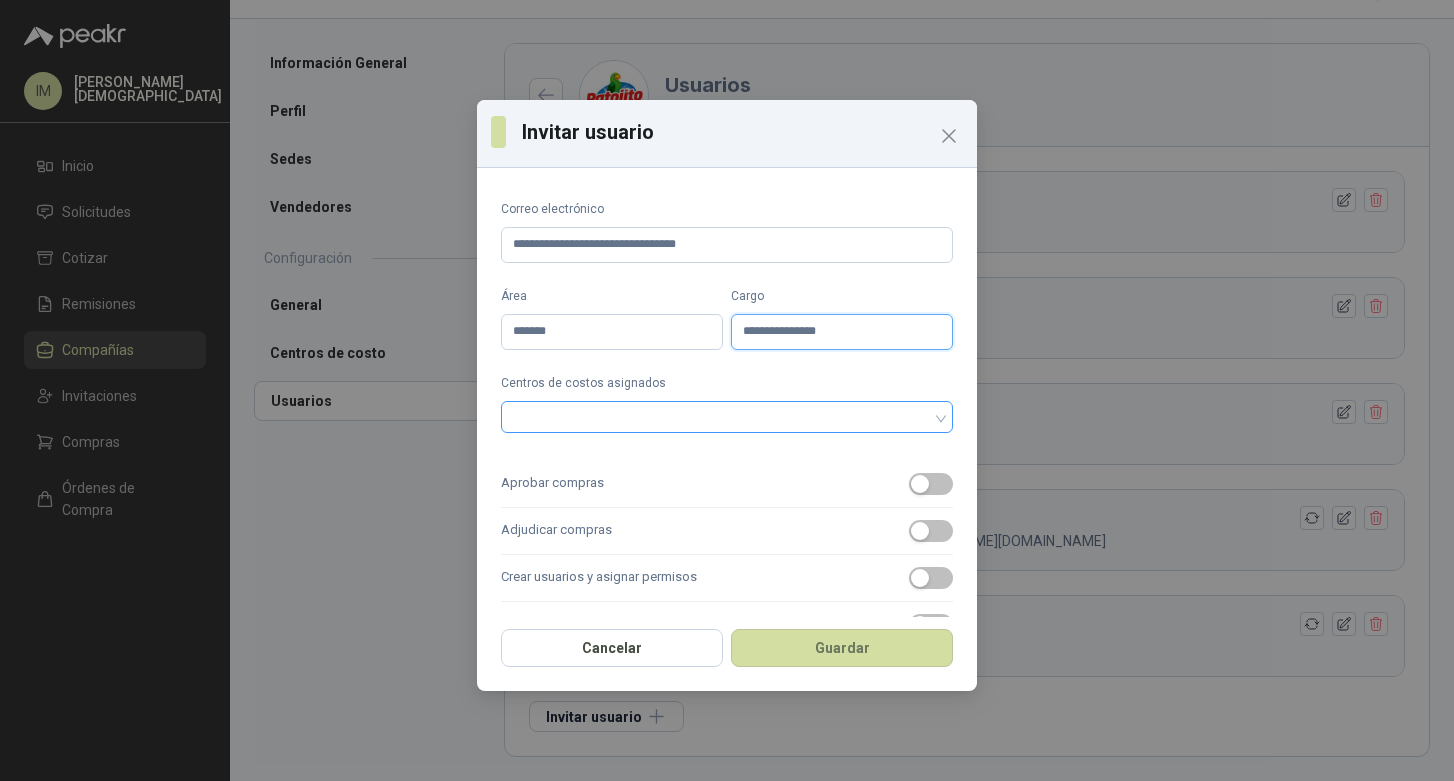 click at bounding box center [716, 417] 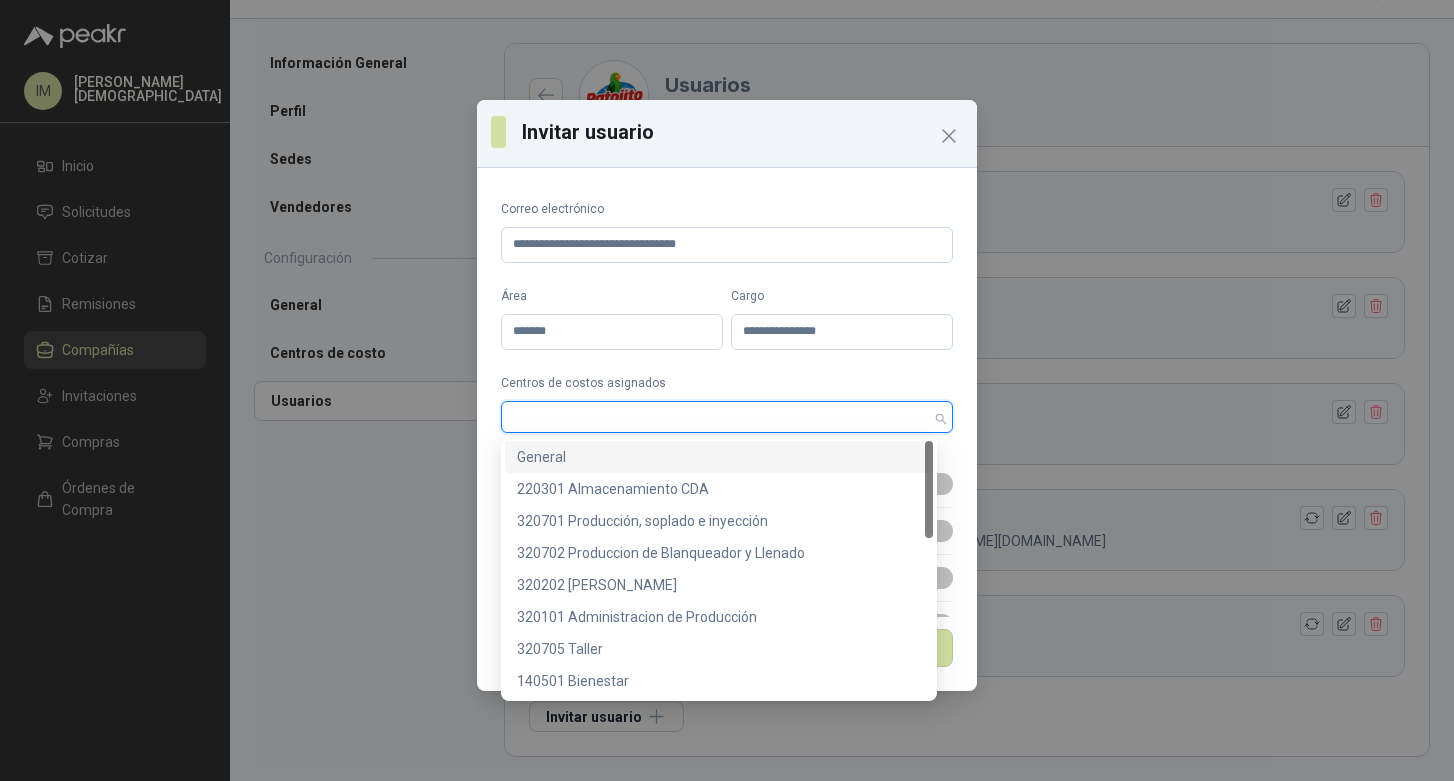 click on "General" at bounding box center [719, 457] 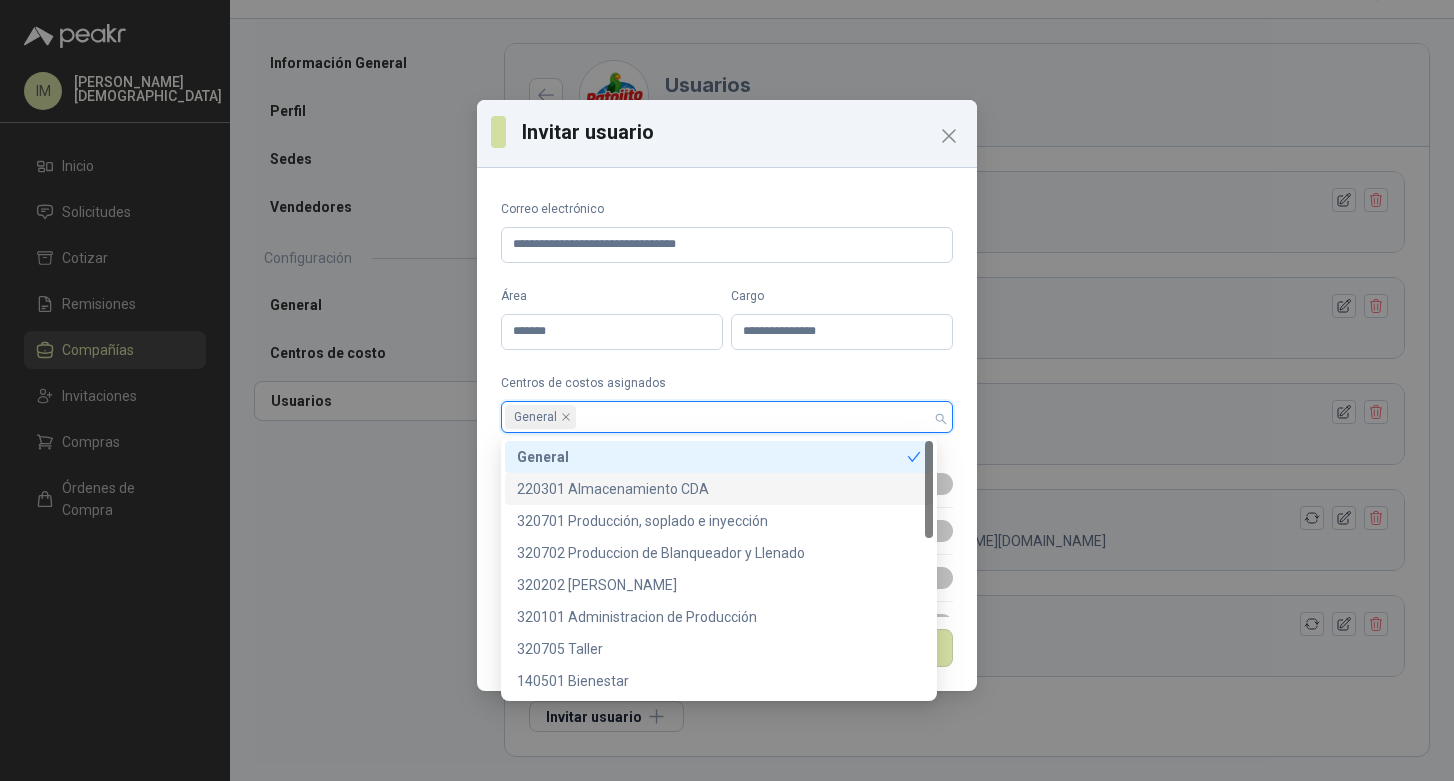 click on "220301 Almacenamiento CDA" at bounding box center [719, 489] 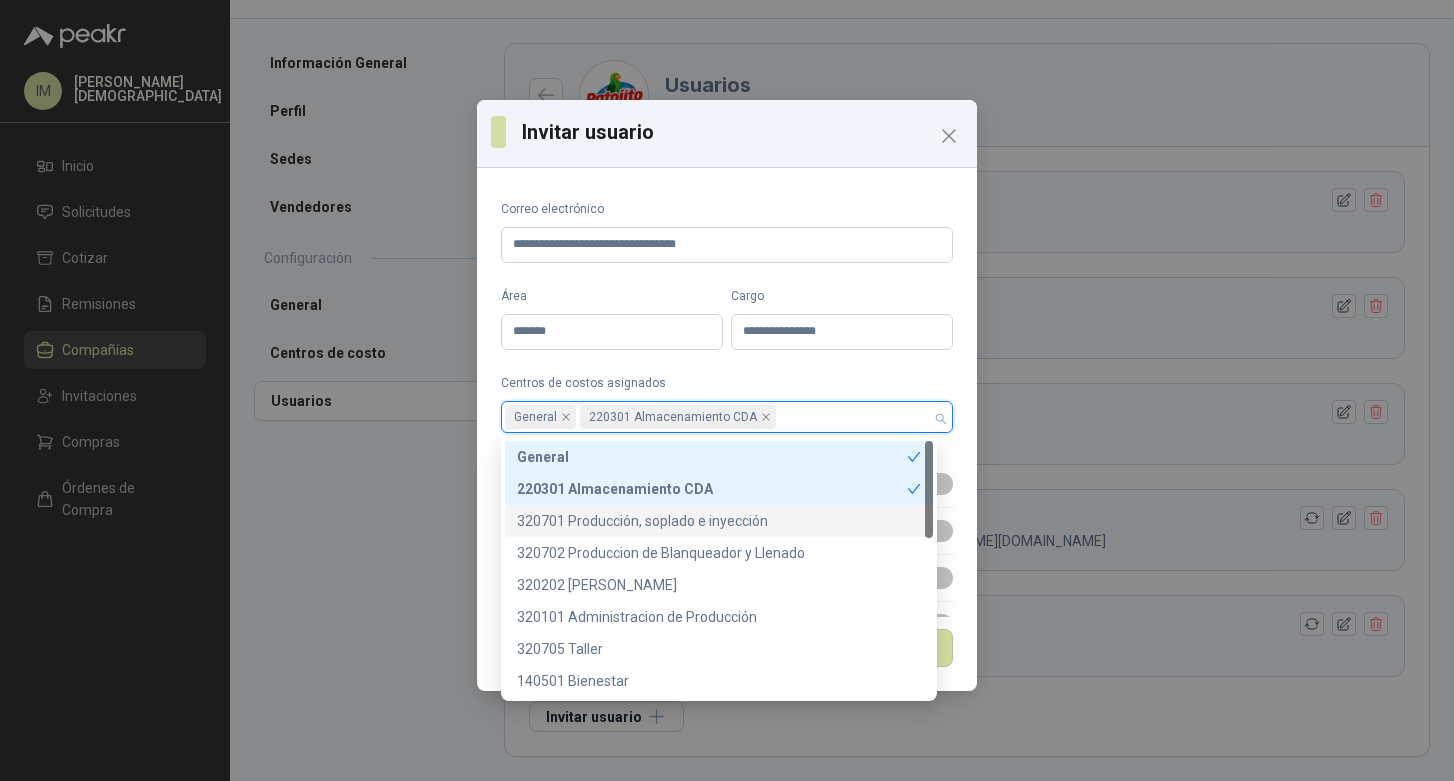 click on "320701 Producción, soplado e inyección" at bounding box center (719, 521) 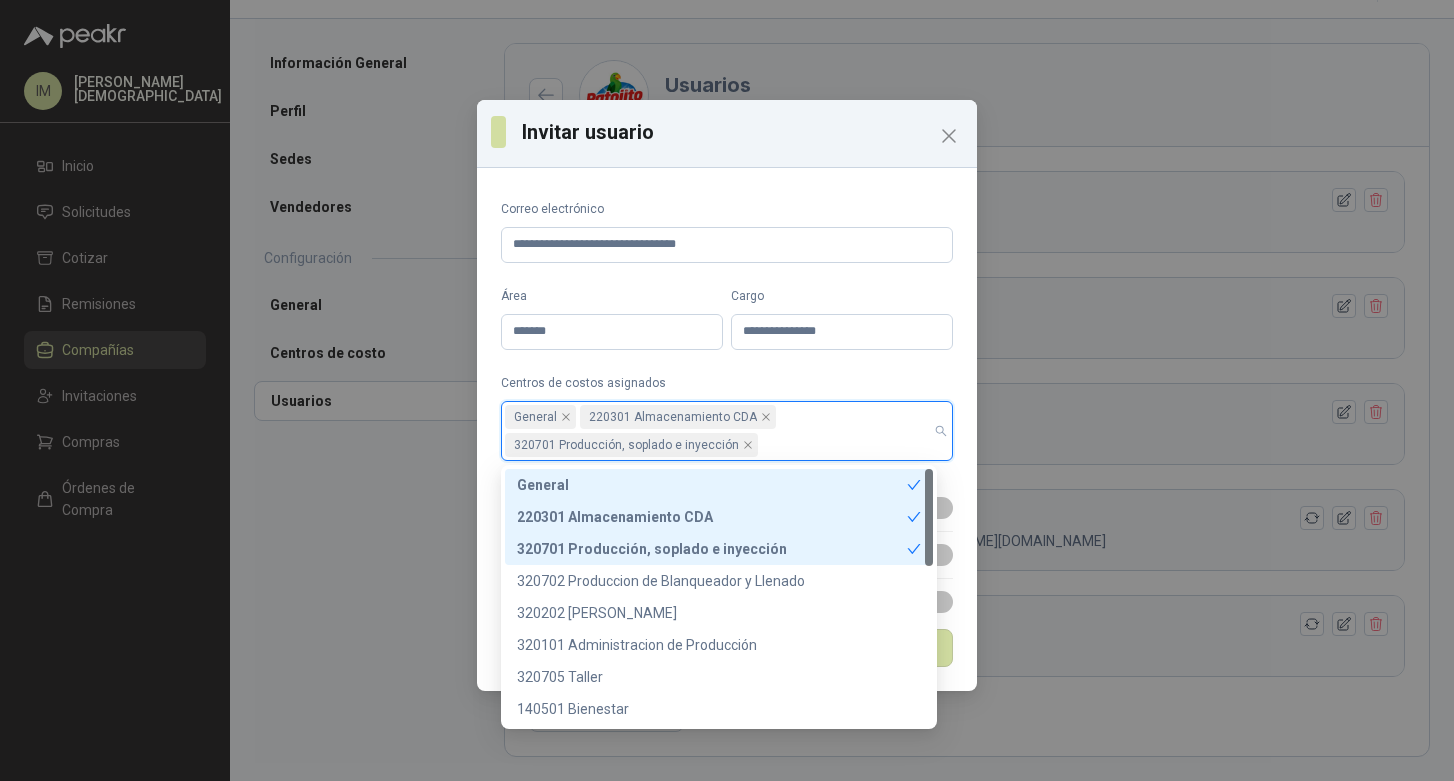 click on "320701 Producción, soplado e inyección" at bounding box center [712, 549] 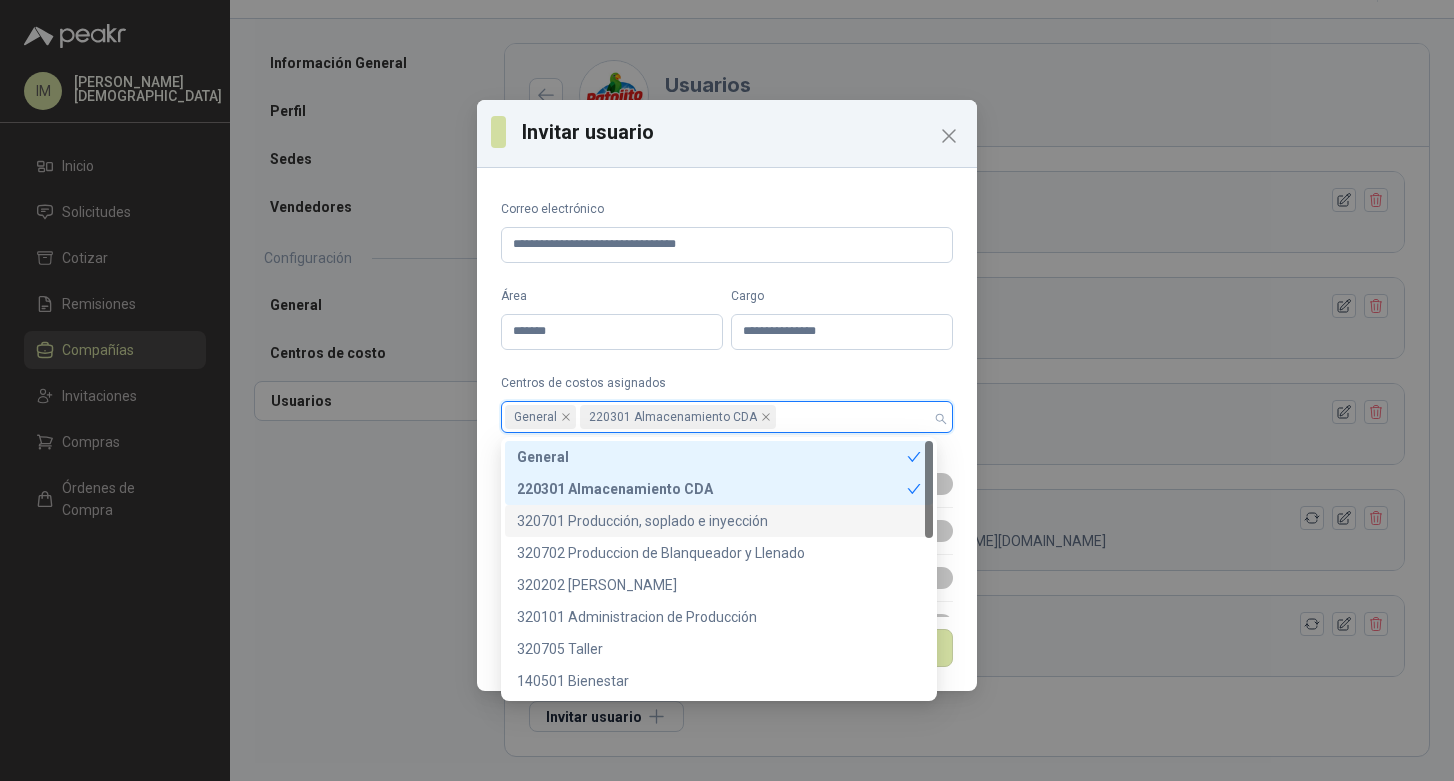 click on "320701 Producción, soplado e inyección" at bounding box center (719, 521) 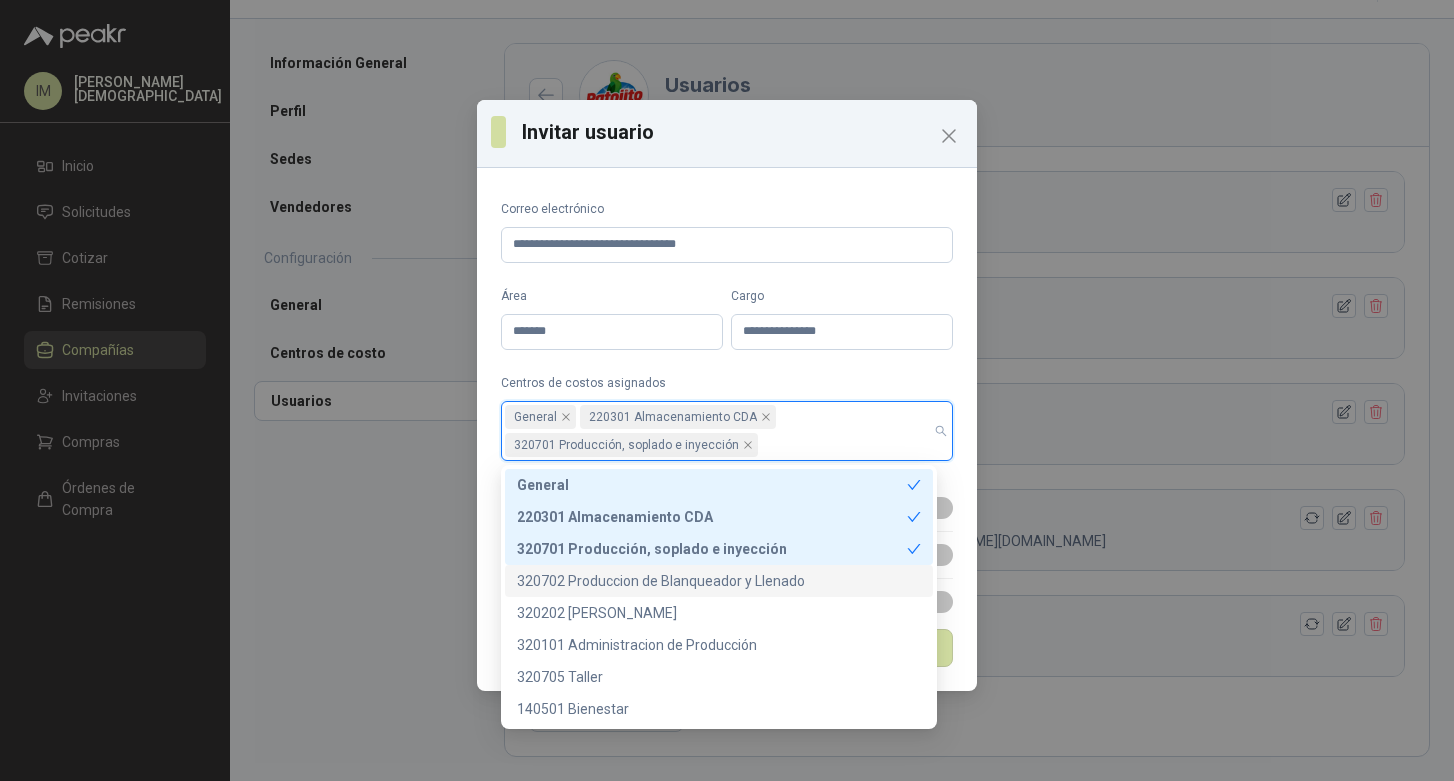 click on "320702 Produccion de Blanqueador y Llenado" at bounding box center (719, 581) 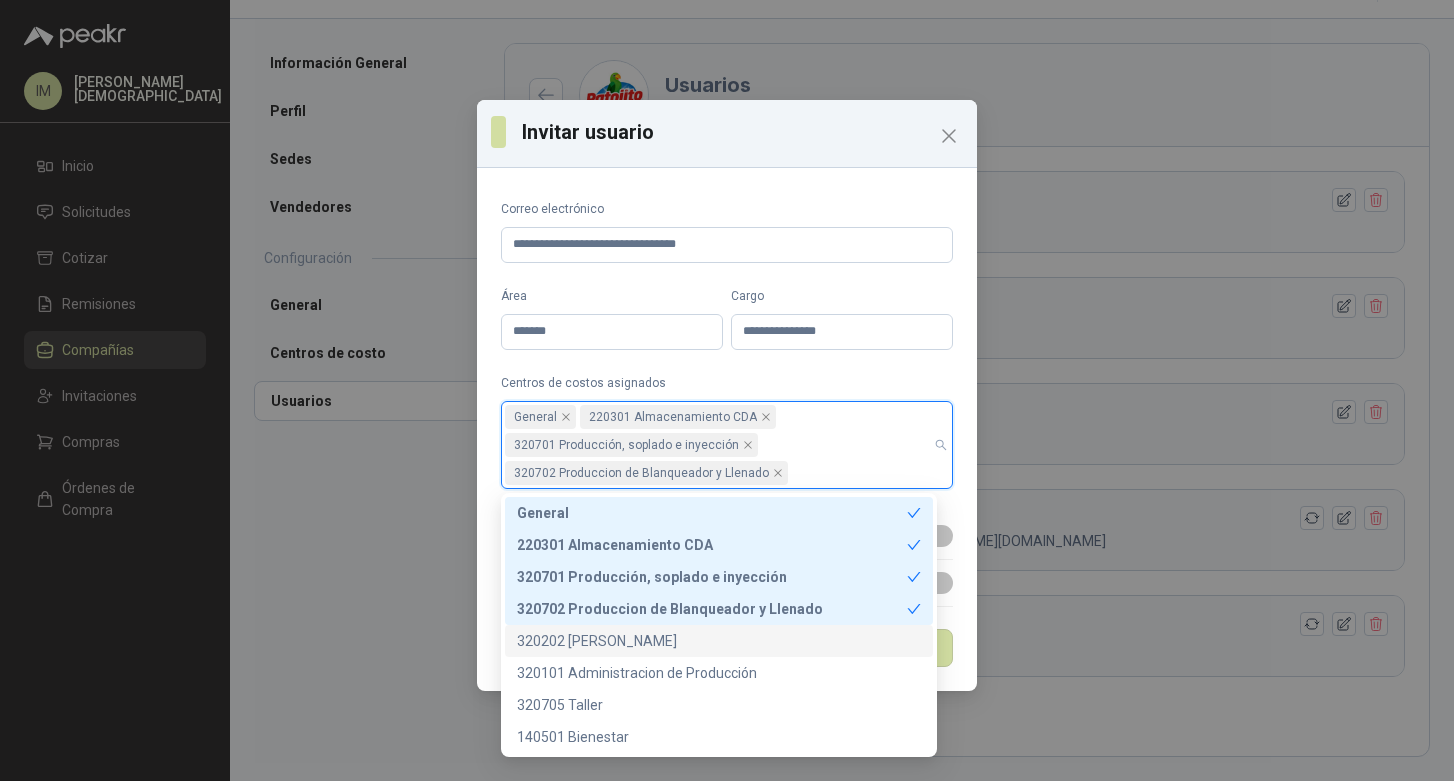 click on "320202 [PERSON_NAME]" at bounding box center (719, 641) 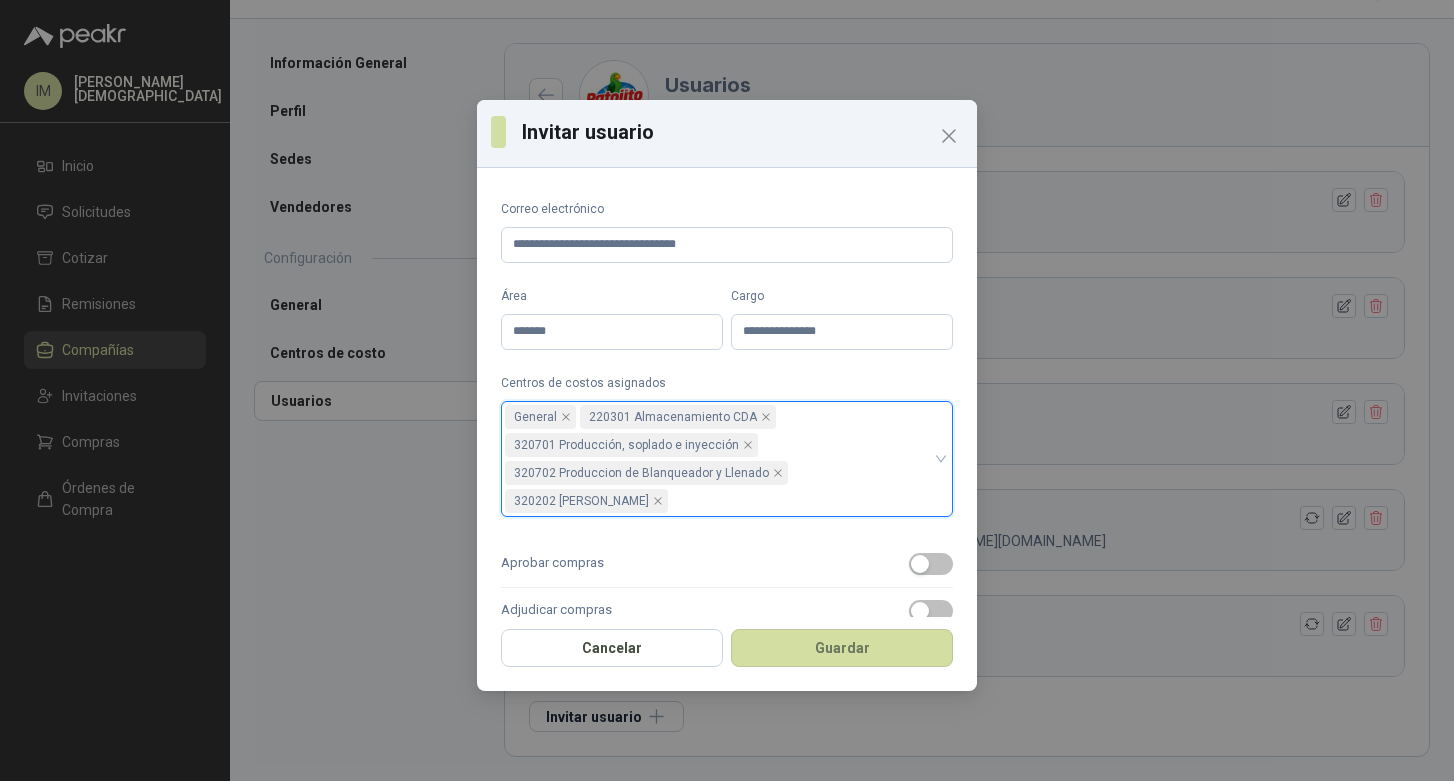 click on "General 220301 Almacenamiento CDA 320701 Producción, soplado e inyección 320702 Produccion de Blanqueador y Llenado 320202 Llenado Blanqueador" at bounding box center [716, 459] 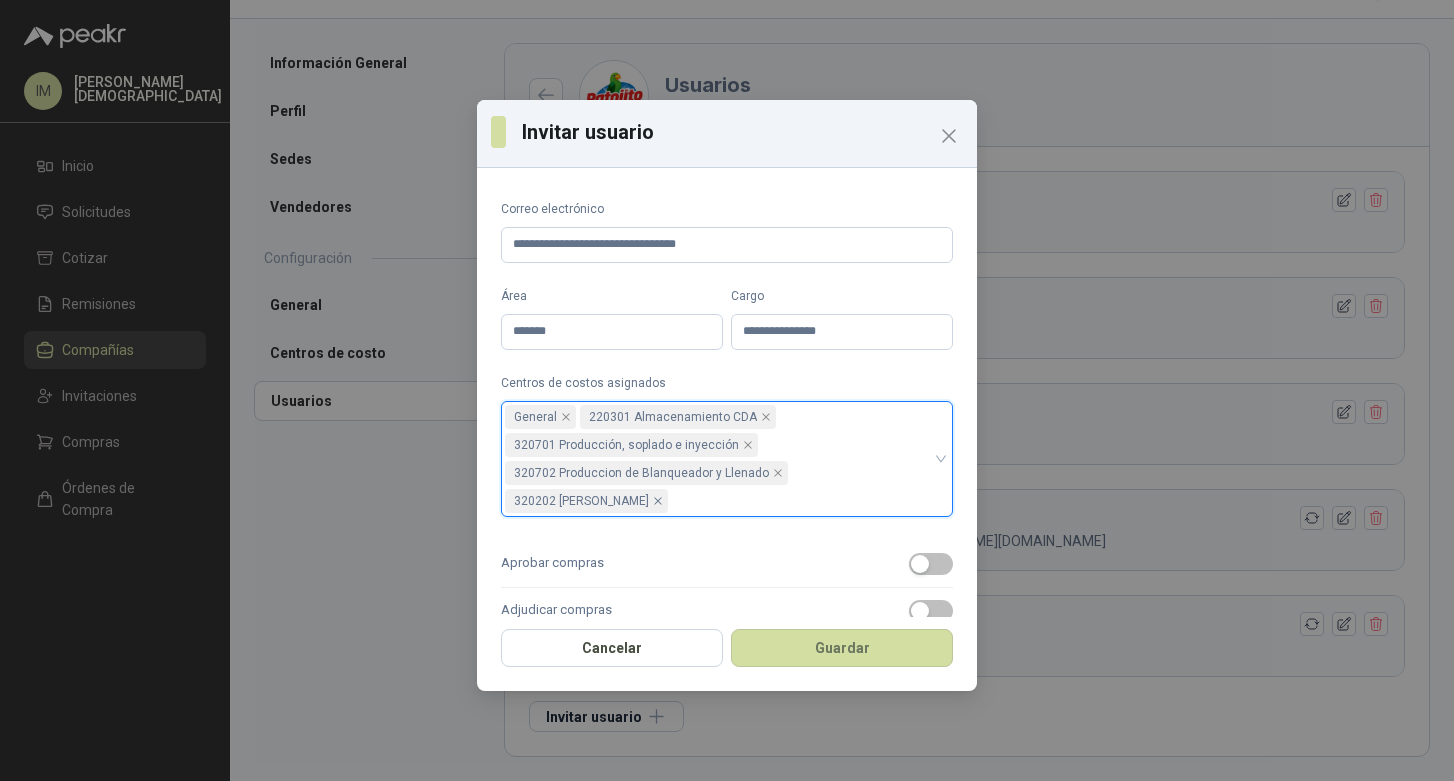 click 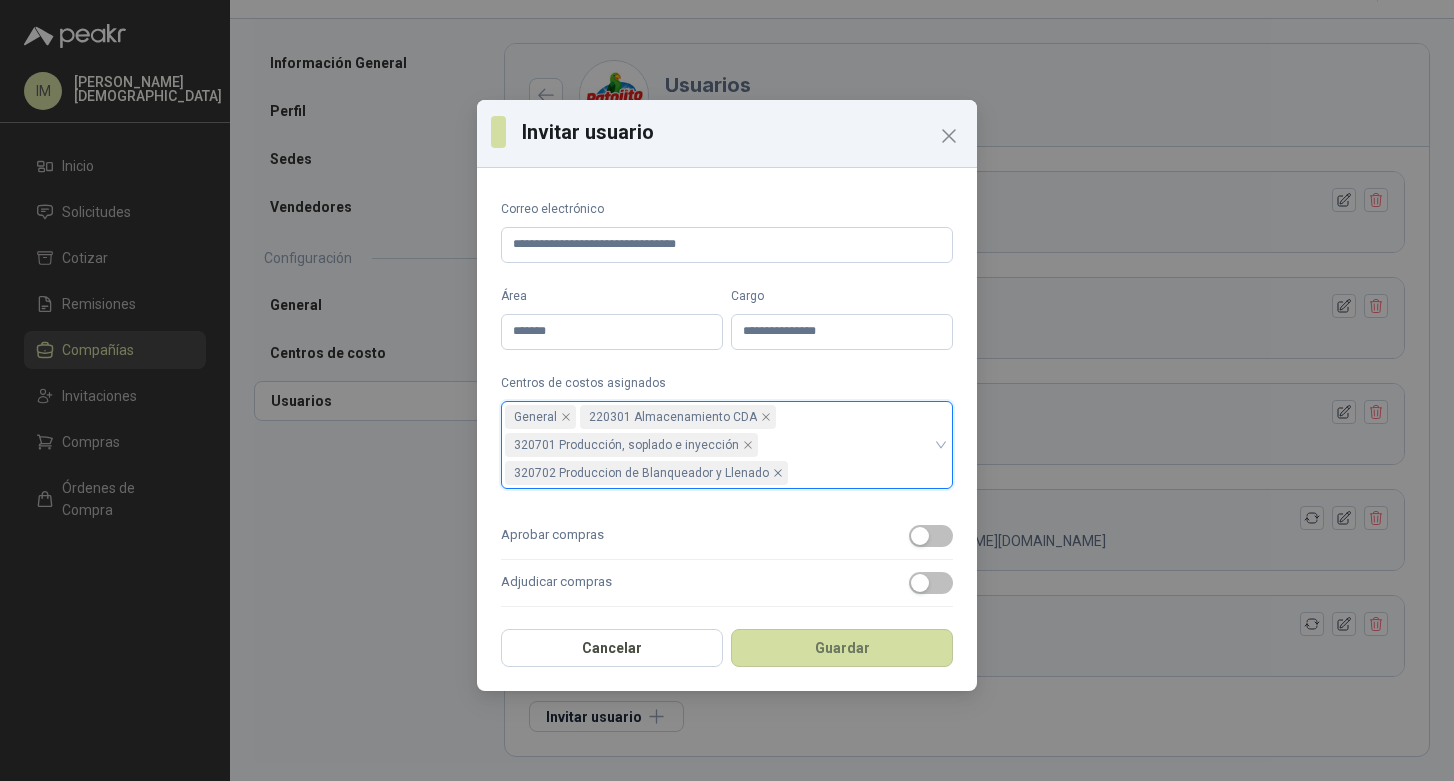 click 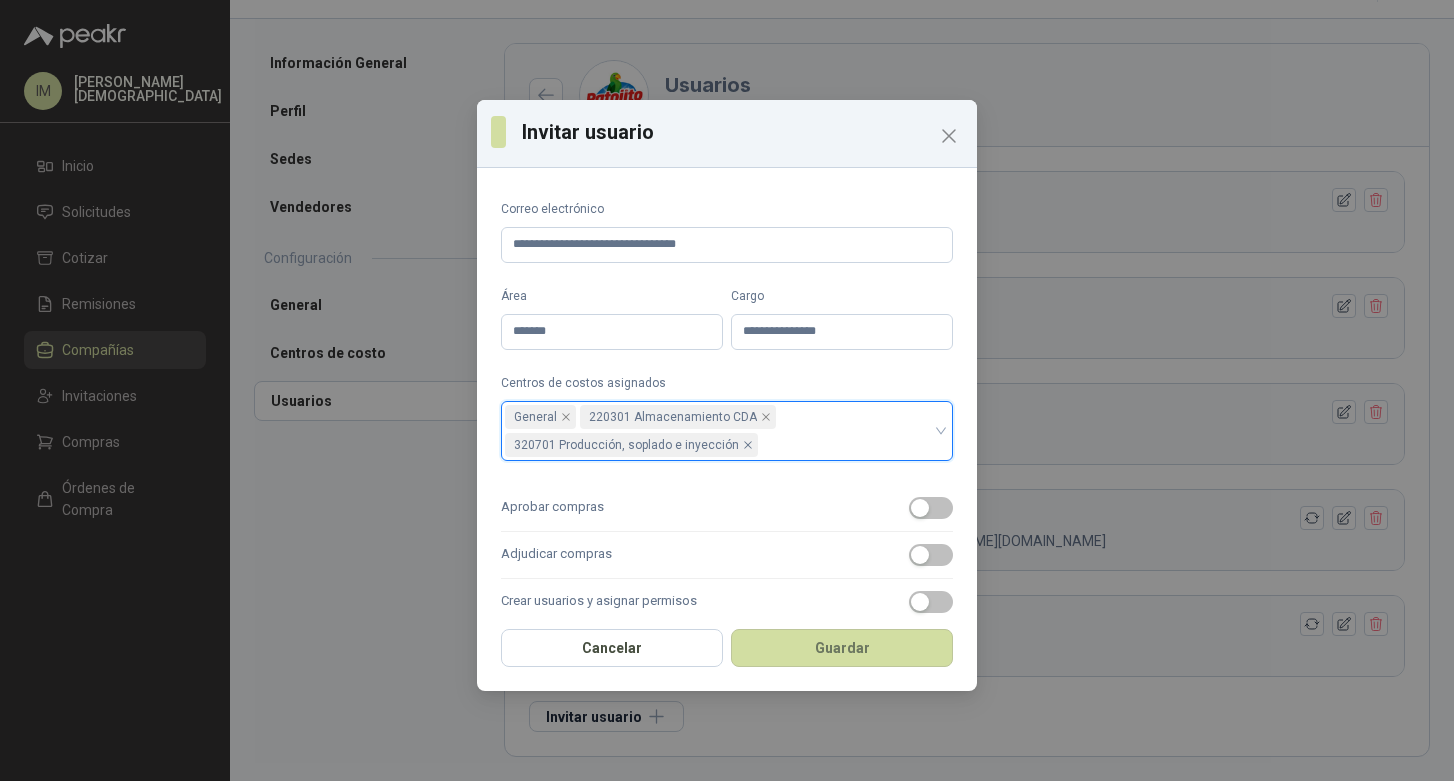 click 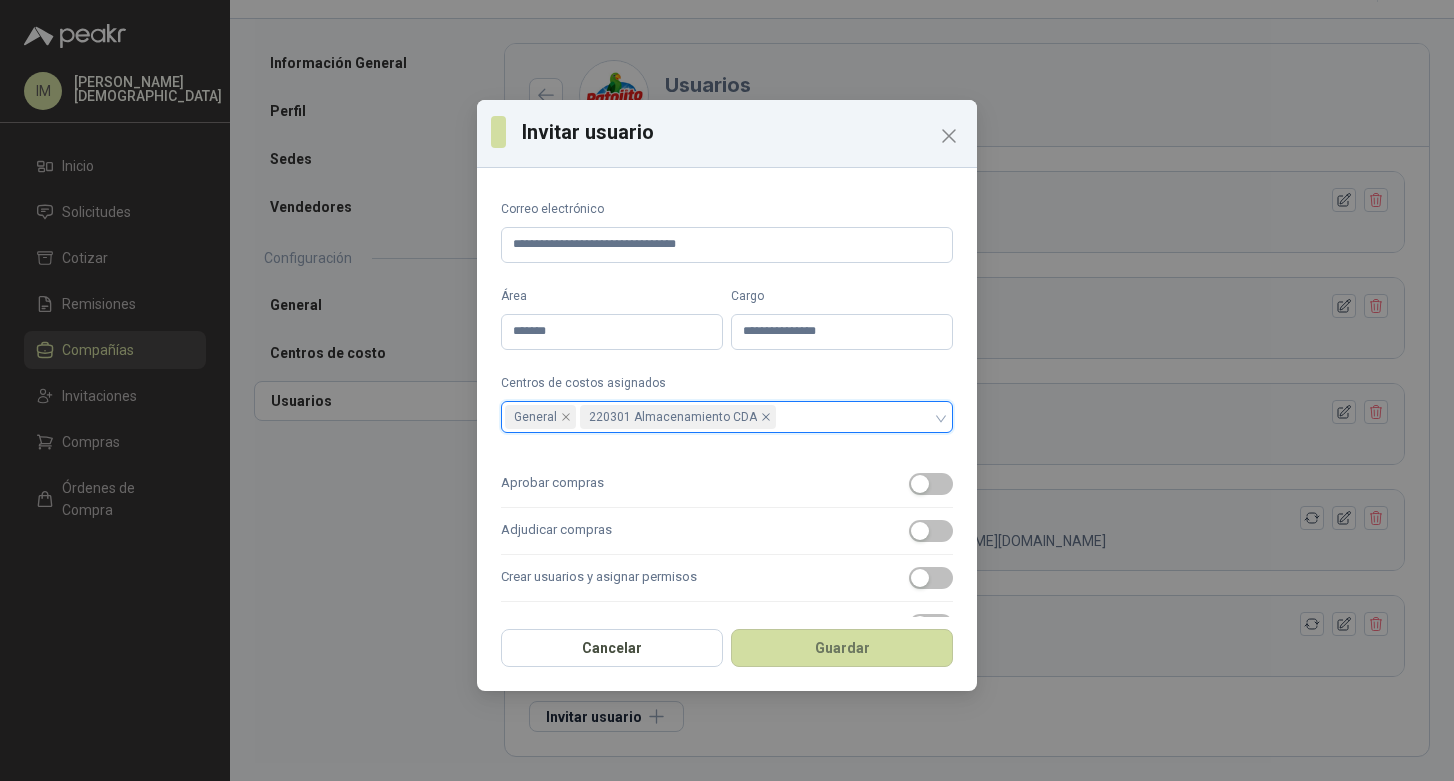 click 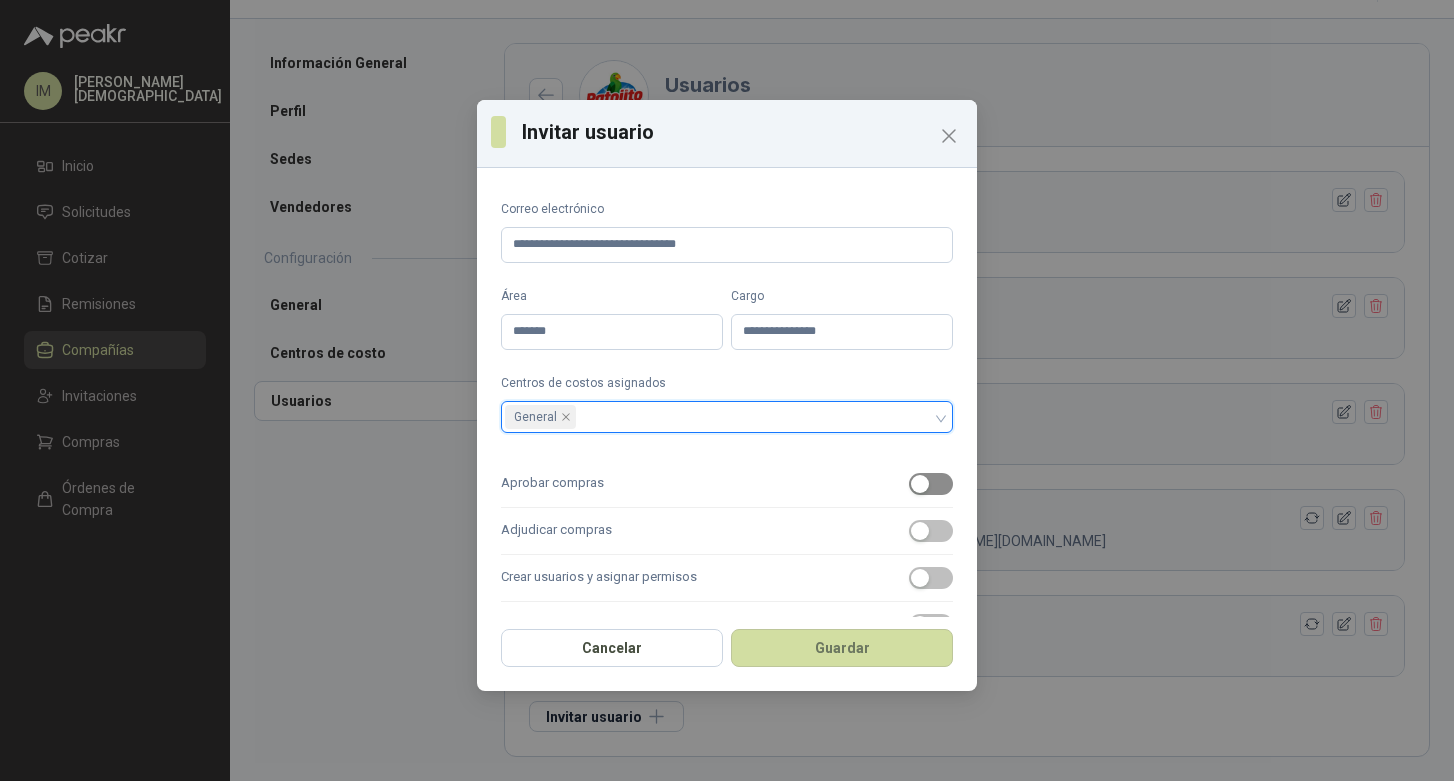 click at bounding box center [920, 484] 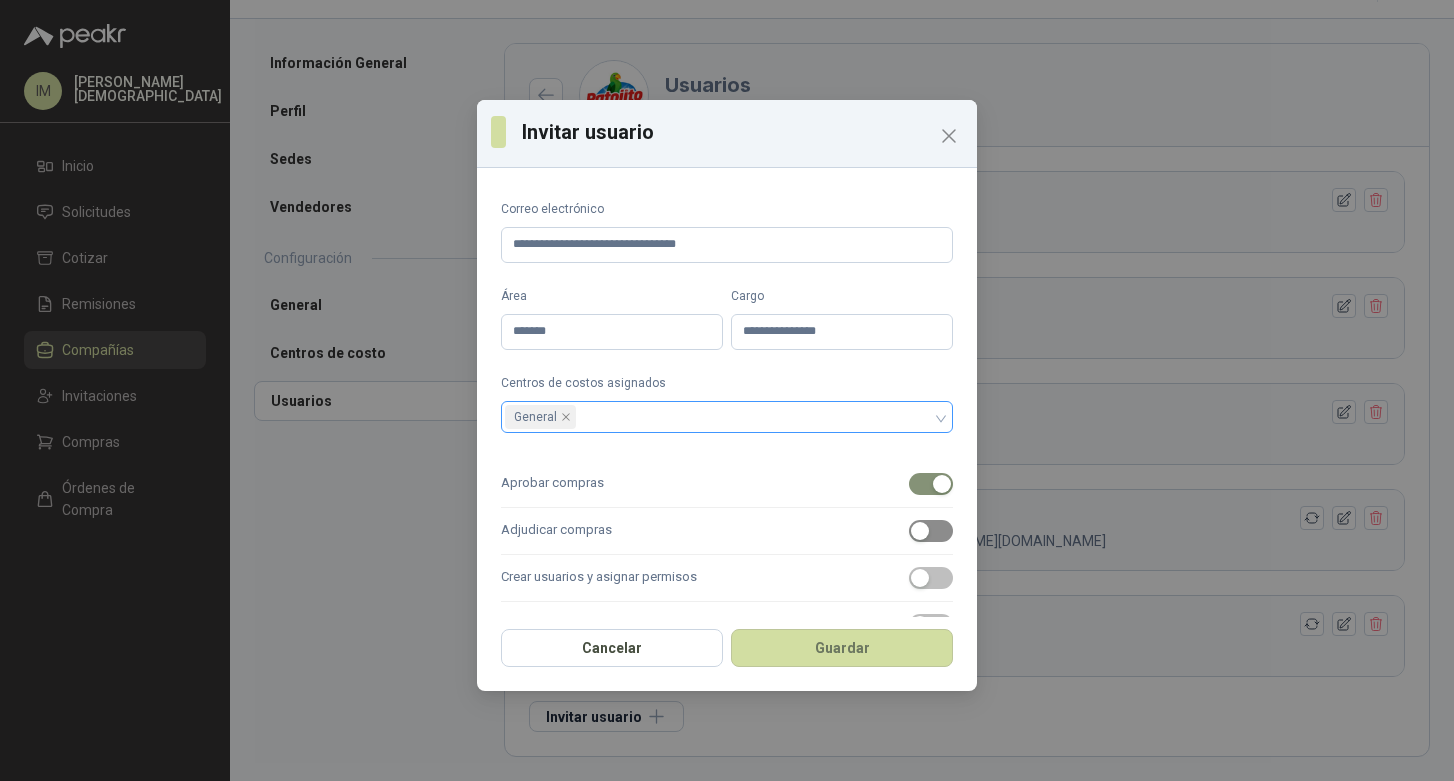 click at bounding box center (920, 531) 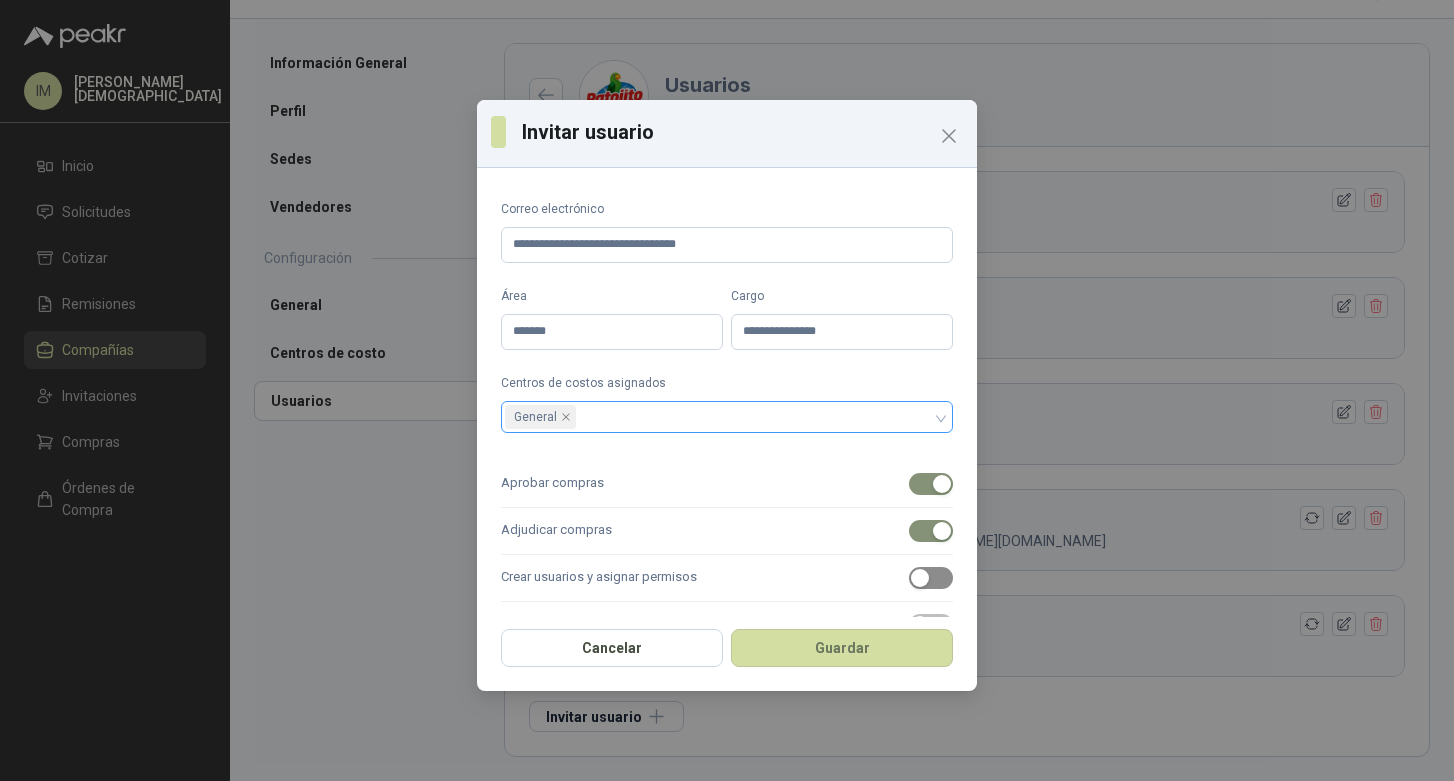 click at bounding box center [920, 578] 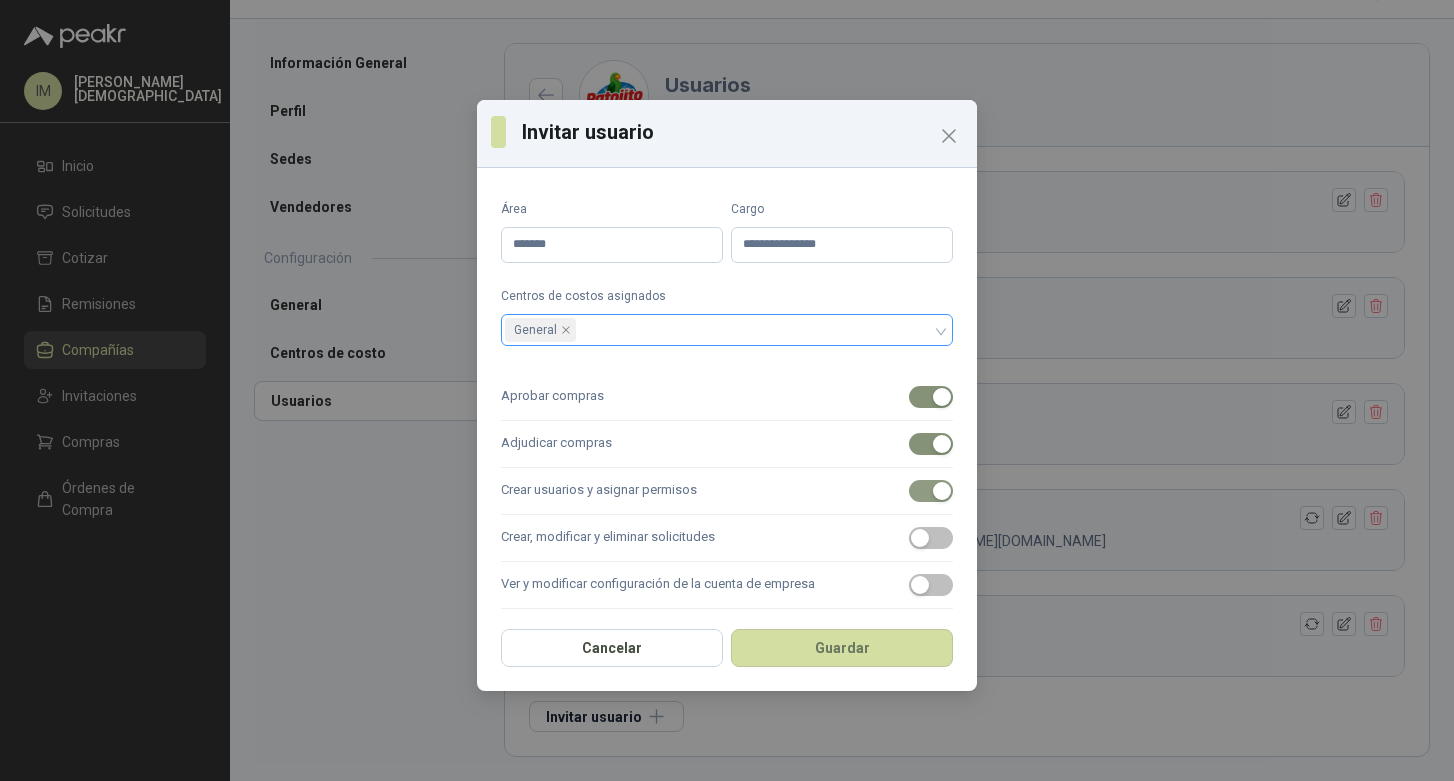 scroll, scrollTop: 132, scrollLeft: 0, axis: vertical 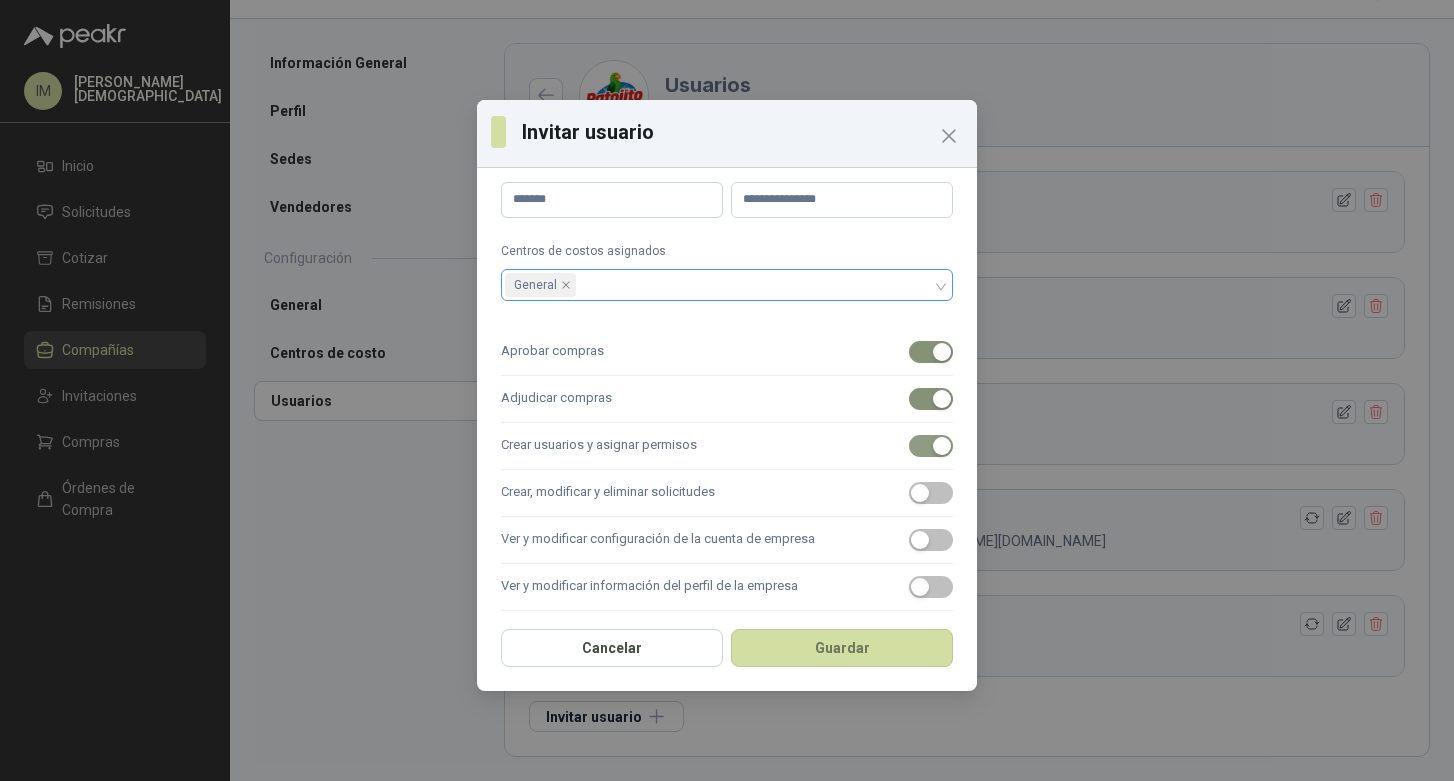 click at bounding box center [942, 446] 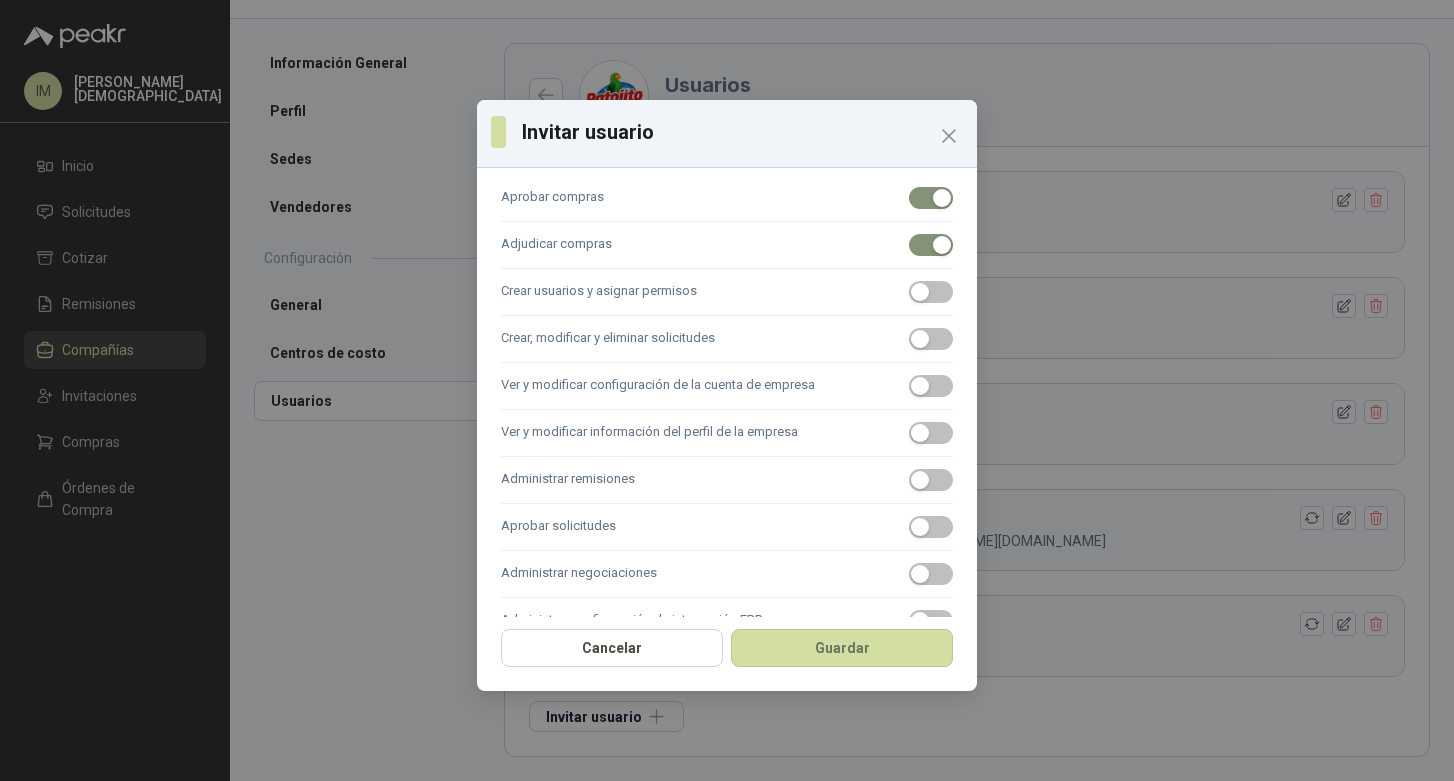 scroll, scrollTop: 288, scrollLeft: 0, axis: vertical 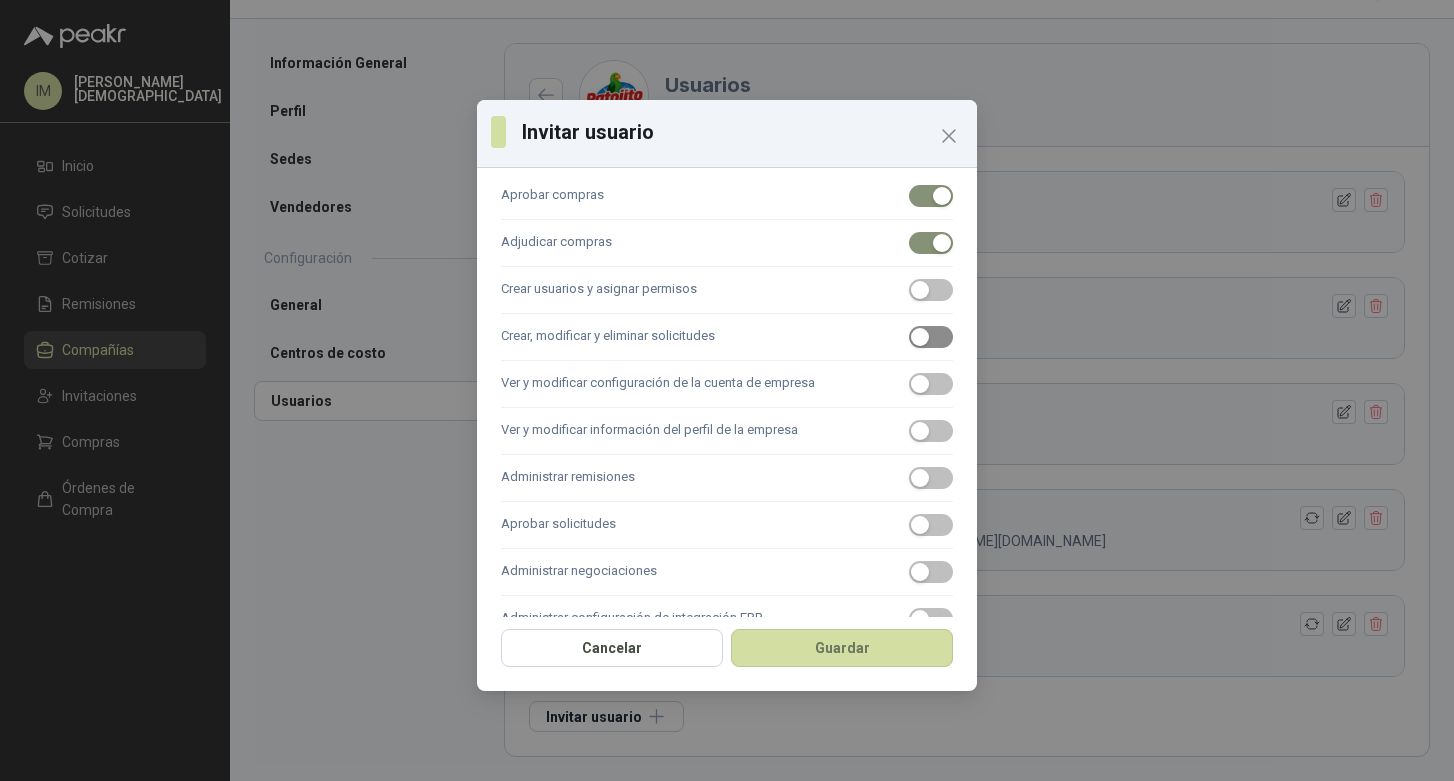 click at bounding box center (920, 337) 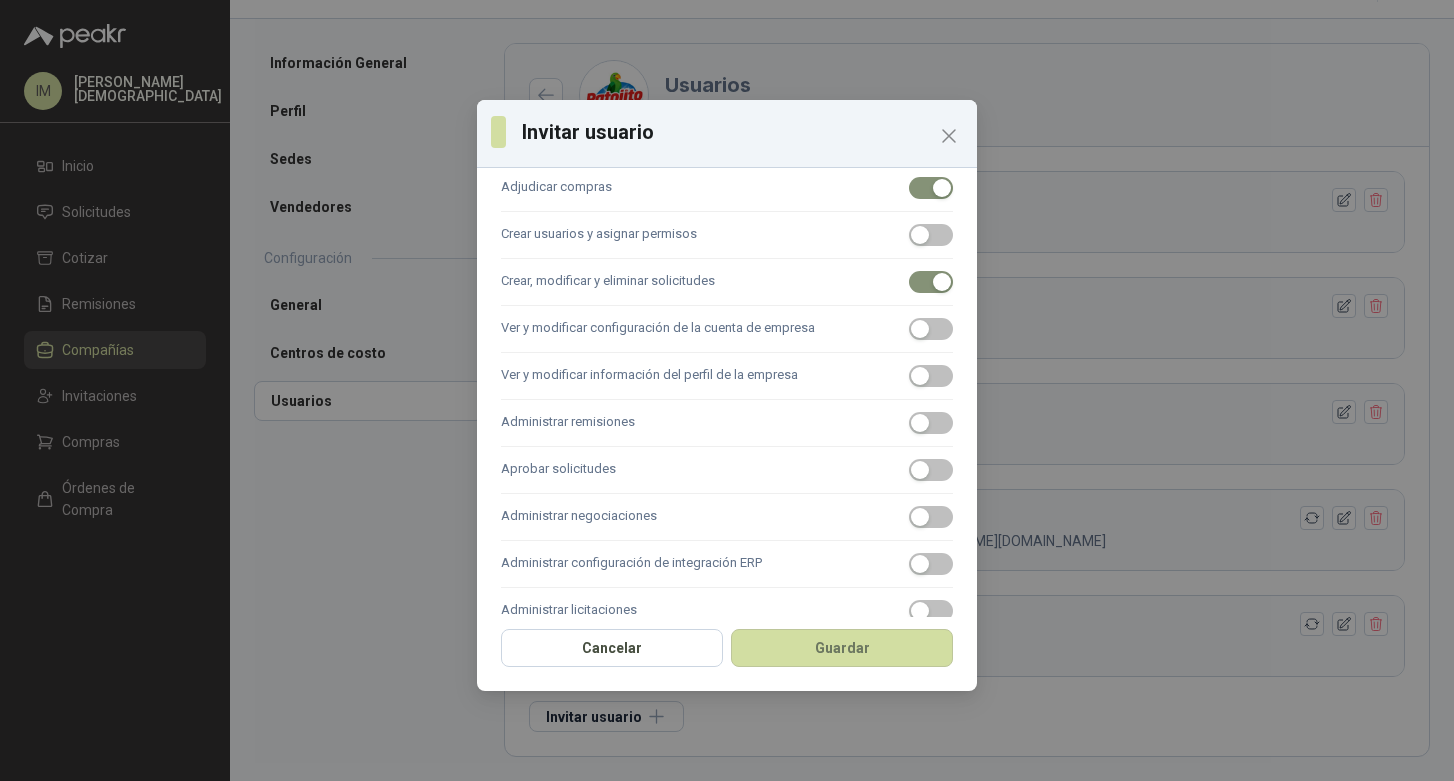 scroll, scrollTop: 347, scrollLeft: 0, axis: vertical 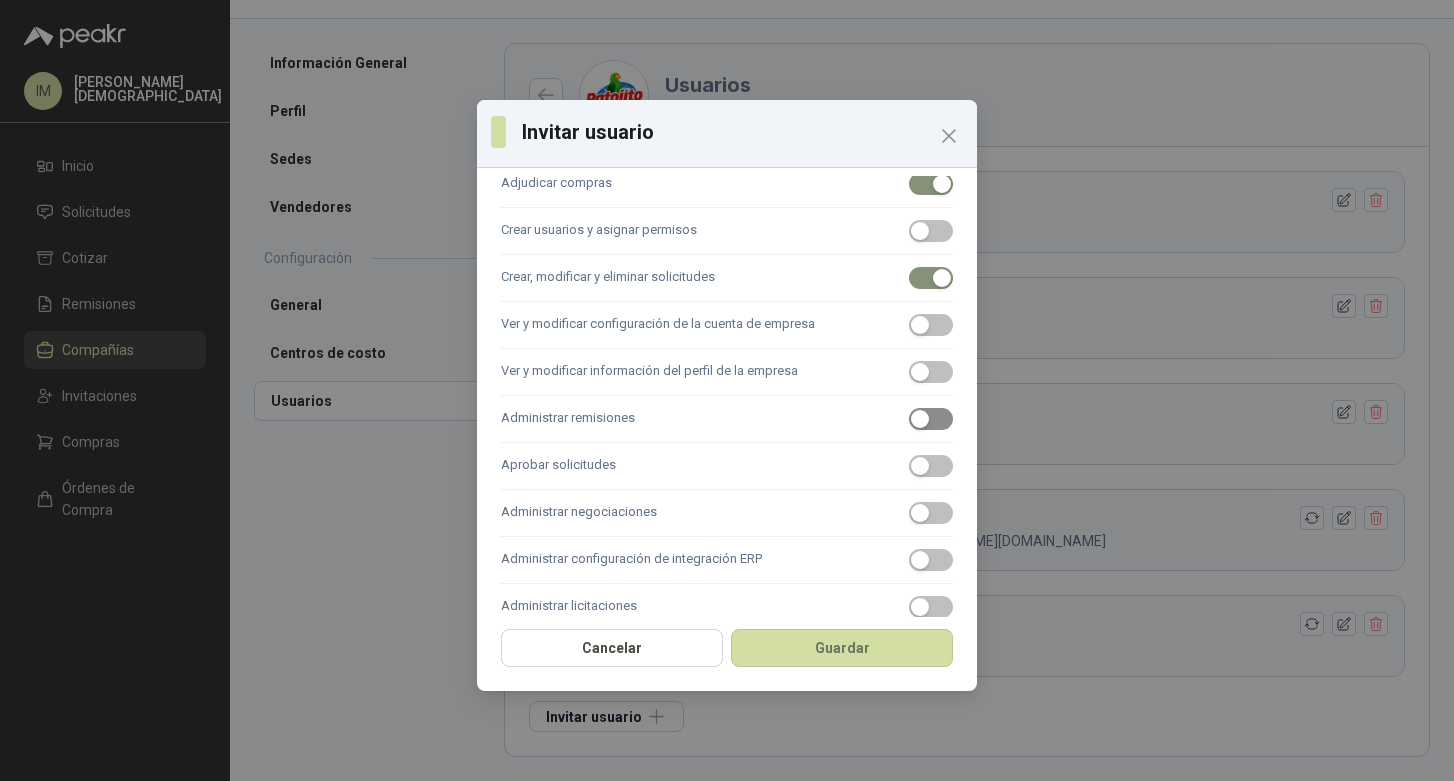 click at bounding box center (920, 419) 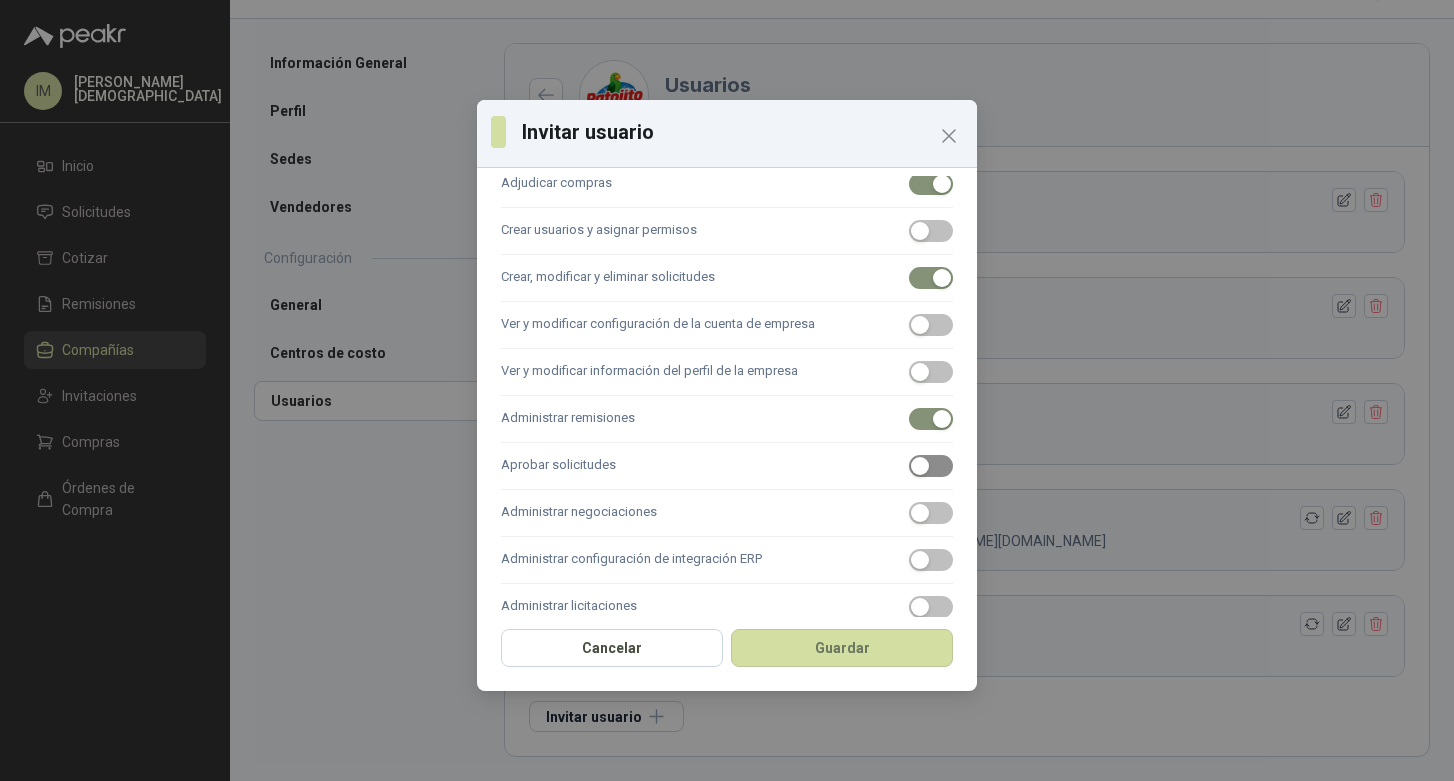 click at bounding box center (920, 466) 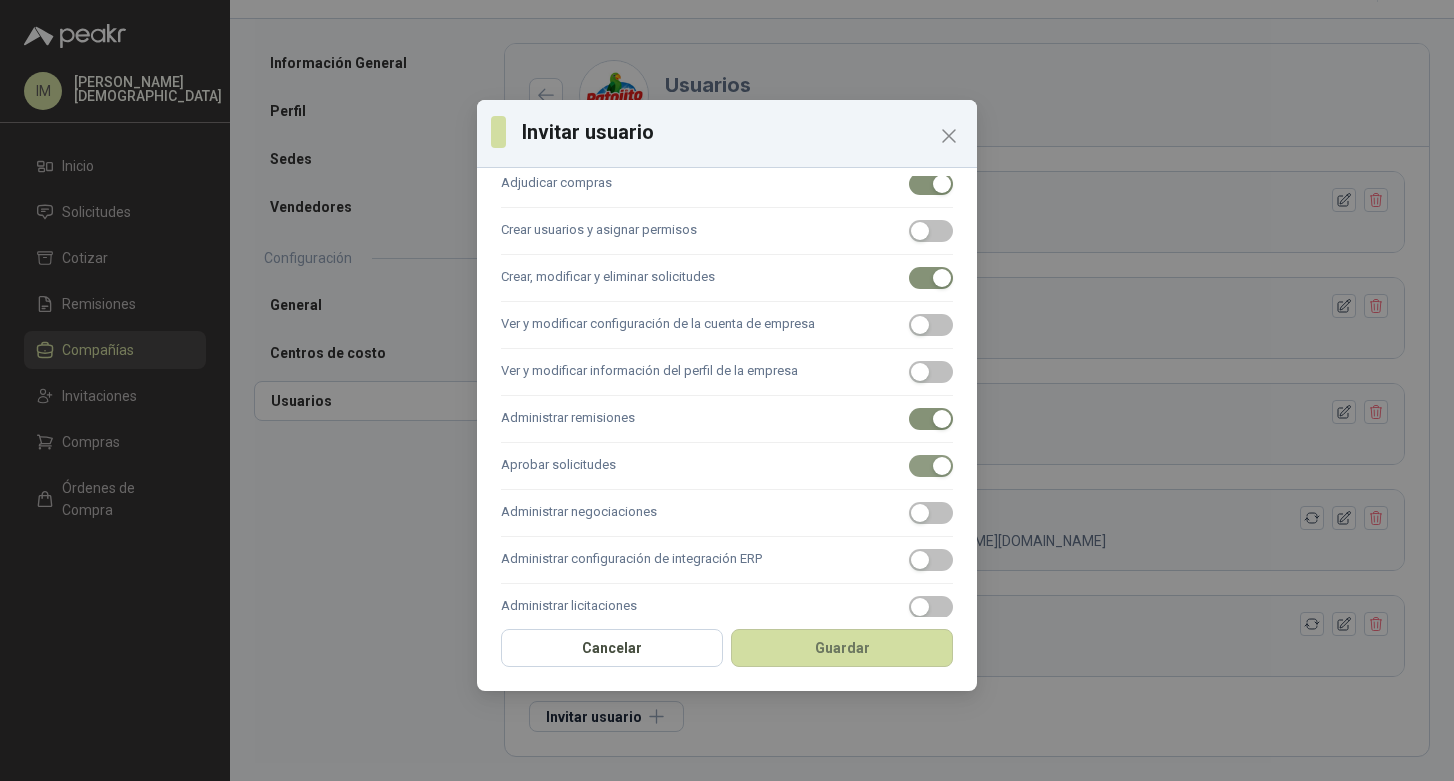 scroll, scrollTop: 376, scrollLeft: 0, axis: vertical 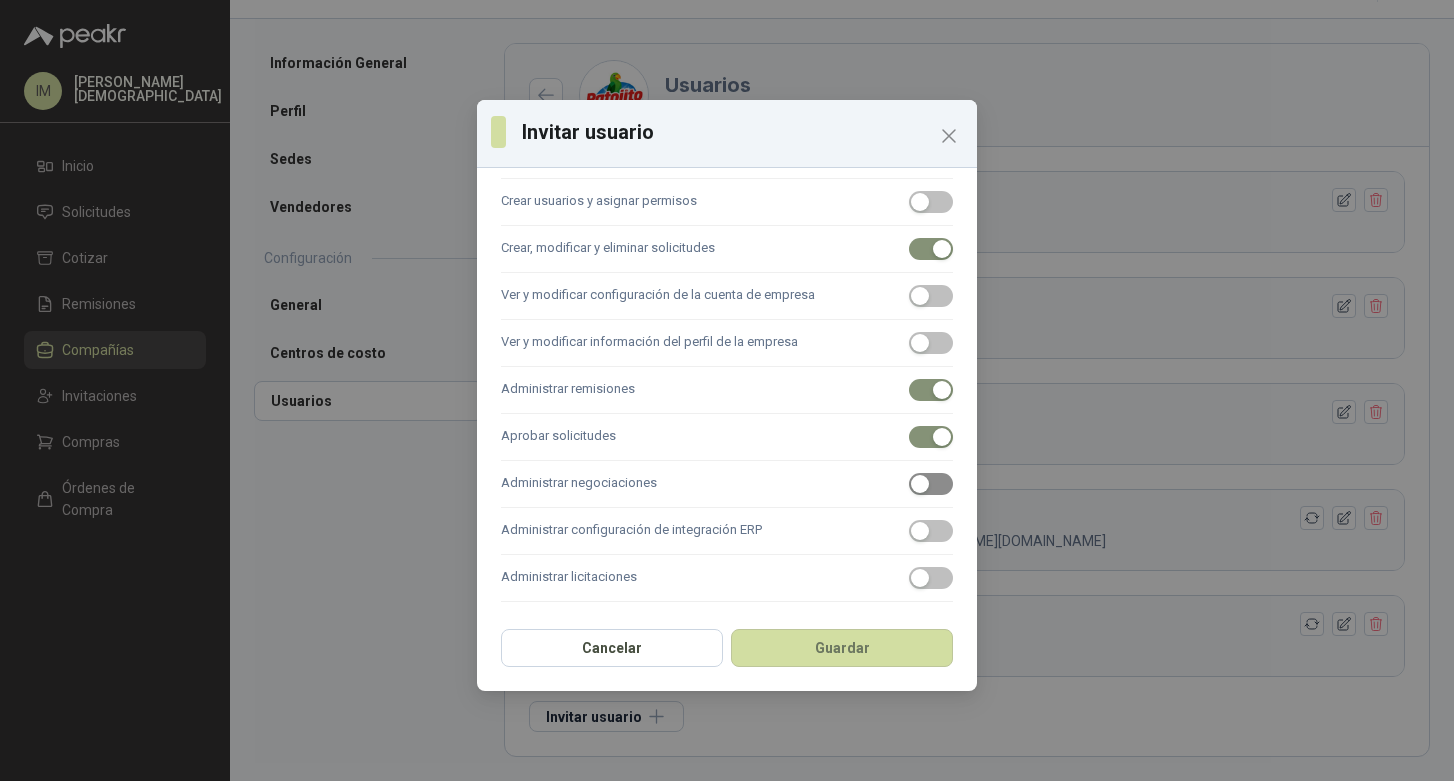 click at bounding box center (920, 484) 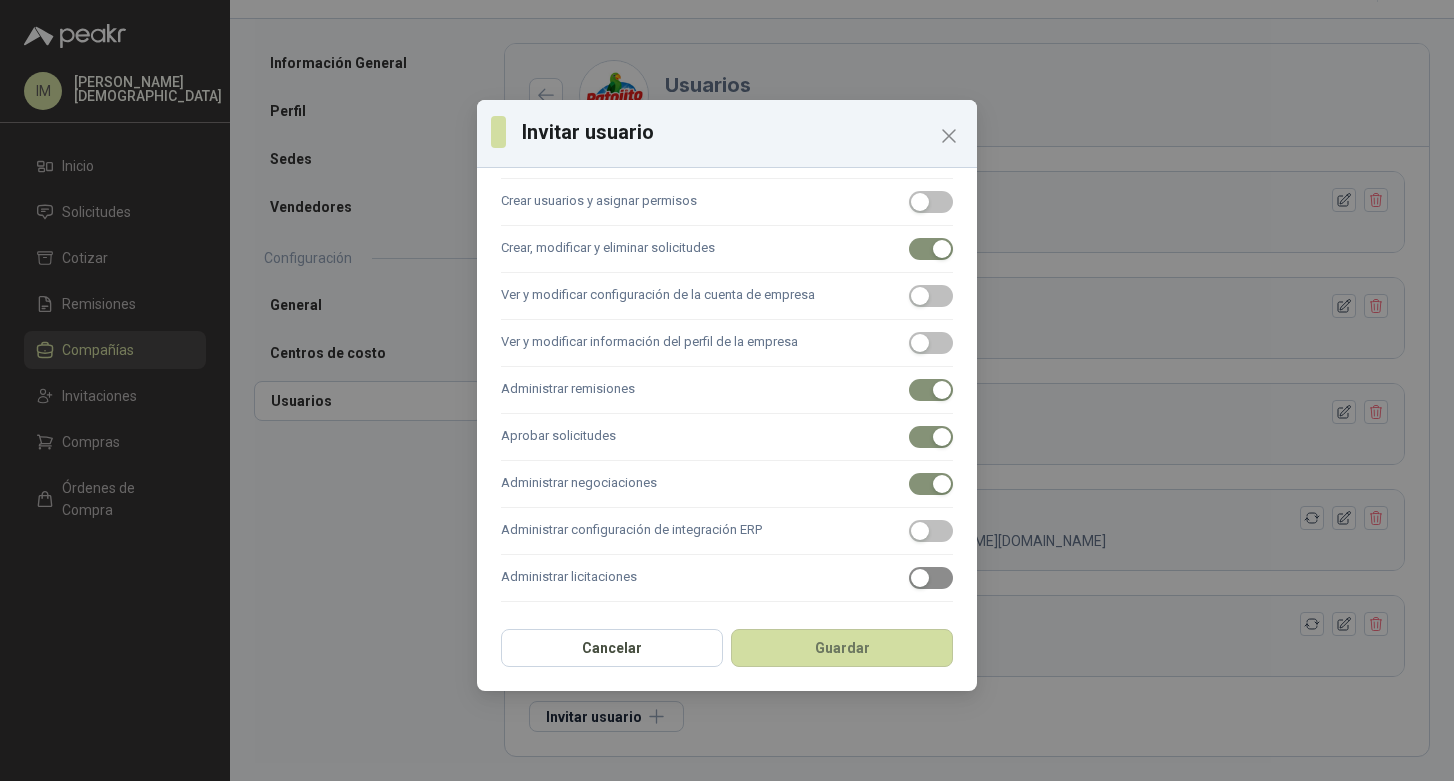 click at bounding box center (920, 578) 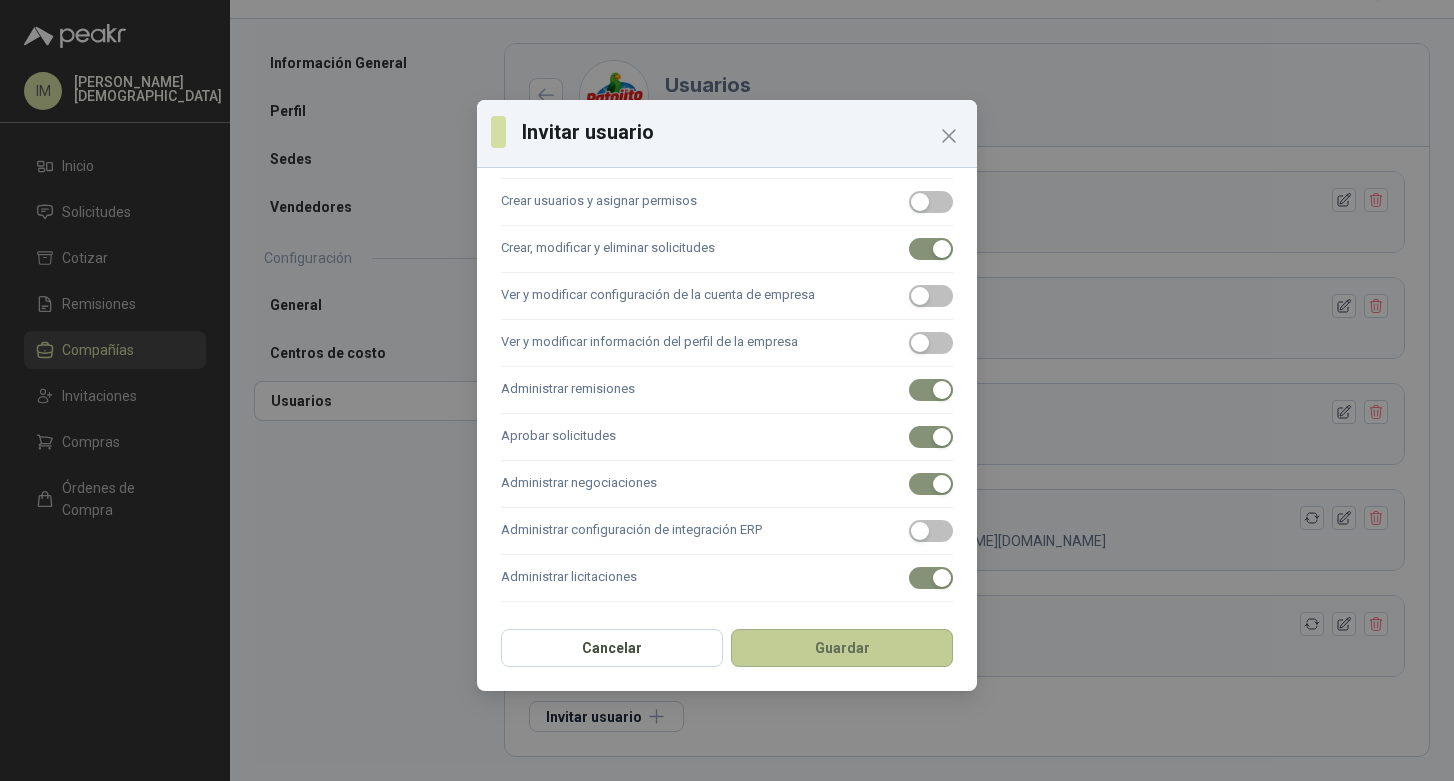 click on "Guardar" at bounding box center [842, 648] 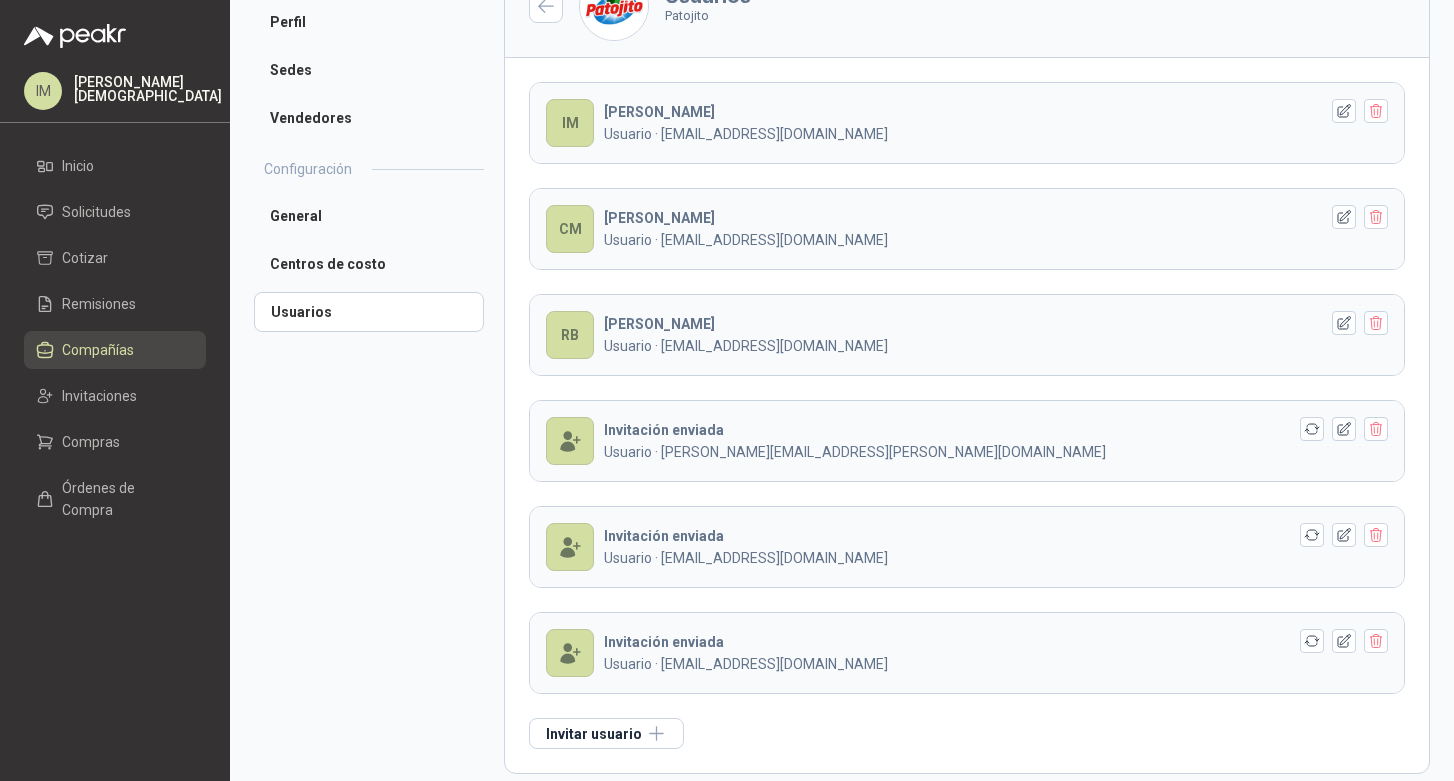 scroll, scrollTop: 151, scrollLeft: 0, axis: vertical 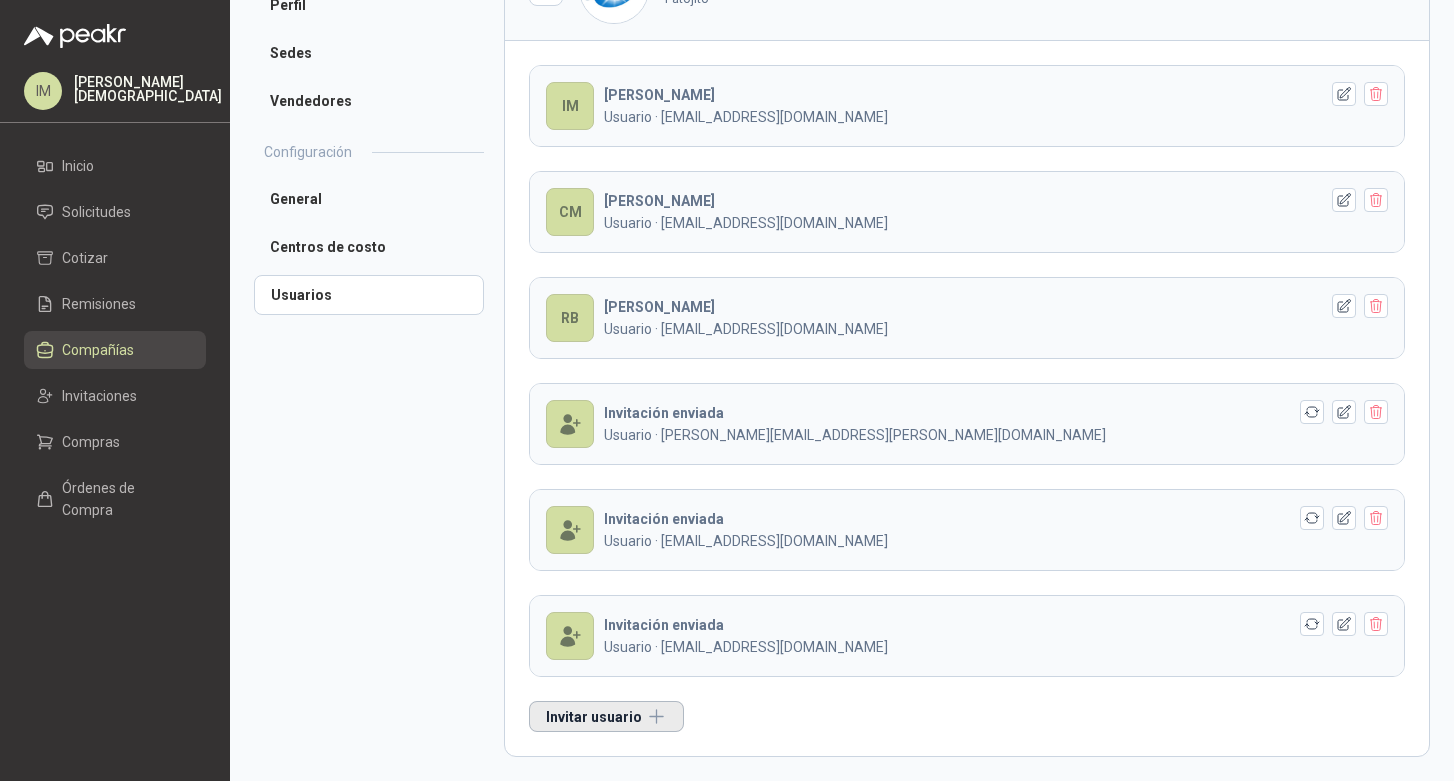 click on "Invitar usuario" at bounding box center [606, 716] 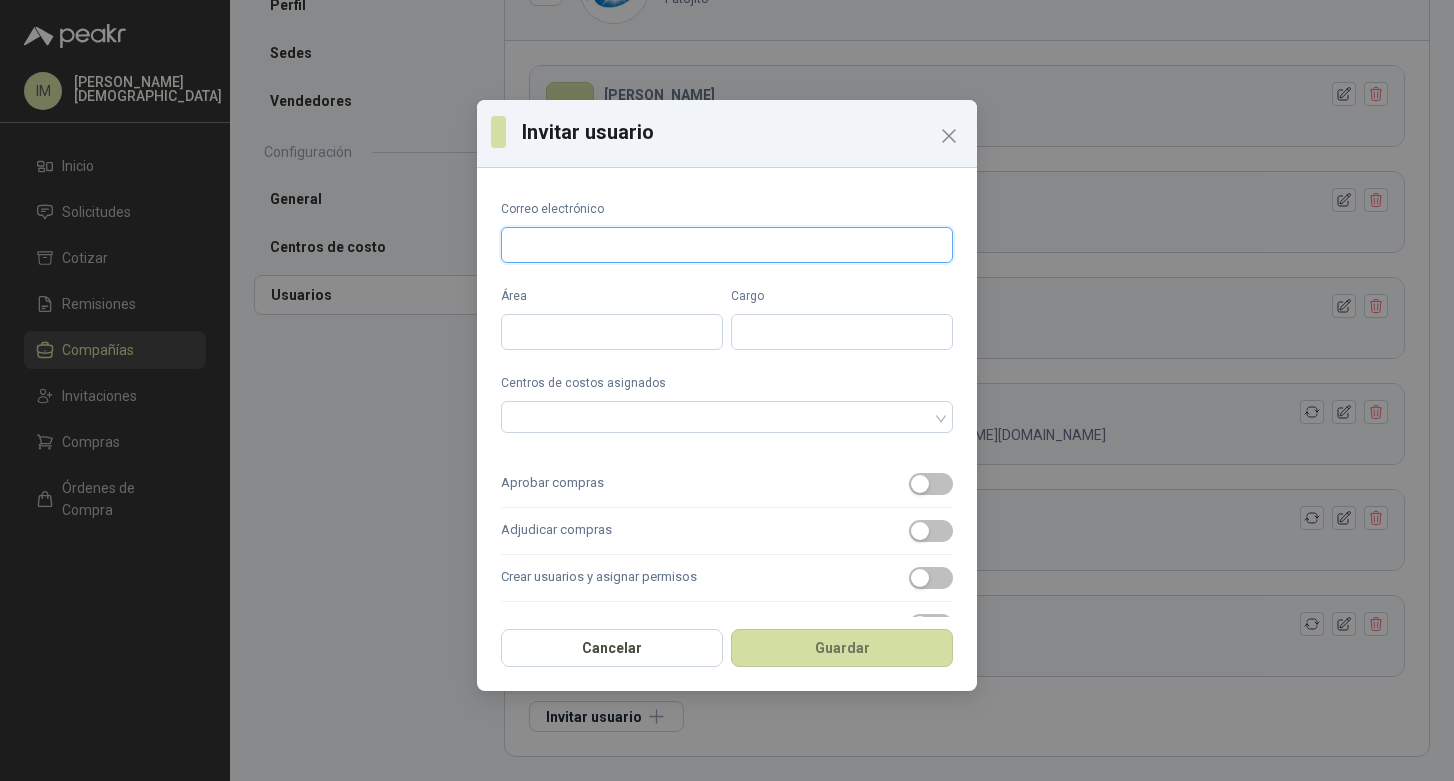 click on "Correo electrónico" at bounding box center [727, 245] 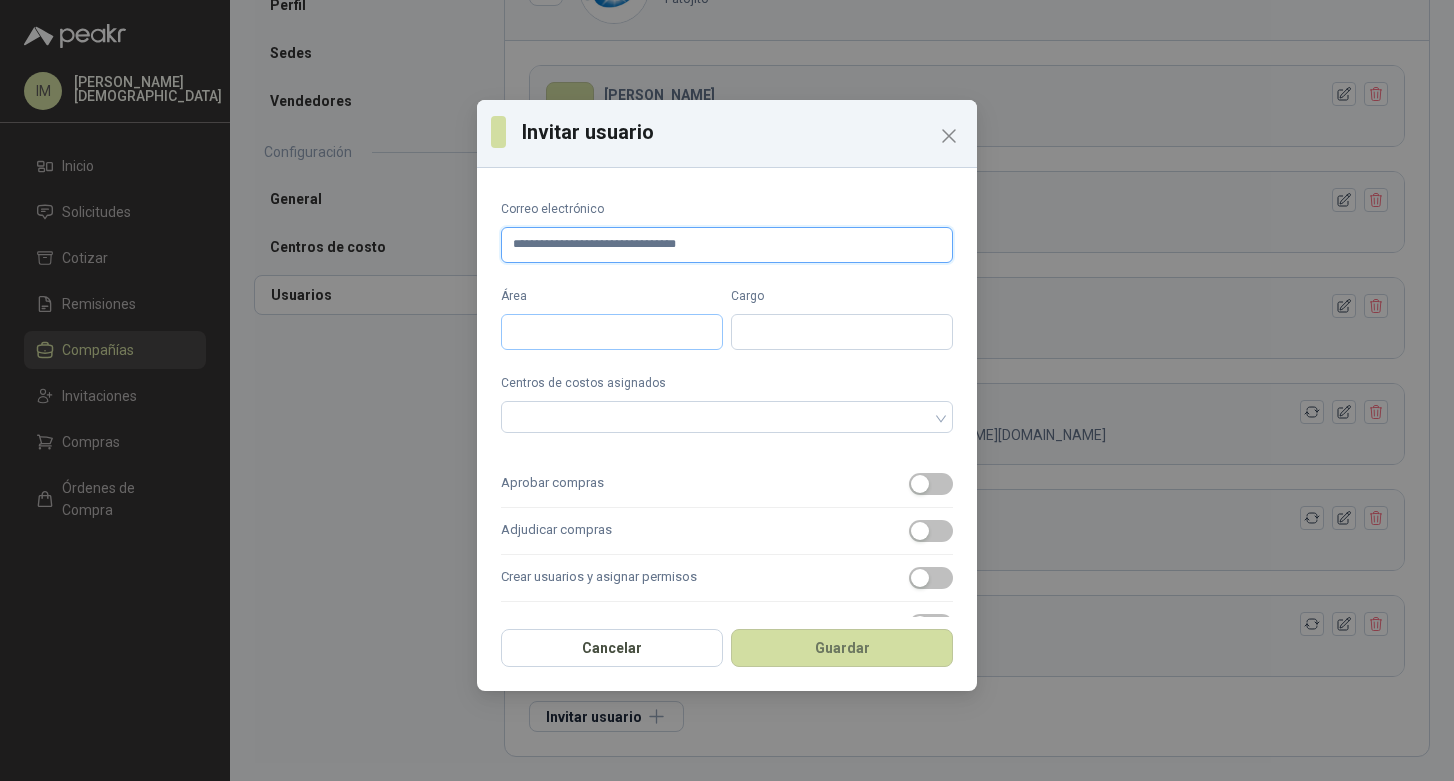 type on "**********" 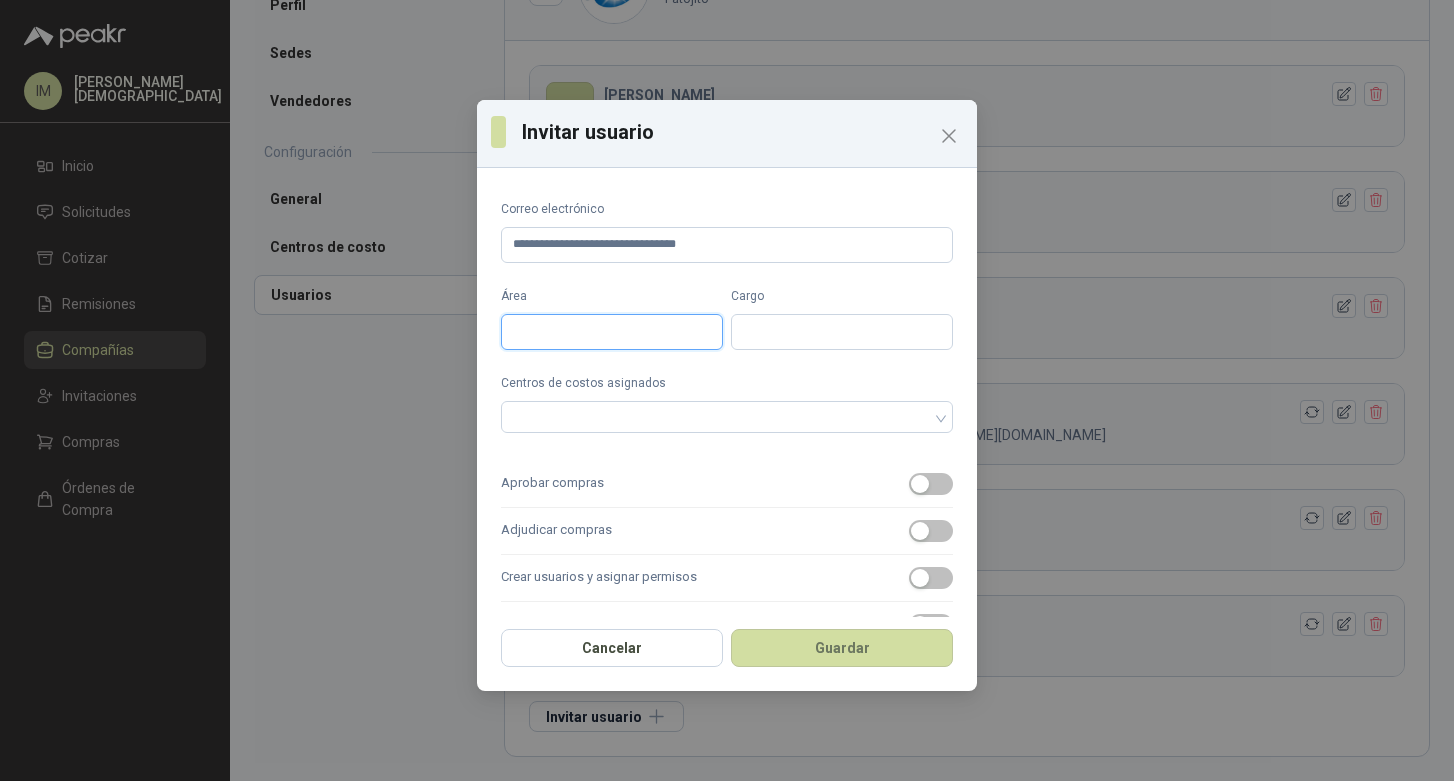 click on "Área" at bounding box center [612, 332] 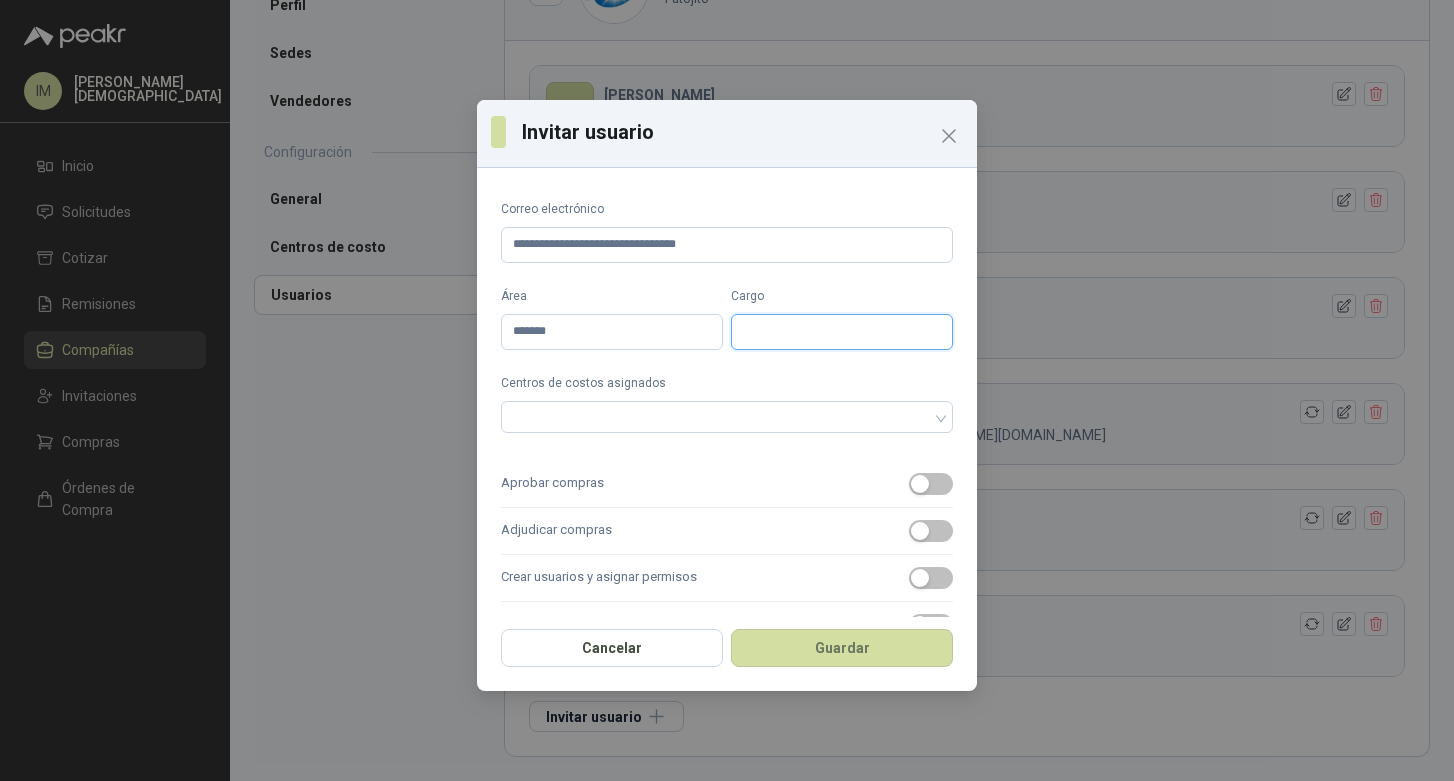 click on "Cargo" at bounding box center (842, 332) 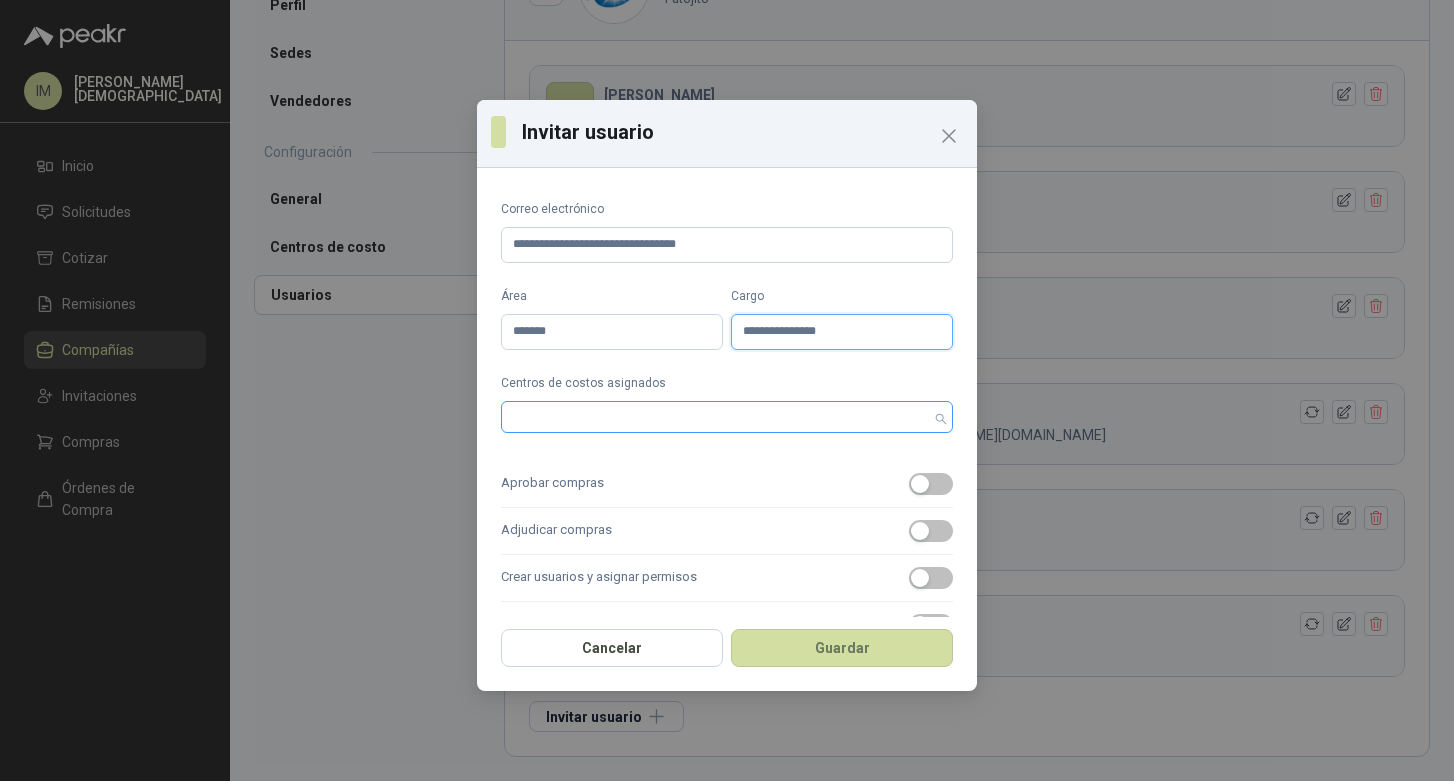 click at bounding box center [716, 417] 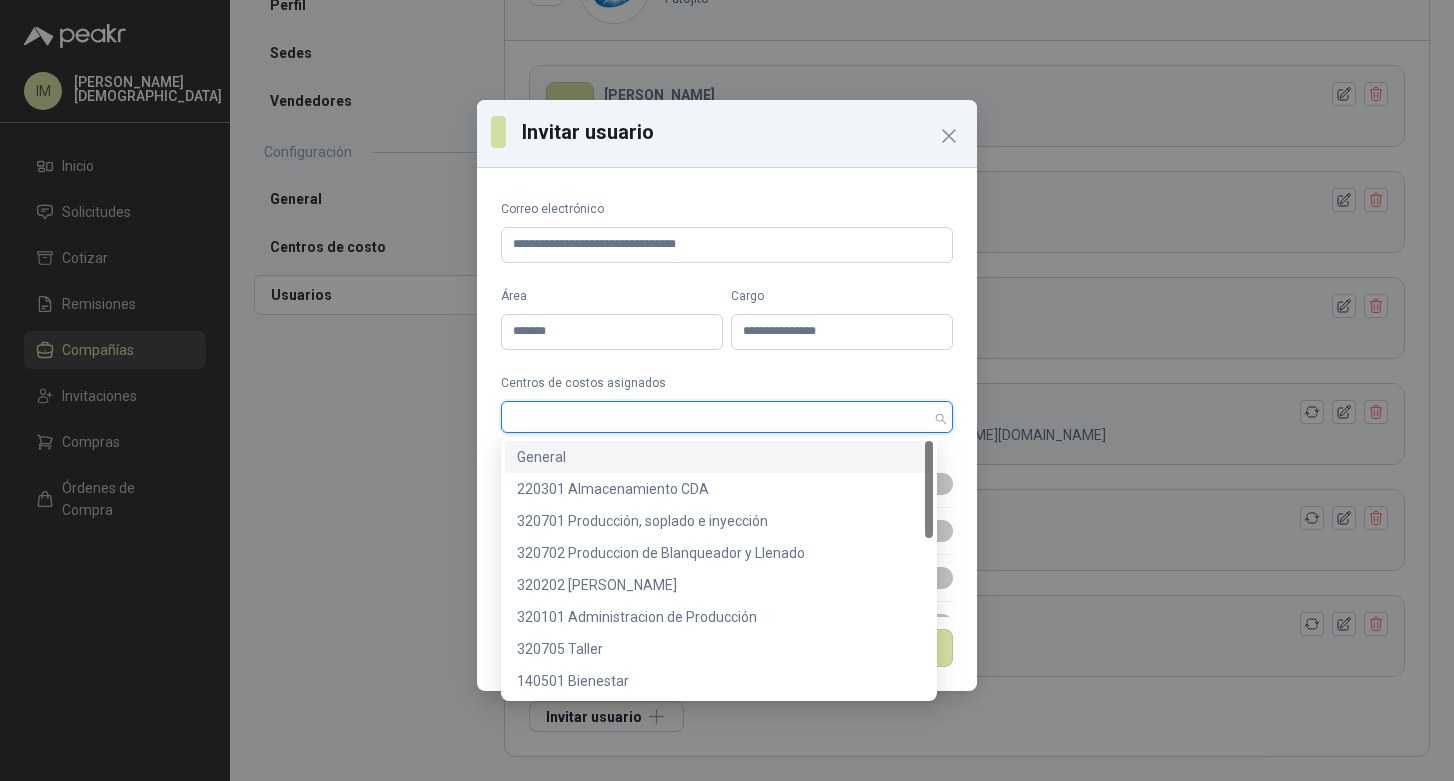 click on "General" at bounding box center (719, 457) 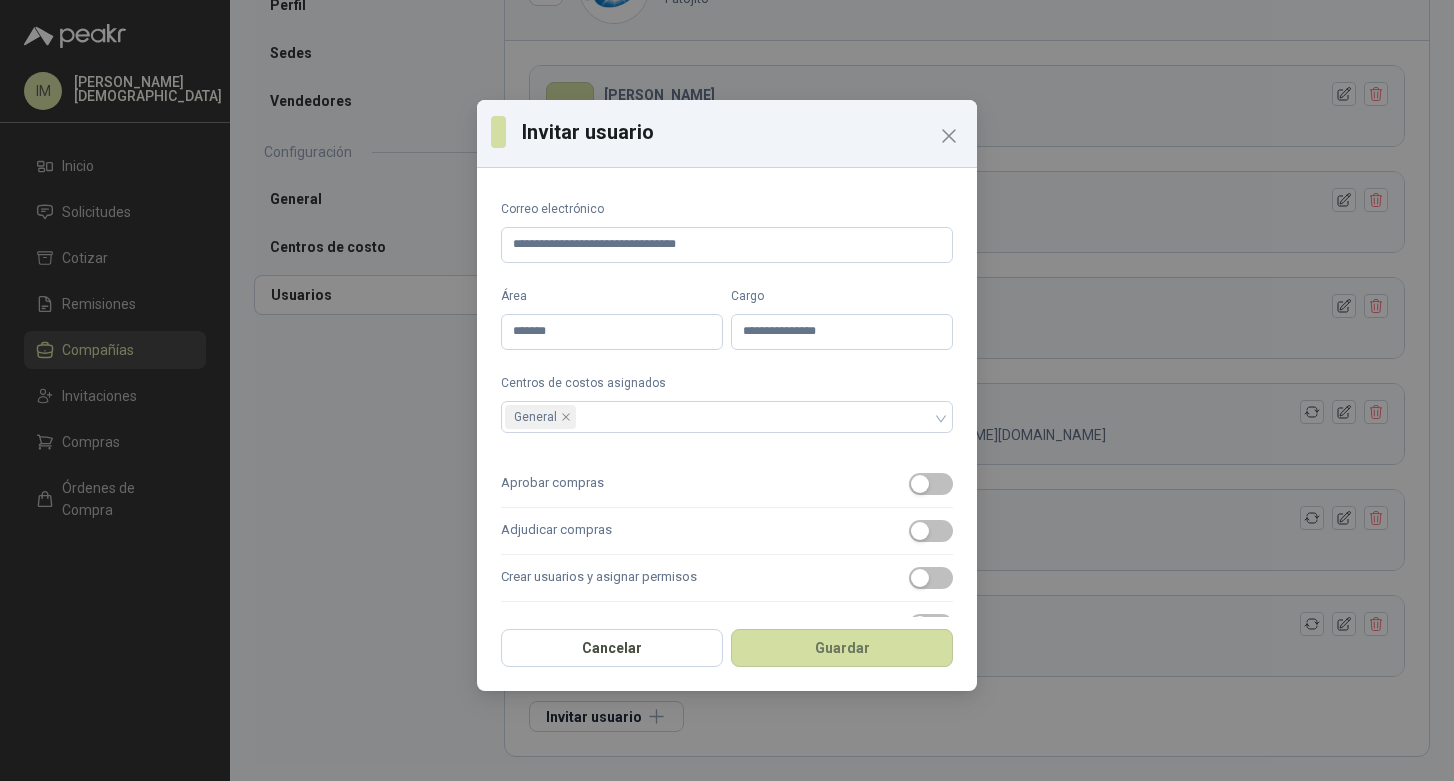 click on "**********" at bounding box center (727, 396) 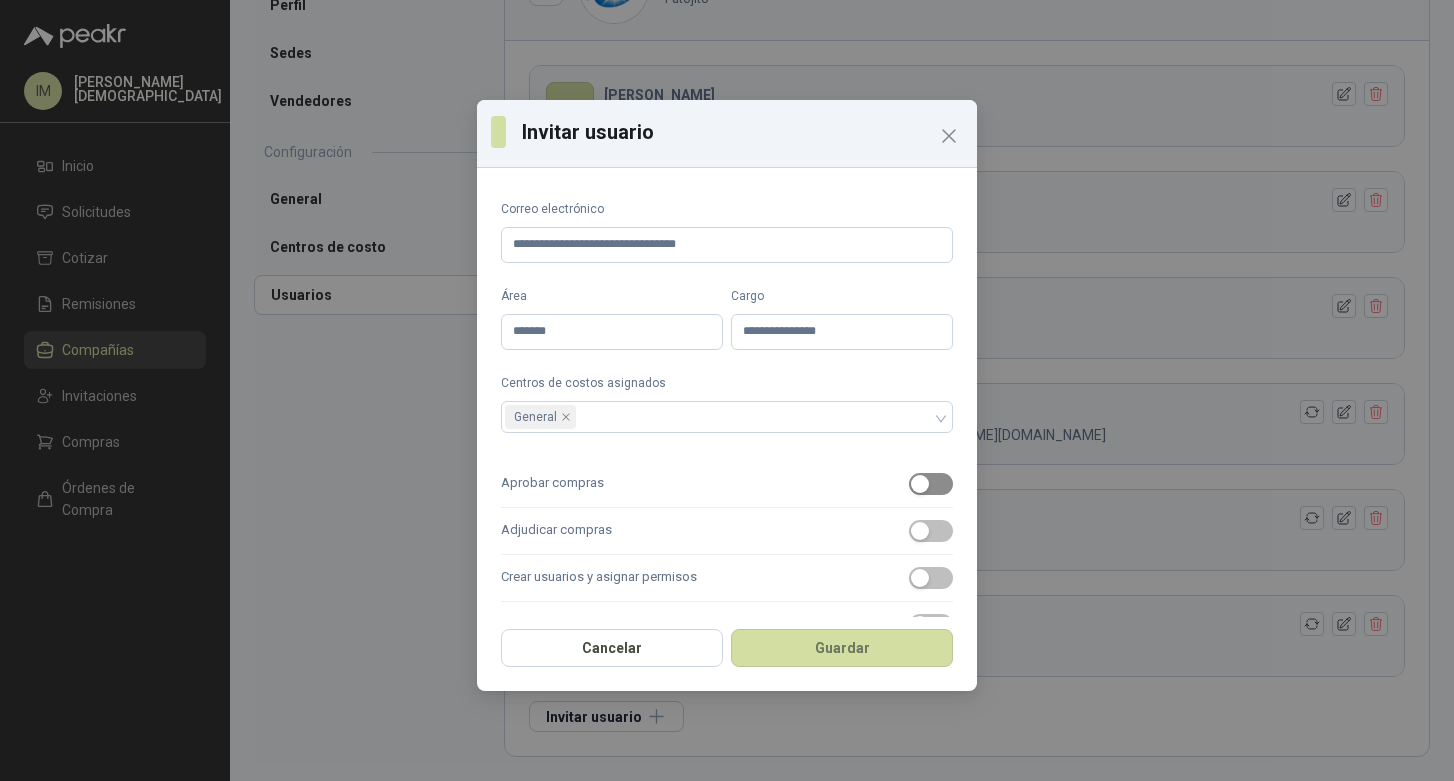 click at bounding box center [920, 484] 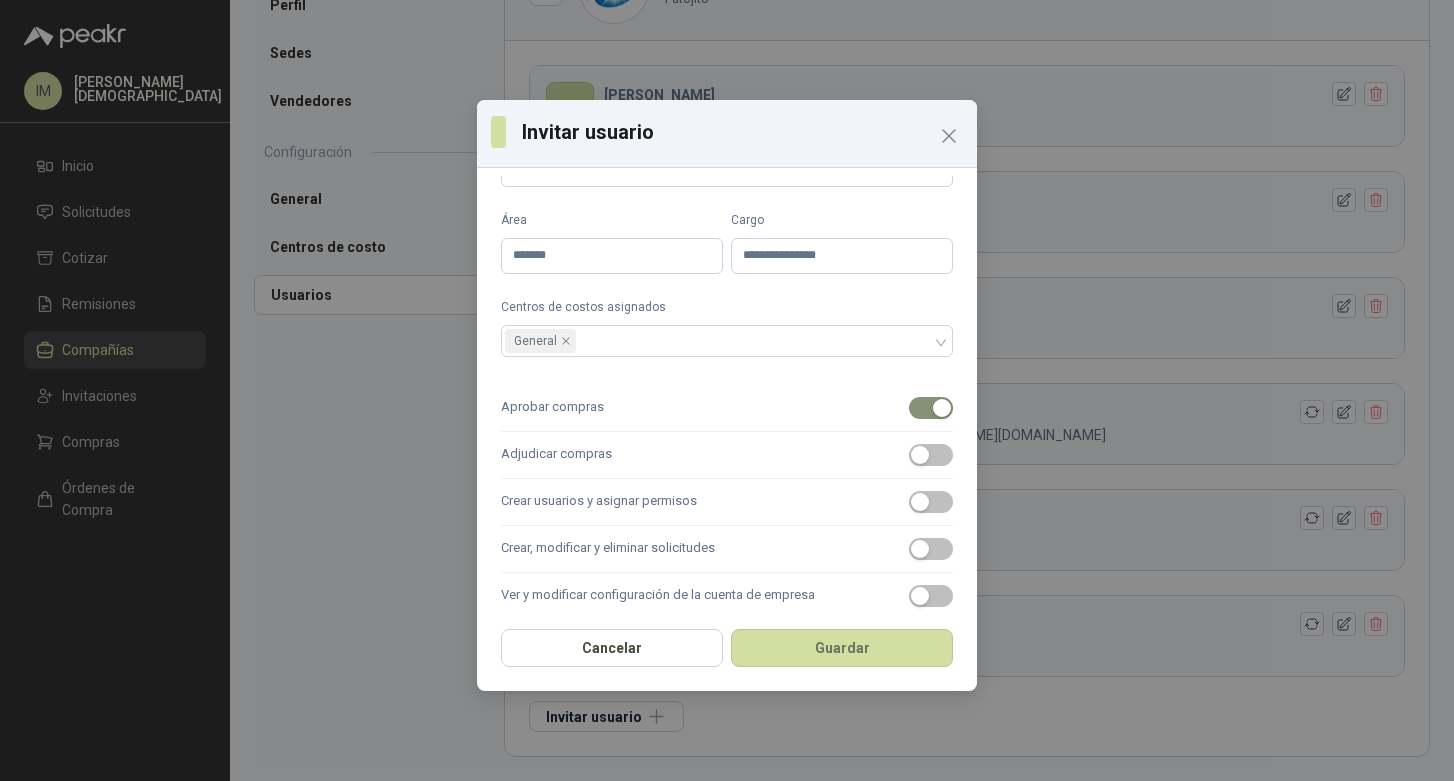 scroll, scrollTop: 124, scrollLeft: 0, axis: vertical 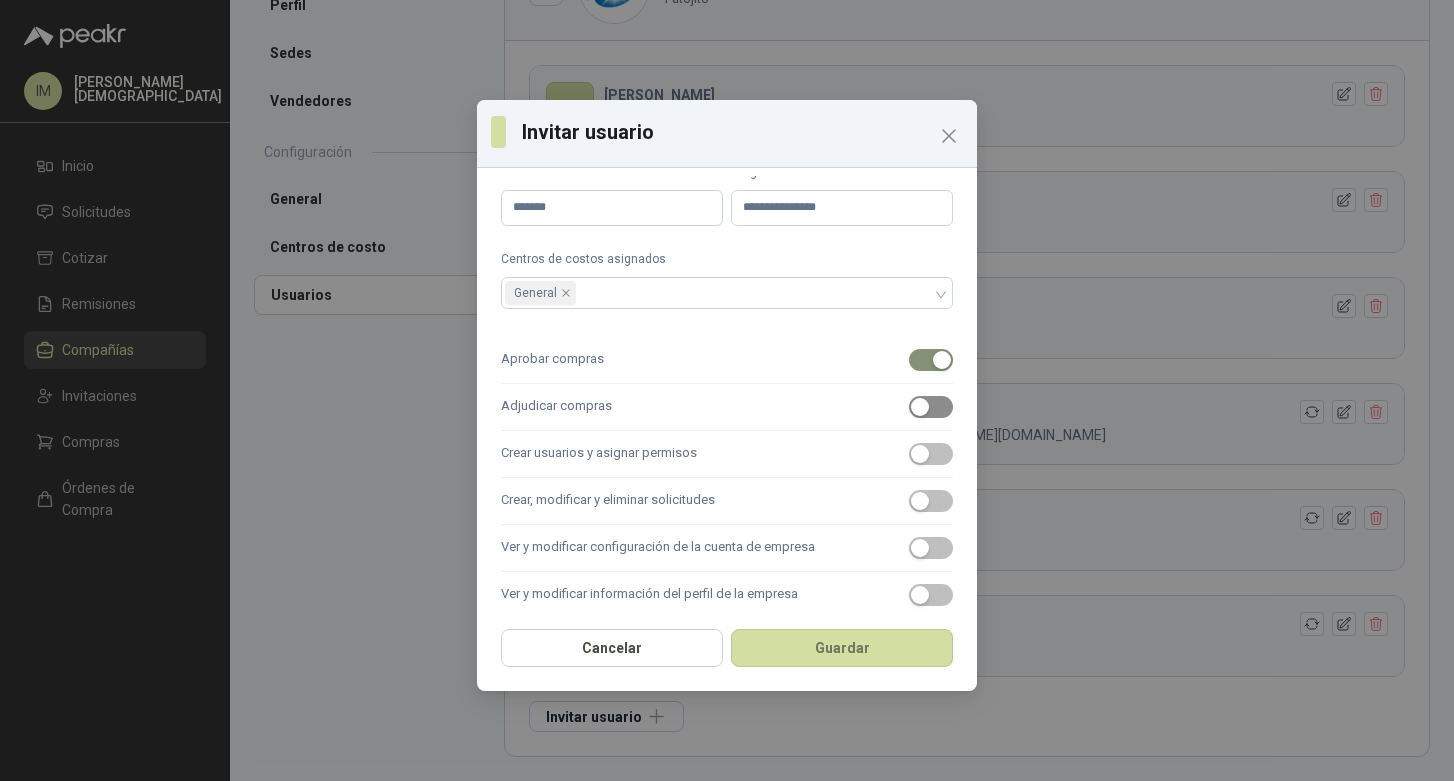 click at bounding box center (920, 407) 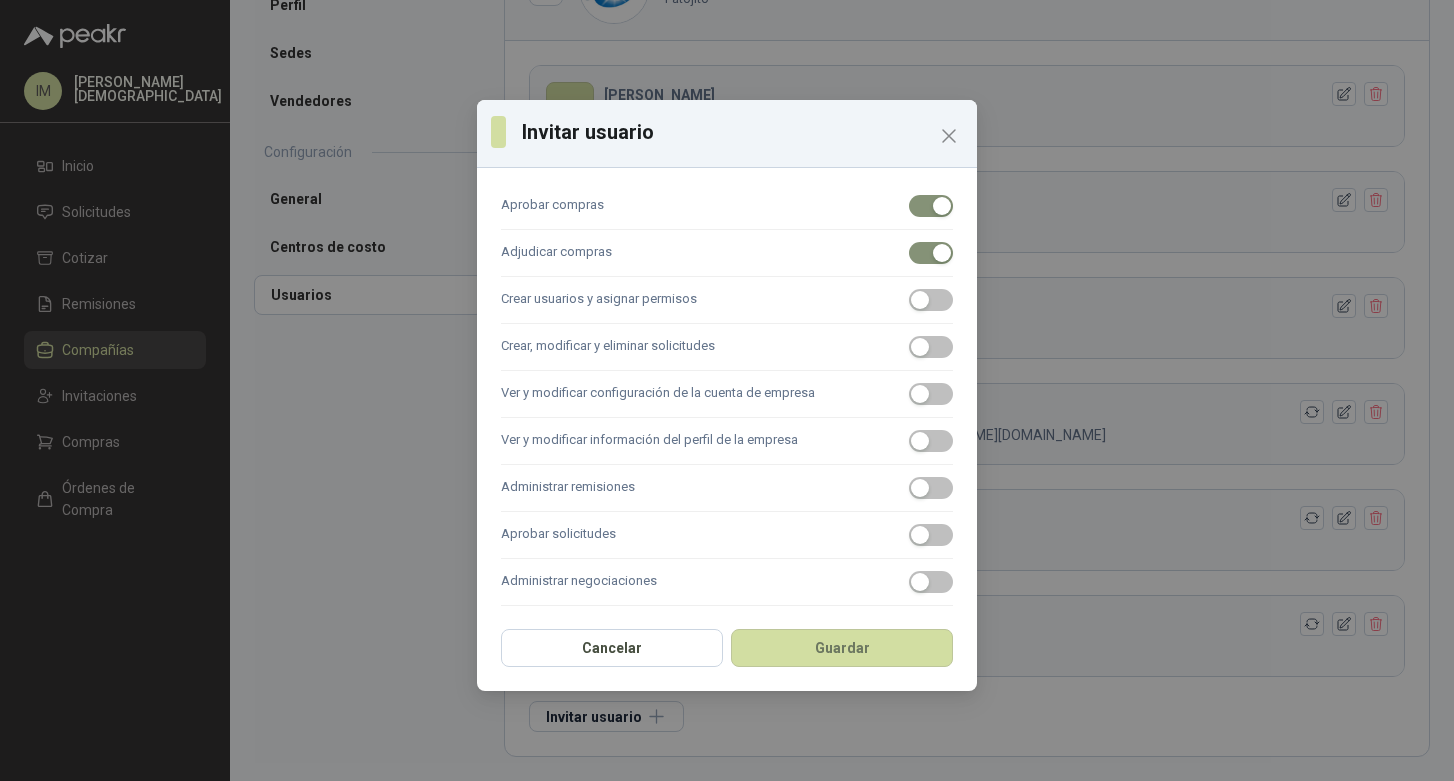 scroll, scrollTop: 283, scrollLeft: 0, axis: vertical 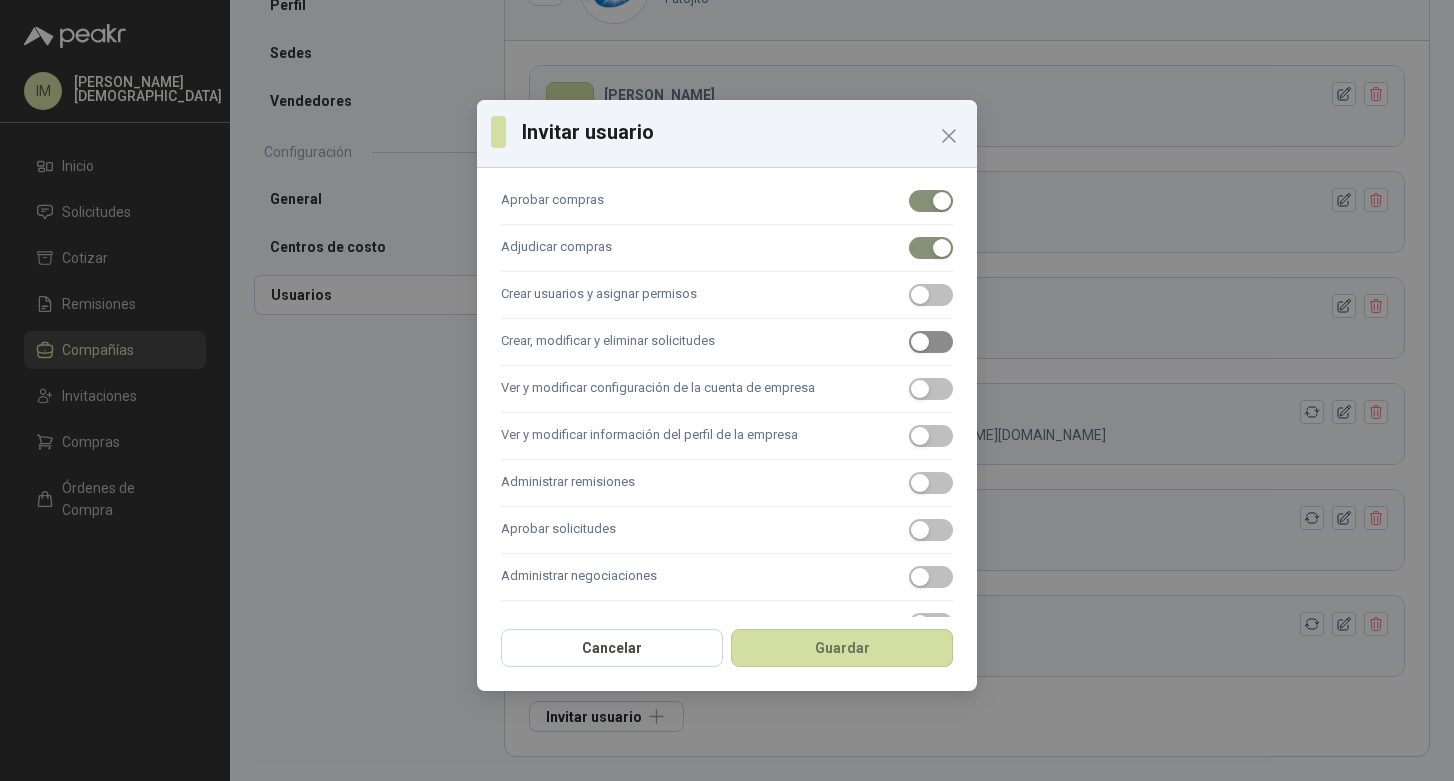 click at bounding box center (920, 342) 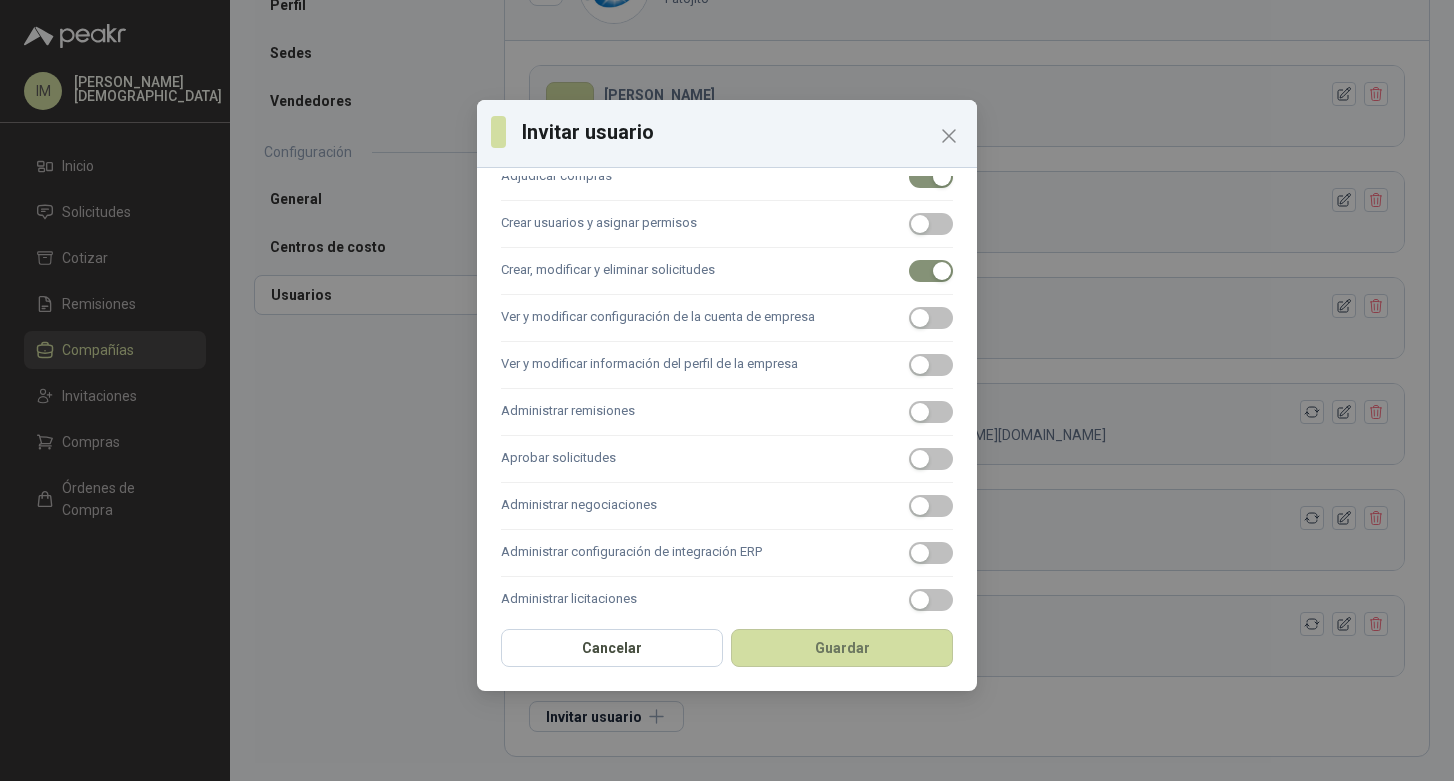scroll, scrollTop: 376, scrollLeft: 0, axis: vertical 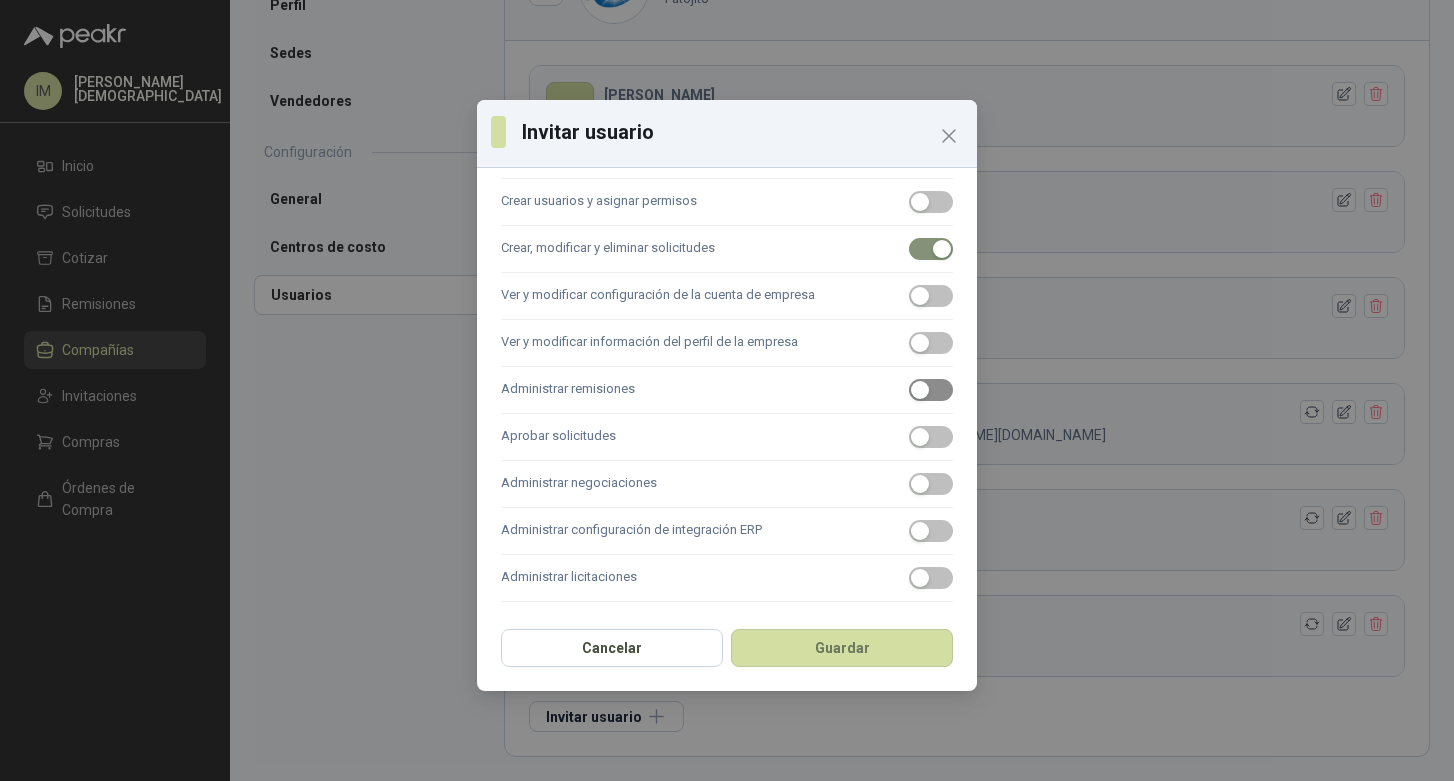 click at bounding box center (920, 390) 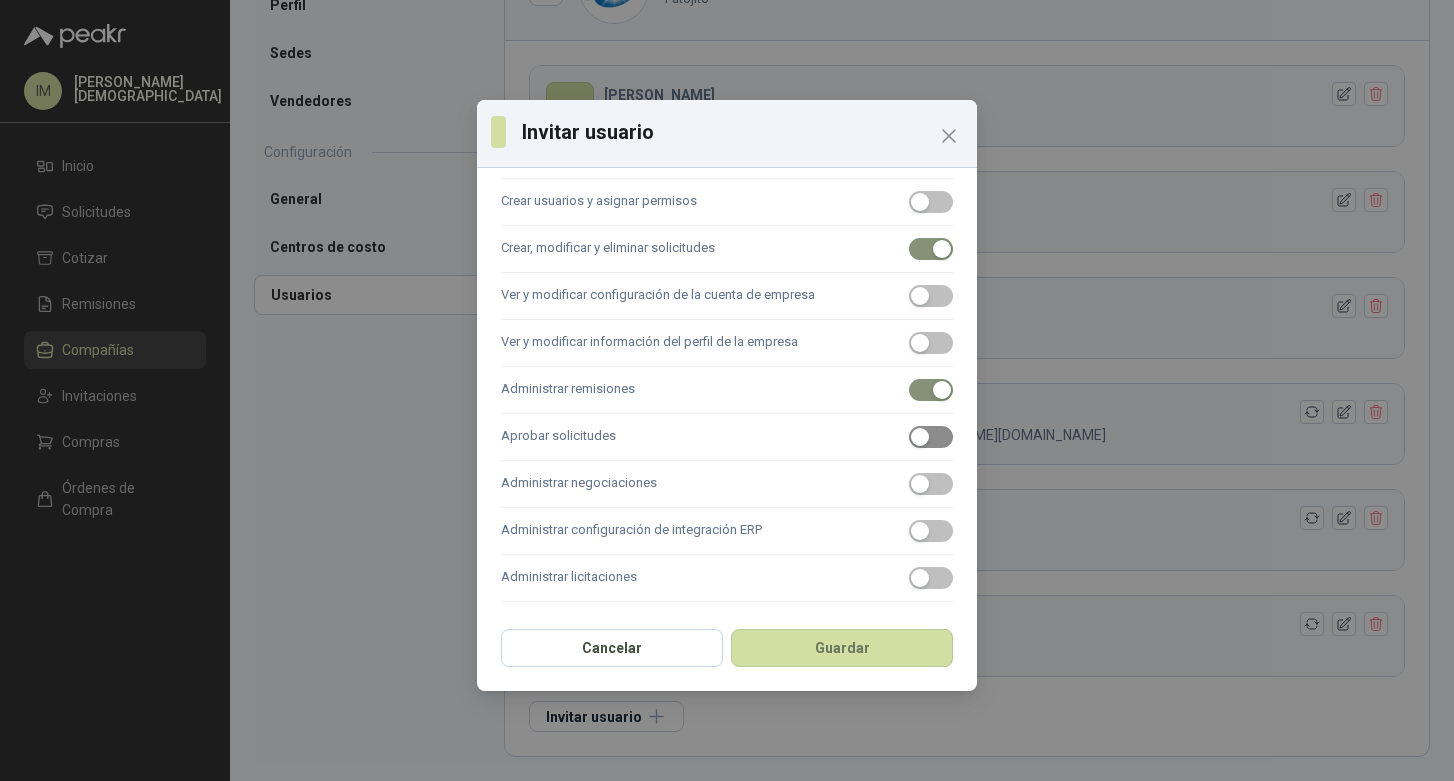 click at bounding box center (920, 437) 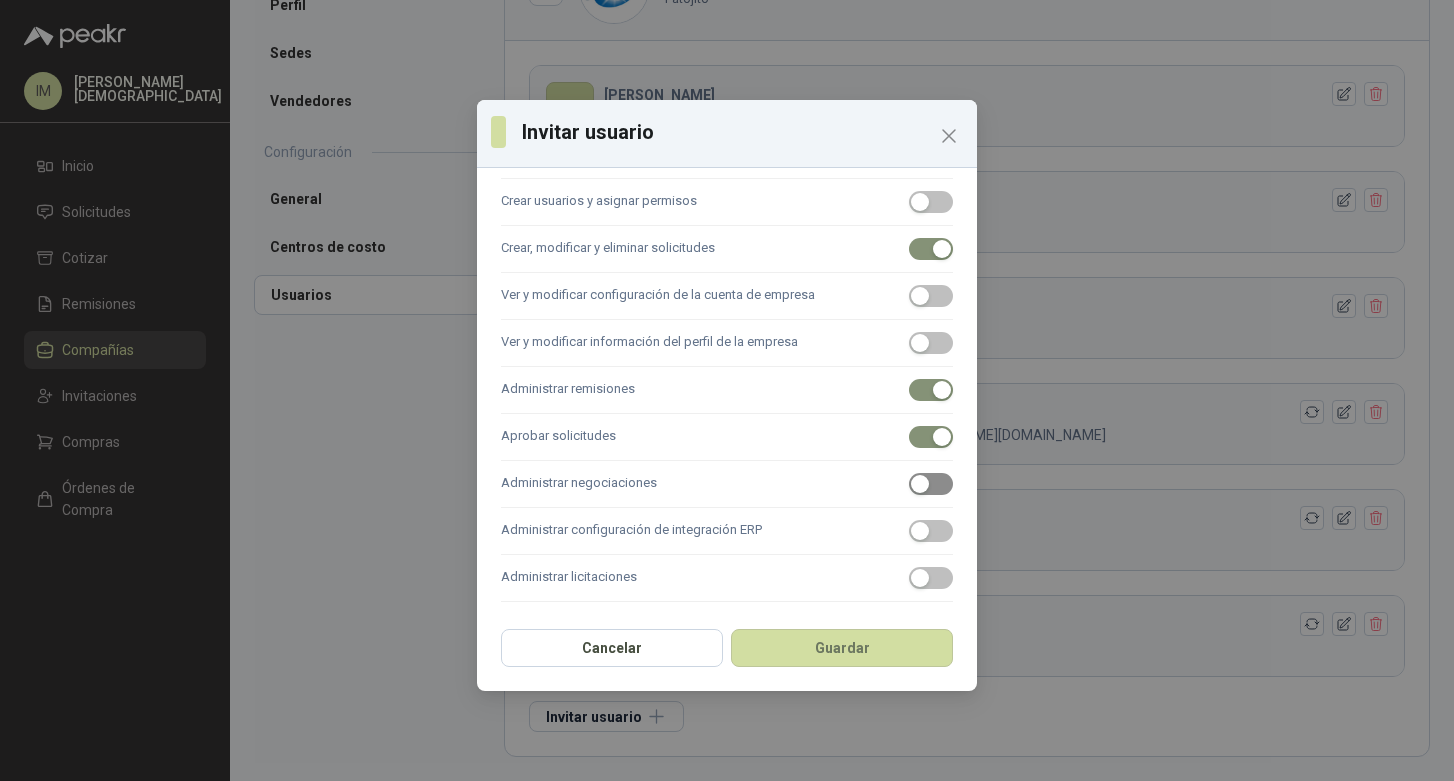 click at bounding box center [920, 484] 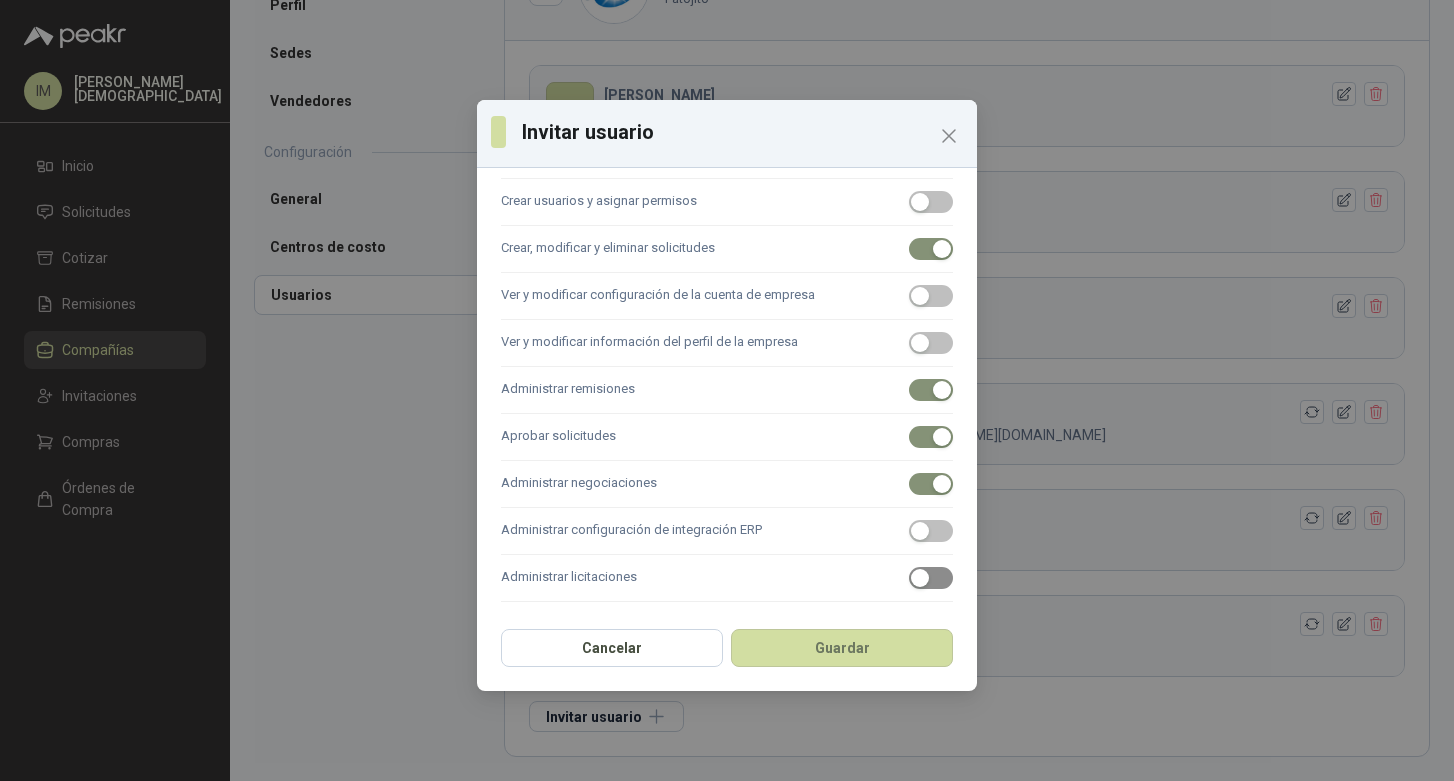 click at bounding box center [920, 578] 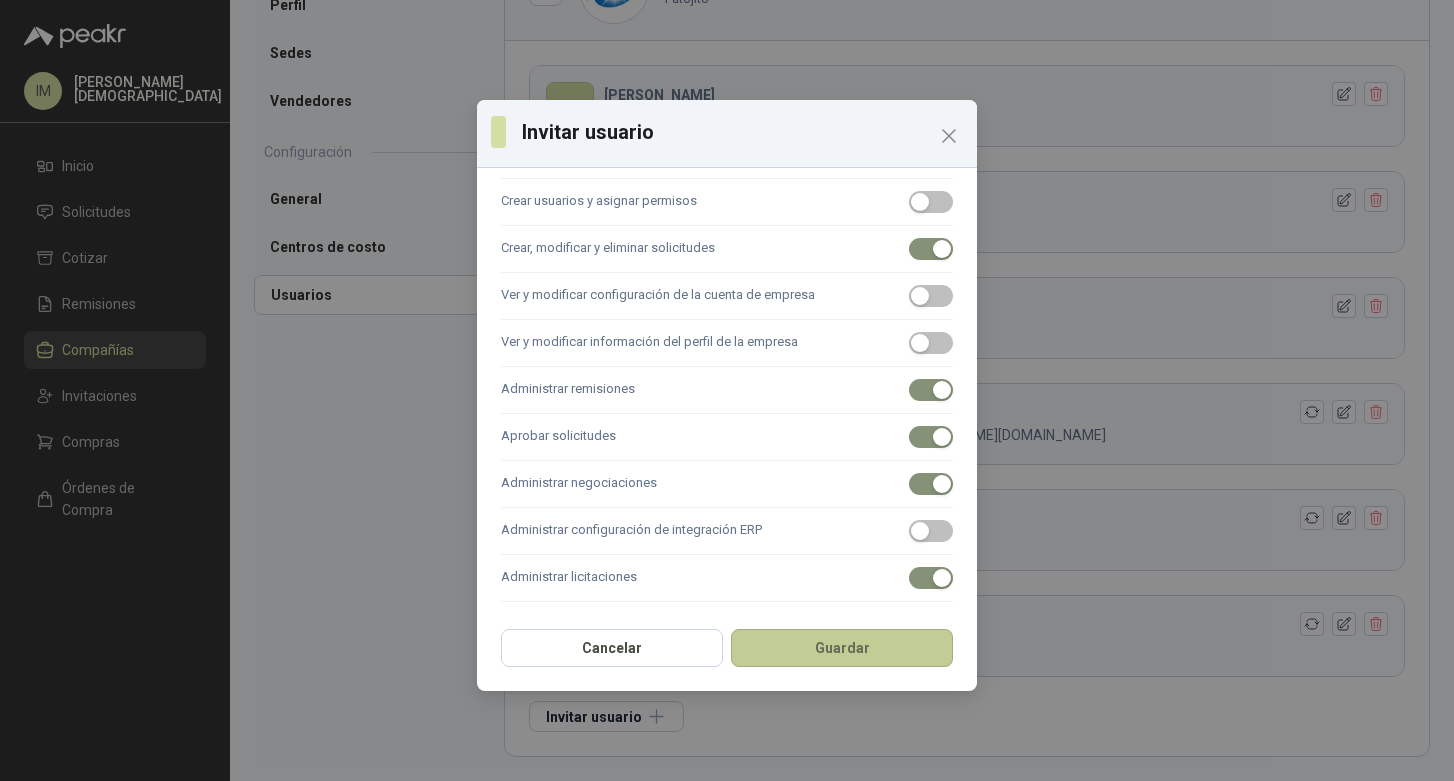 click on "Guardar" at bounding box center [842, 648] 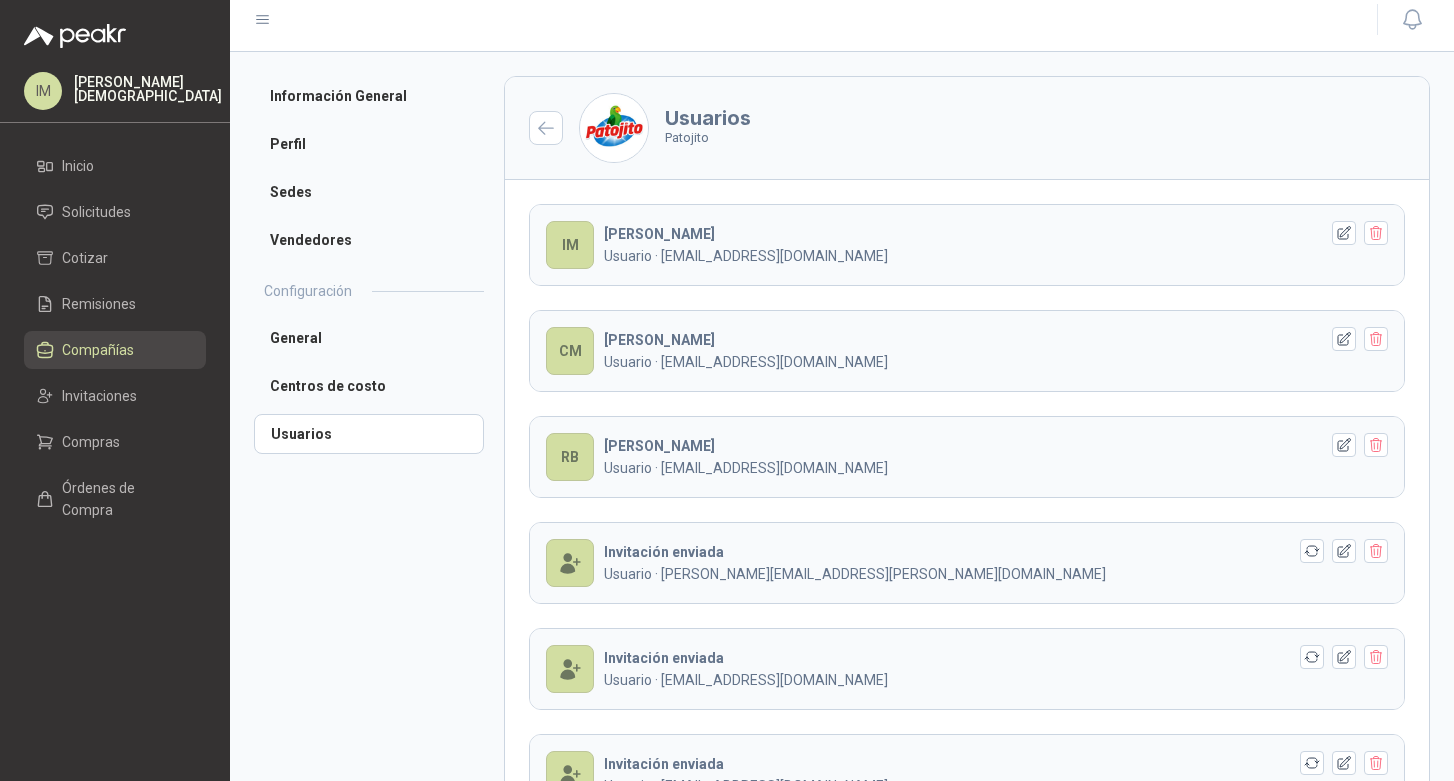 scroll, scrollTop: 0, scrollLeft: 0, axis: both 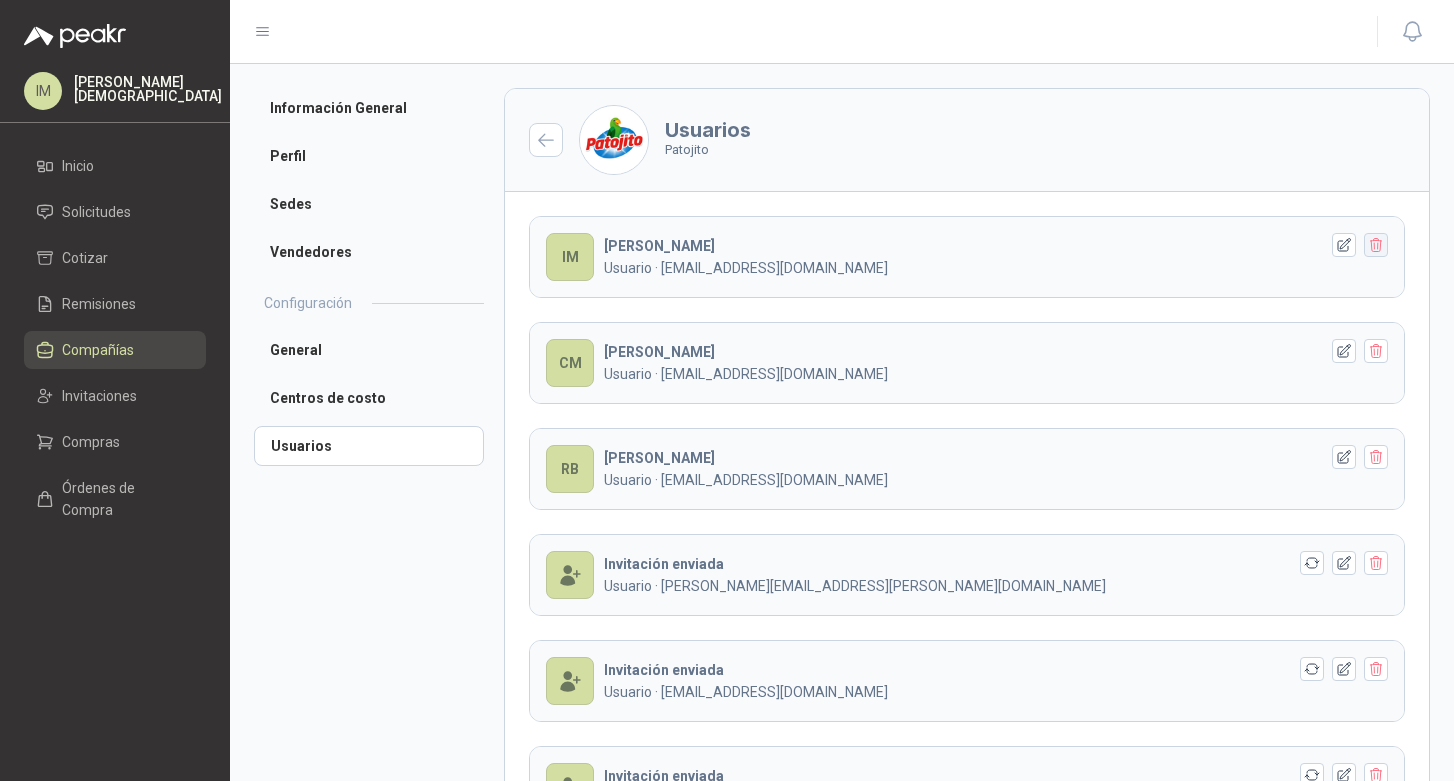 click 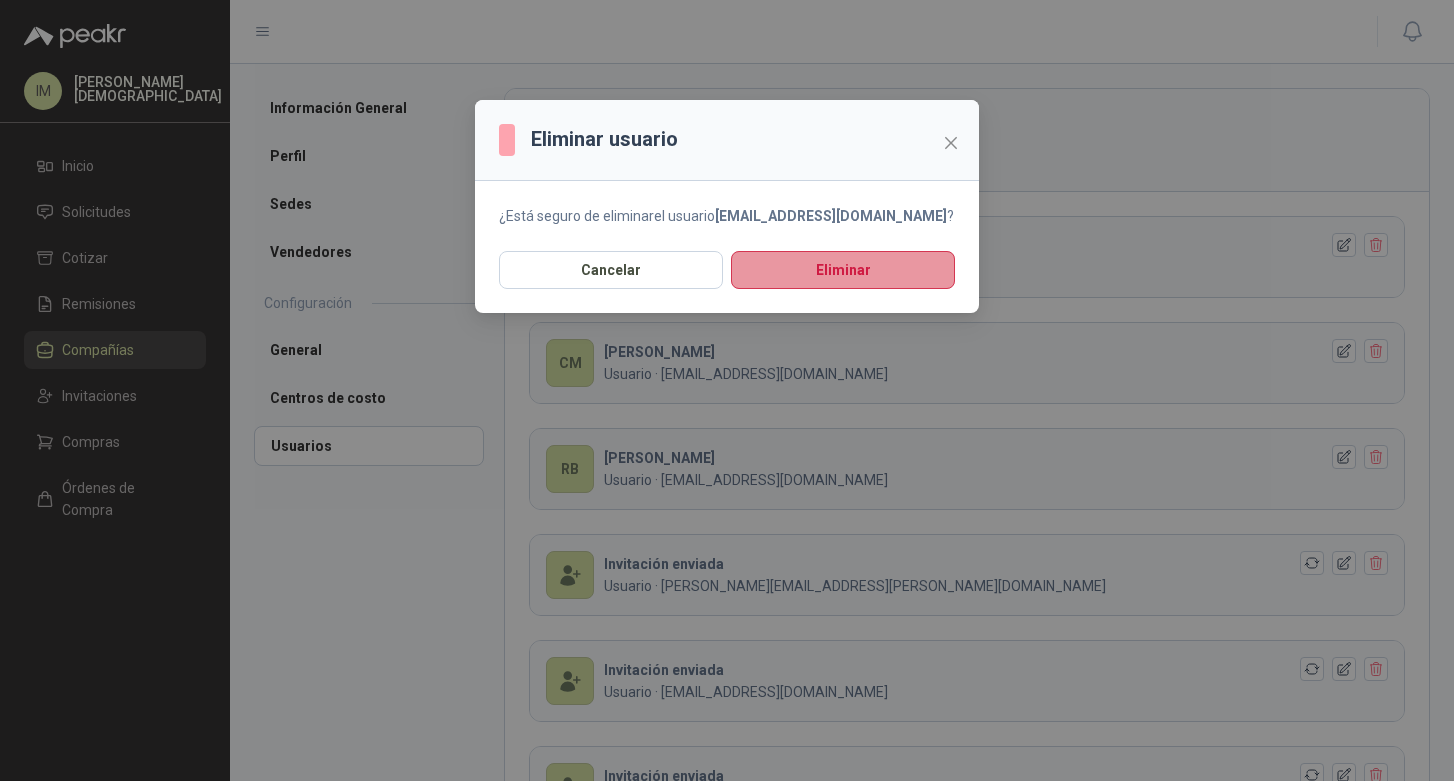 click on "Eliminar" at bounding box center (843, 270) 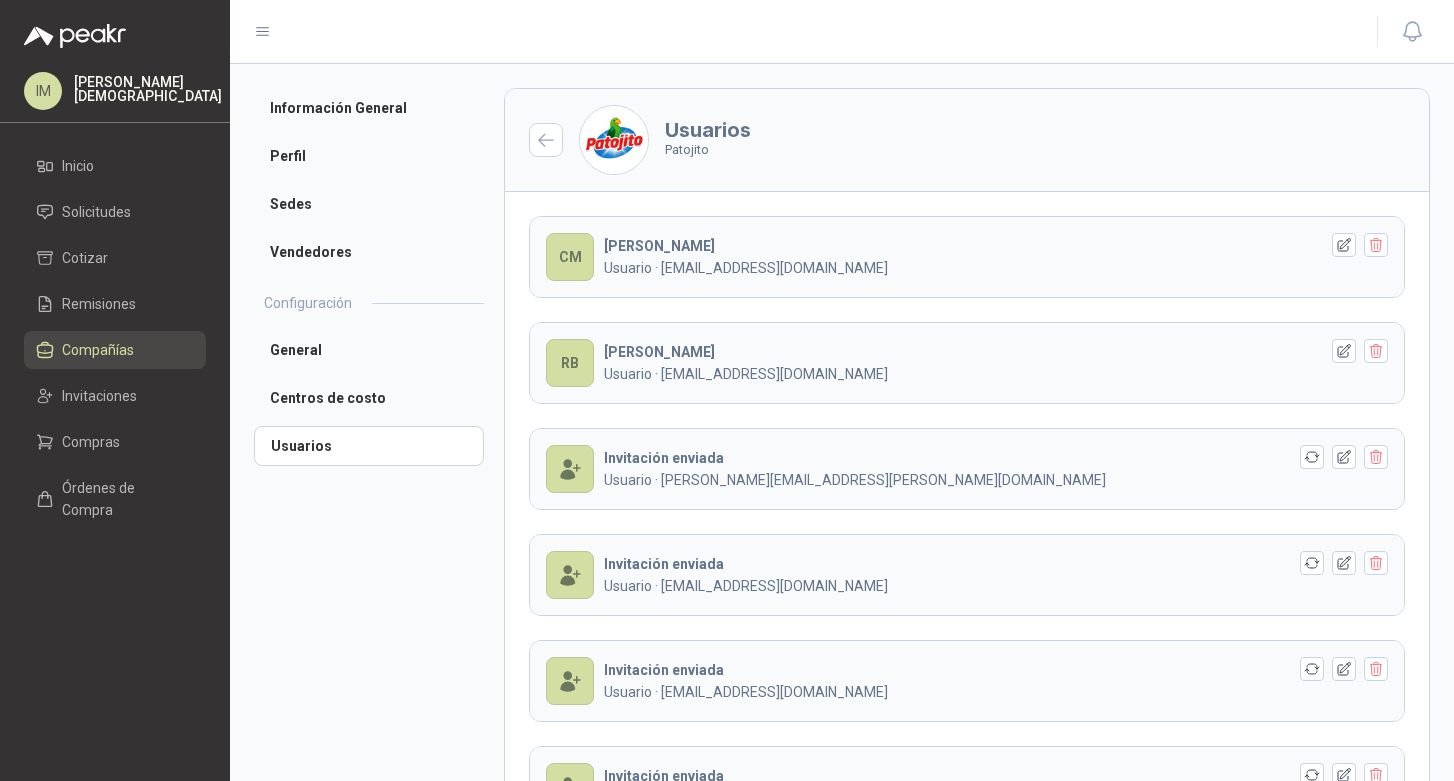 scroll, scrollTop: 151, scrollLeft: 0, axis: vertical 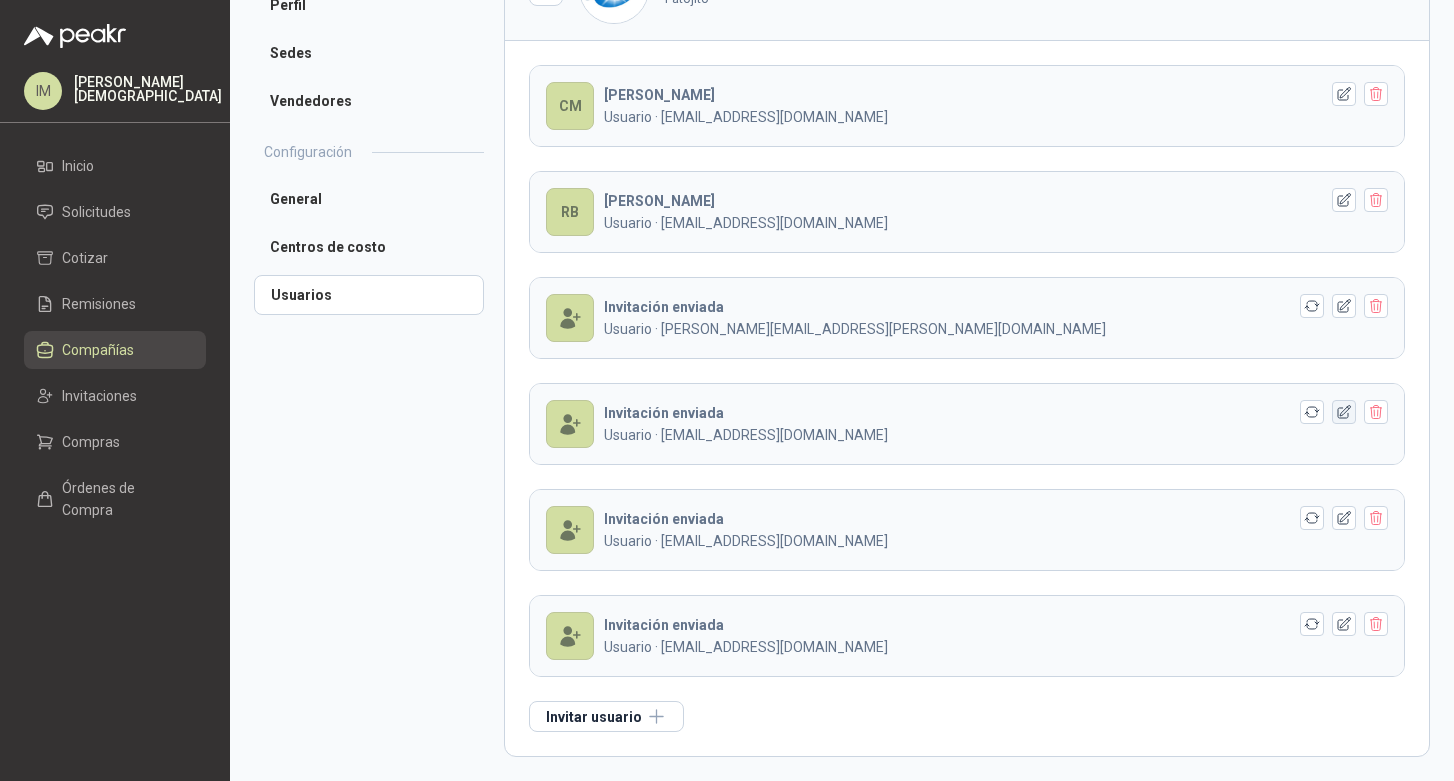 click 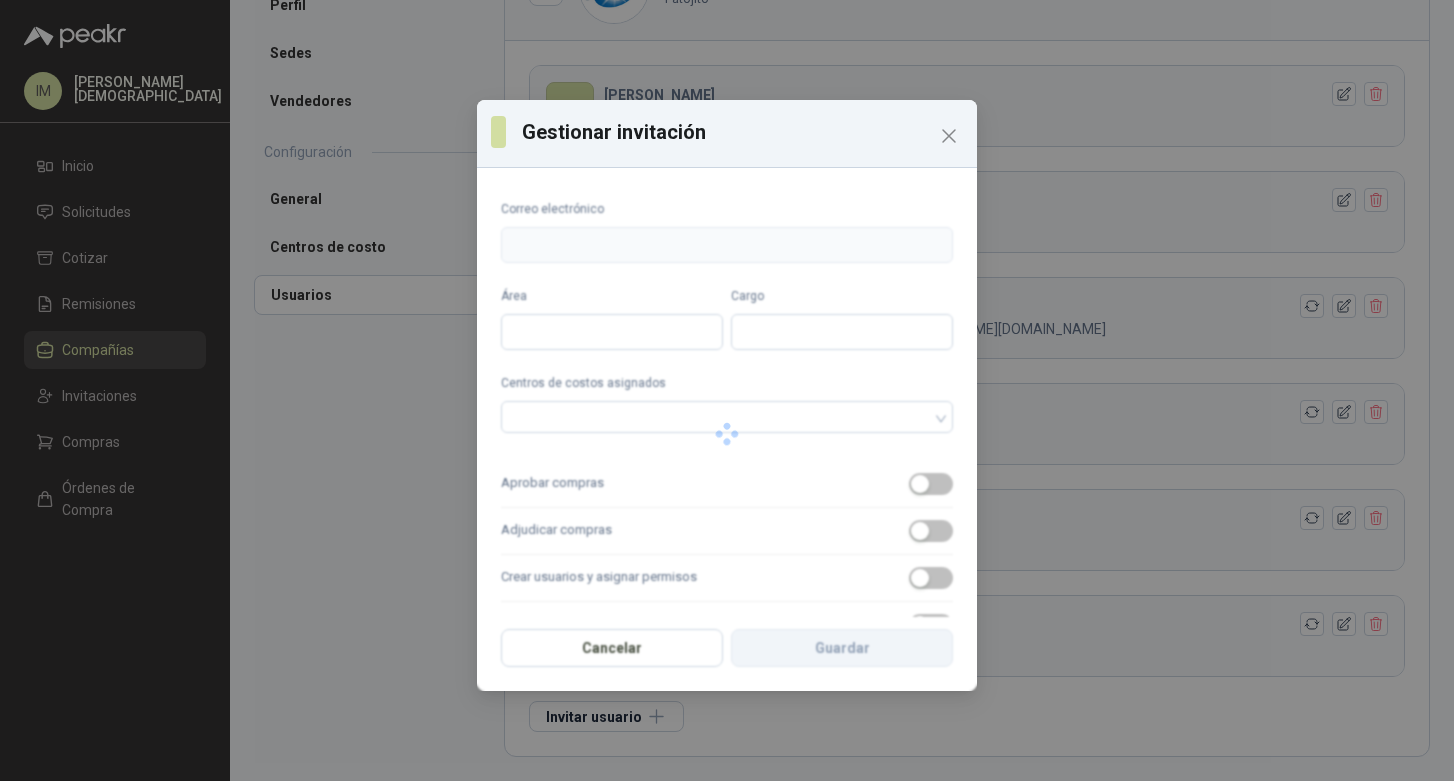 type on "**********" 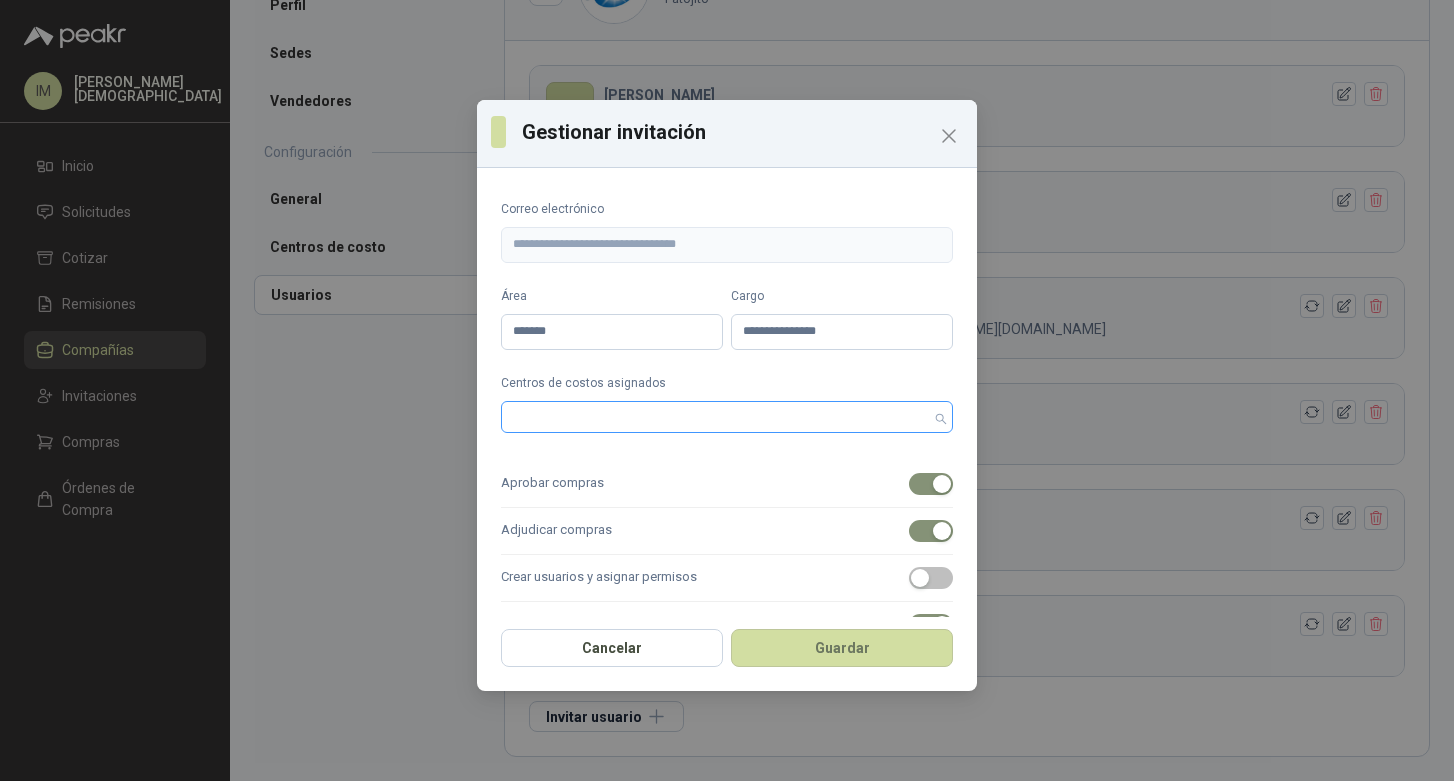 click at bounding box center [716, 417] 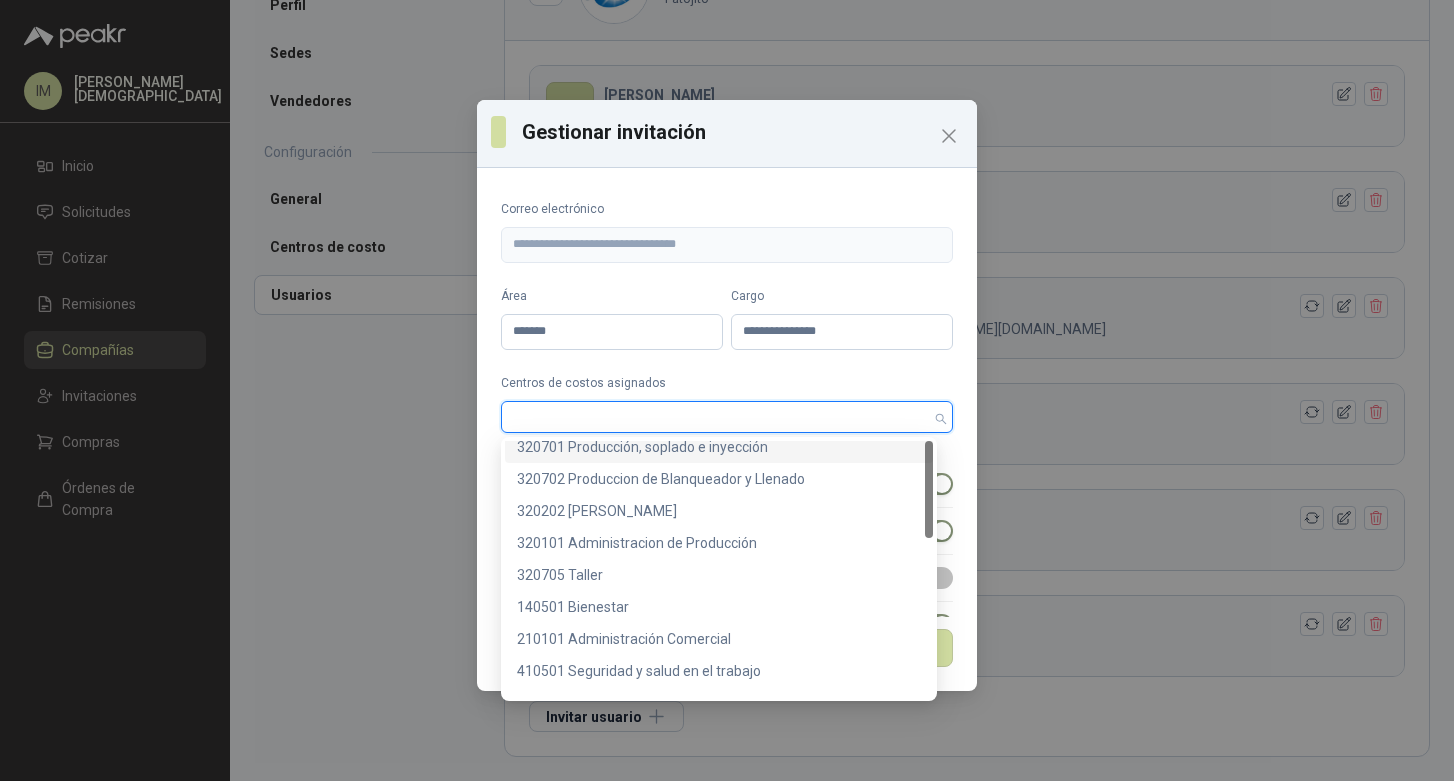 scroll, scrollTop: 0, scrollLeft: 0, axis: both 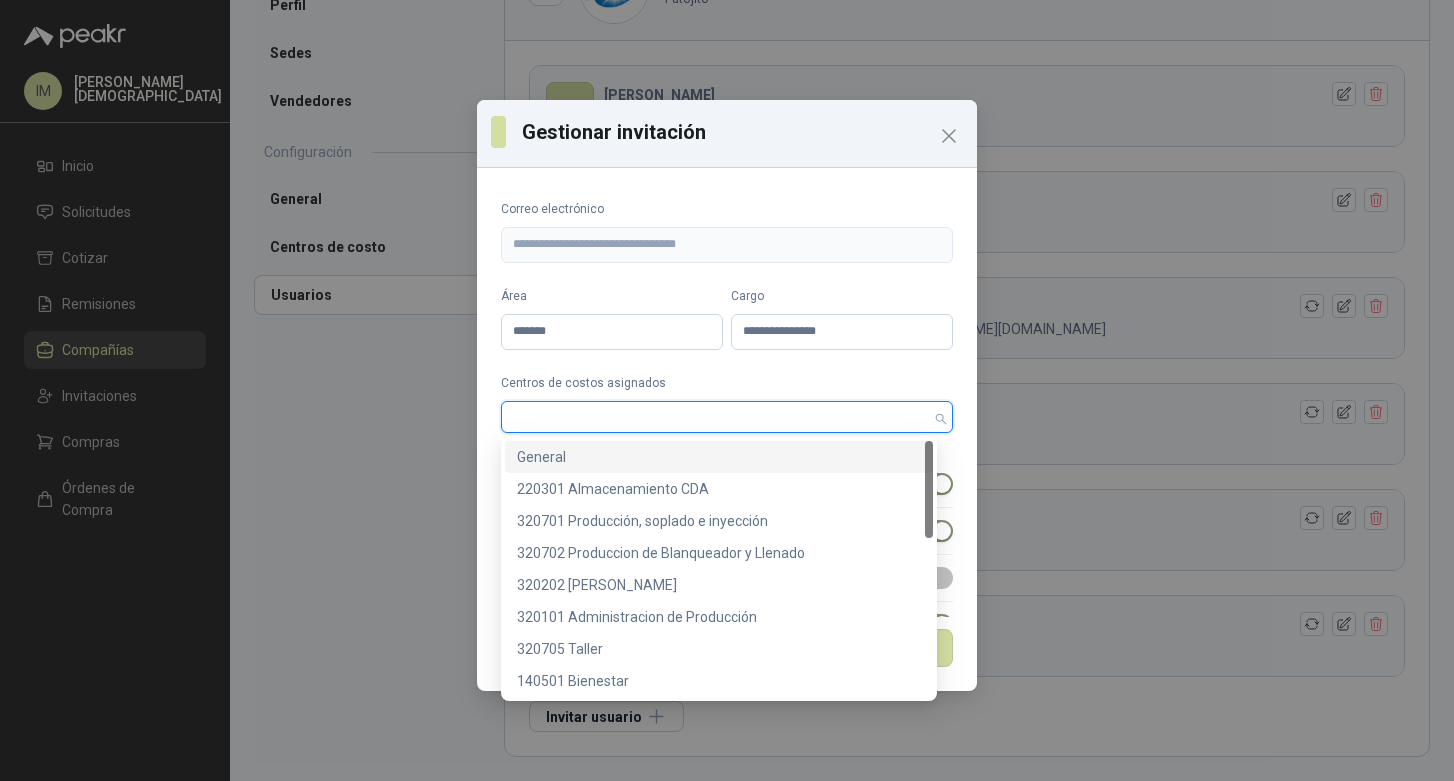 click on "General" at bounding box center (719, 457) 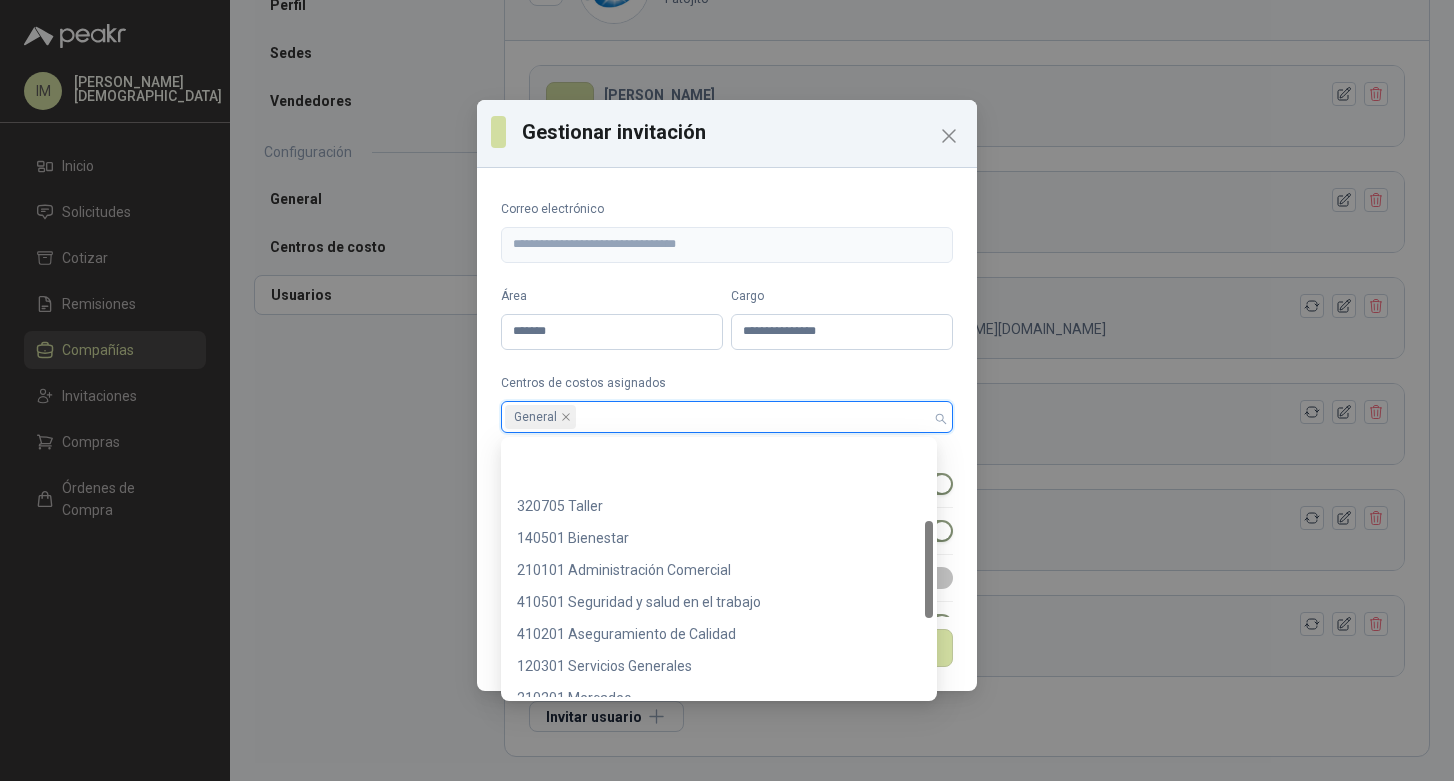 scroll, scrollTop: 0, scrollLeft: 0, axis: both 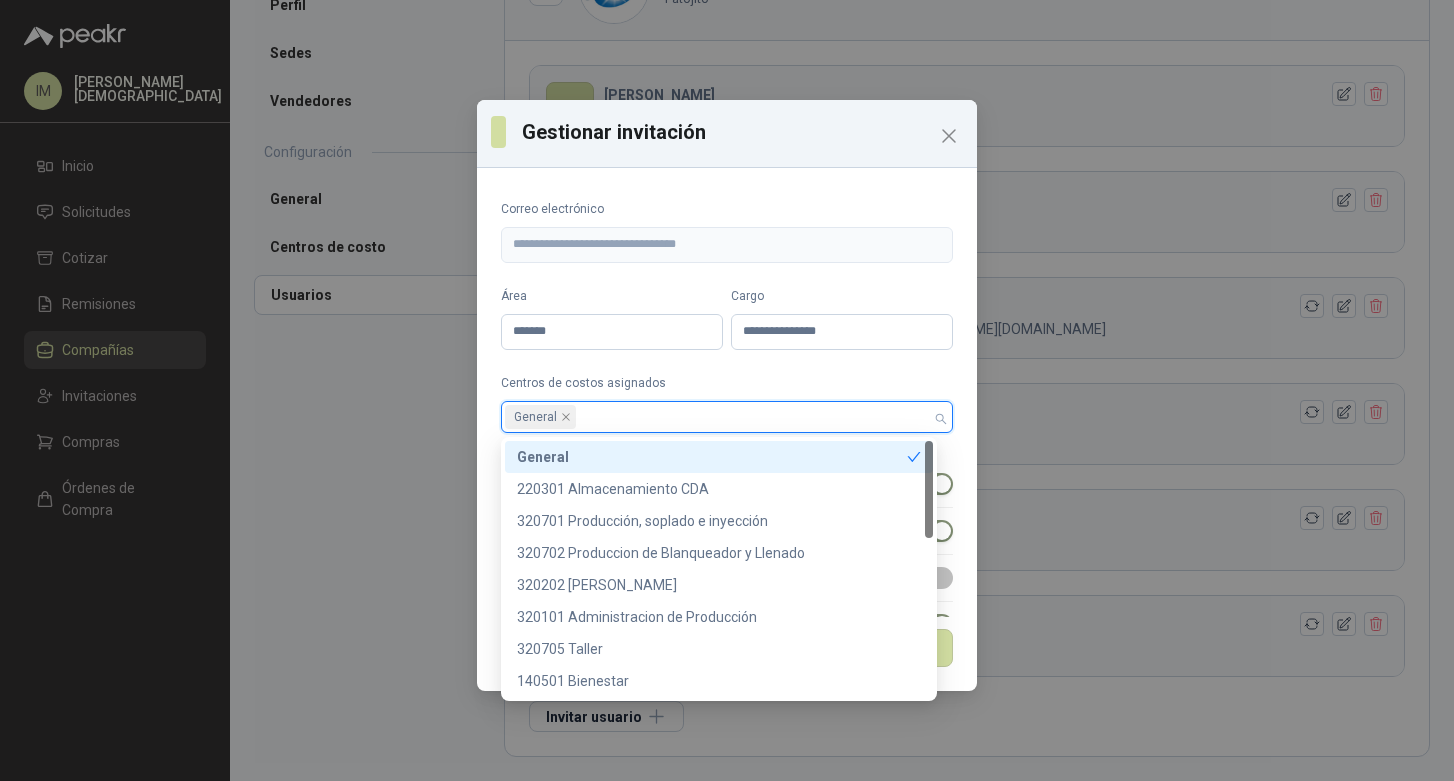 click on "**********" at bounding box center (727, 589) 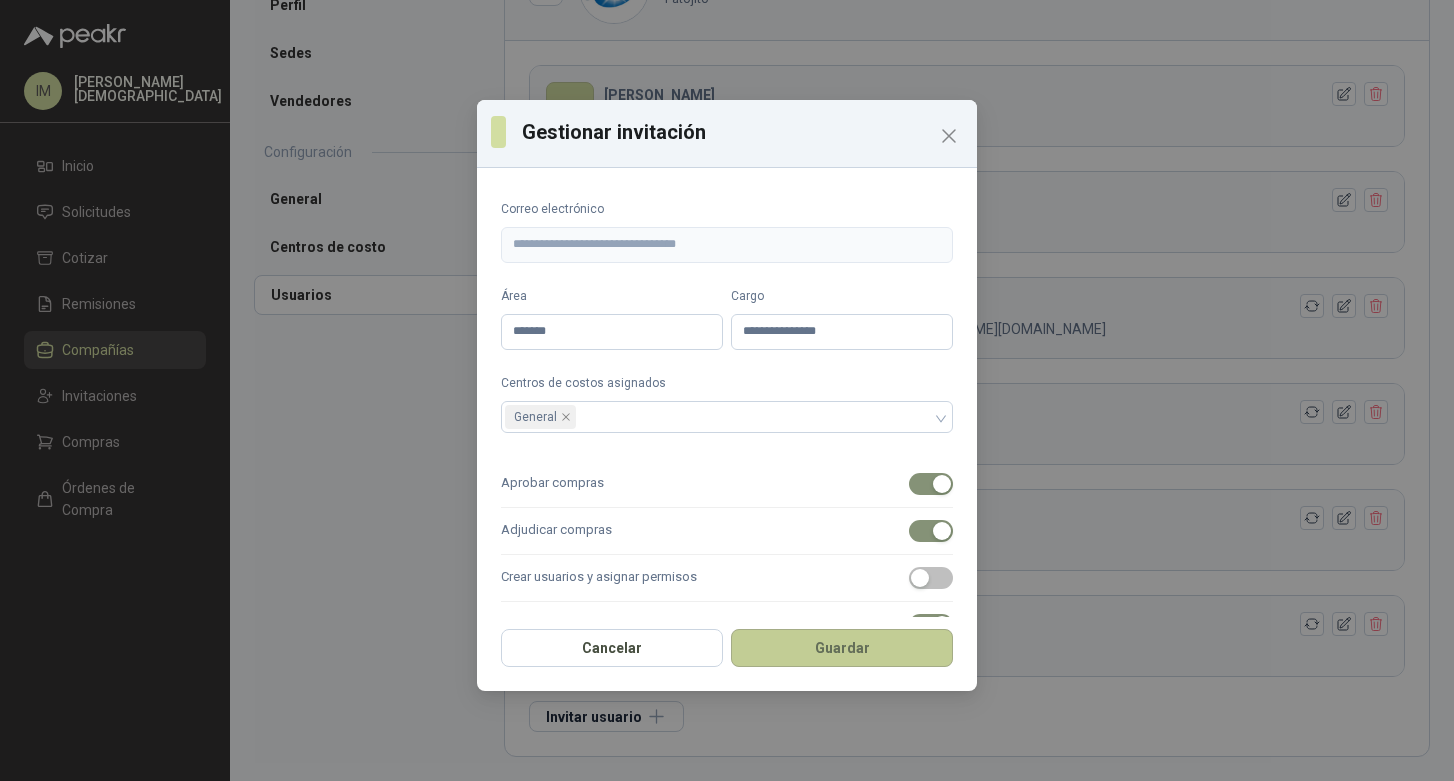 click on "Guardar" at bounding box center [842, 648] 